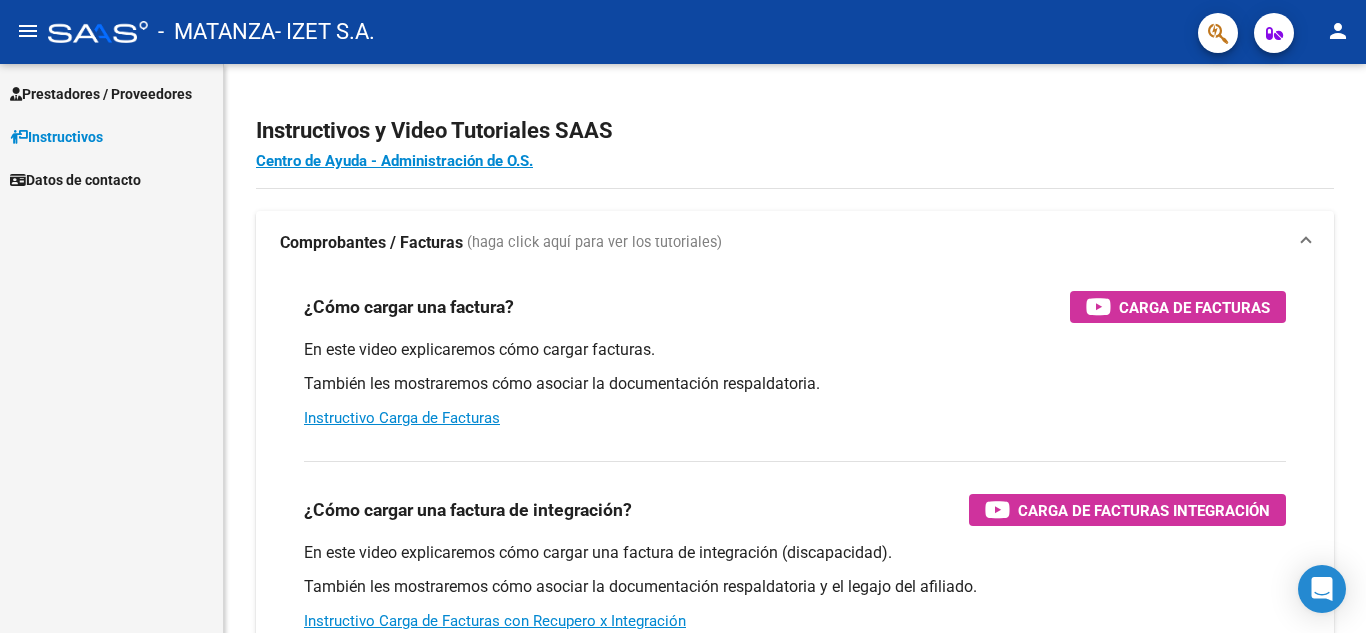 scroll, scrollTop: 0, scrollLeft: 0, axis: both 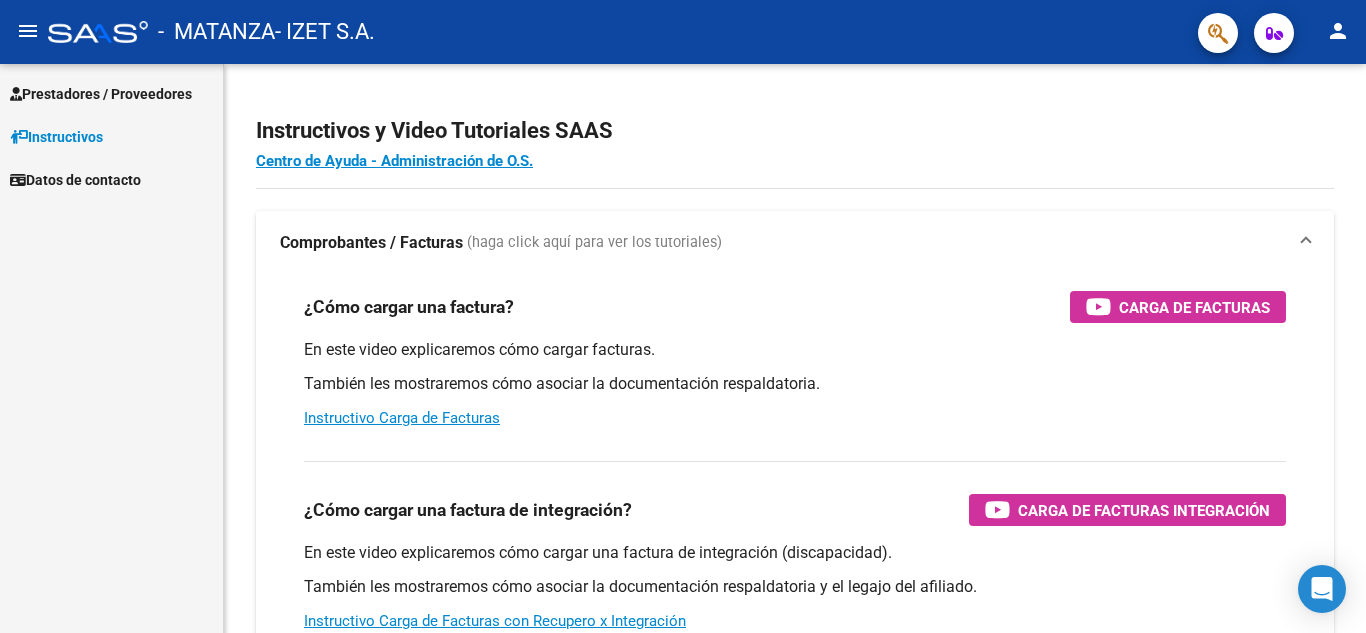 click on "Prestadores / Proveedores" at bounding box center (101, 94) 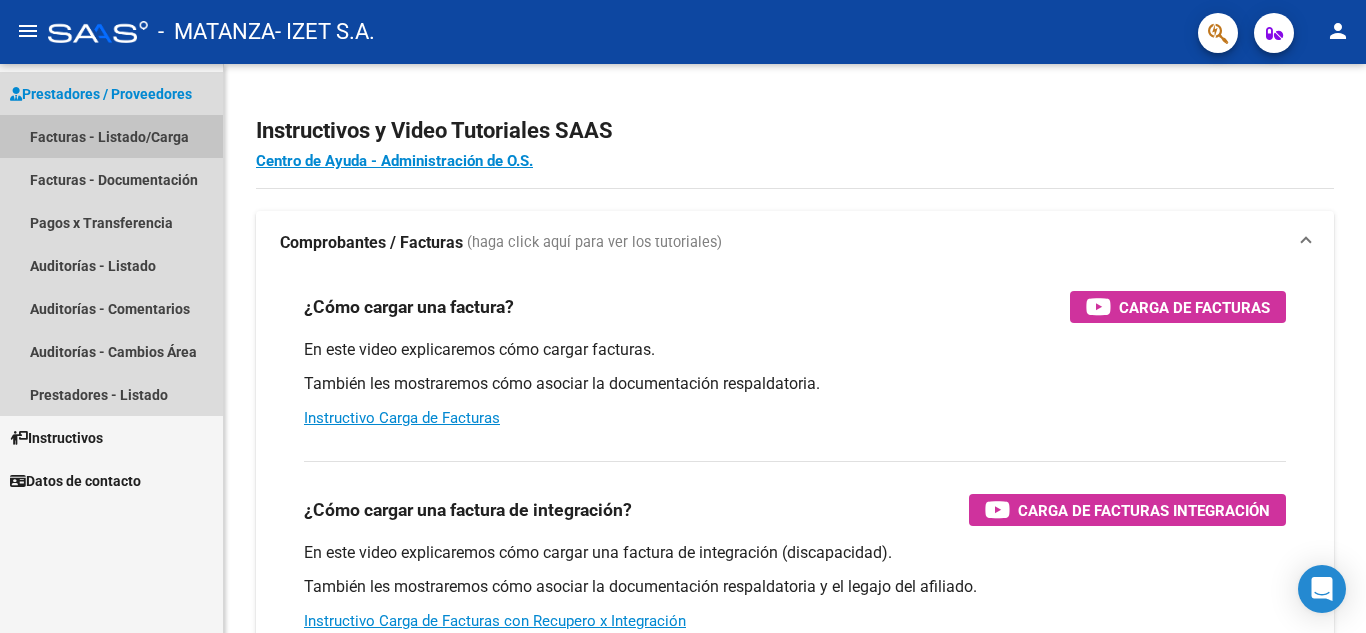 click on "Facturas - Listado/Carga" at bounding box center (111, 136) 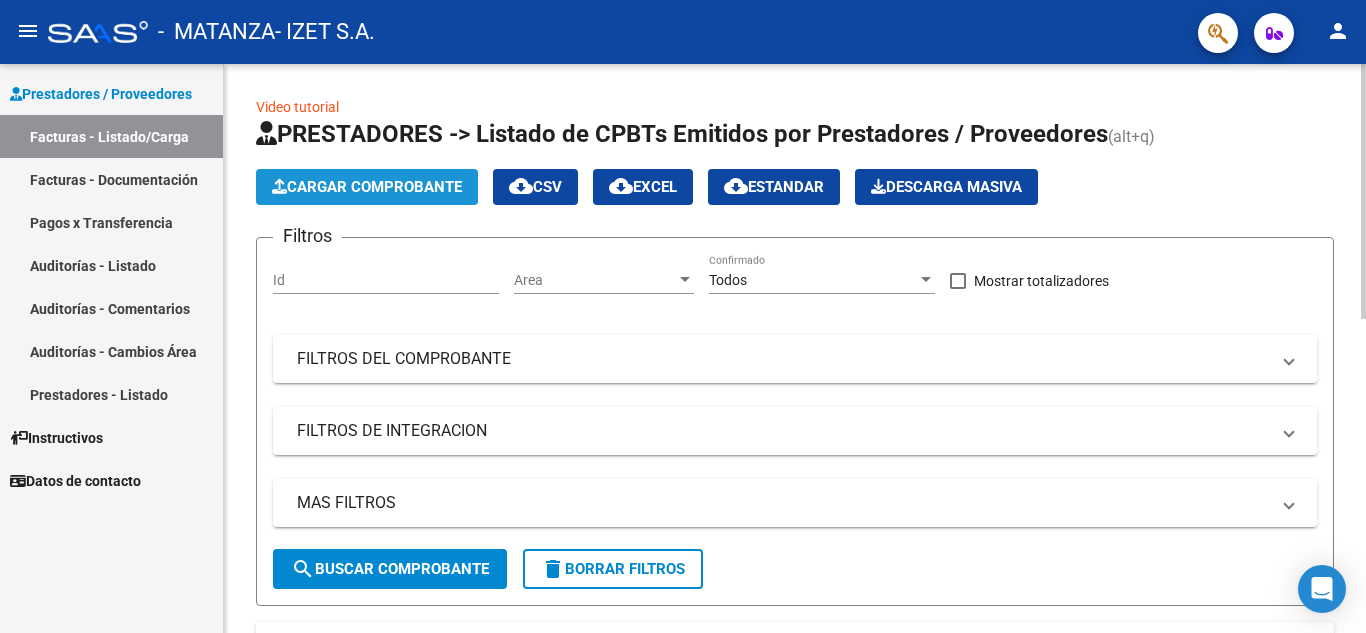 click on "Cargar Comprobante" 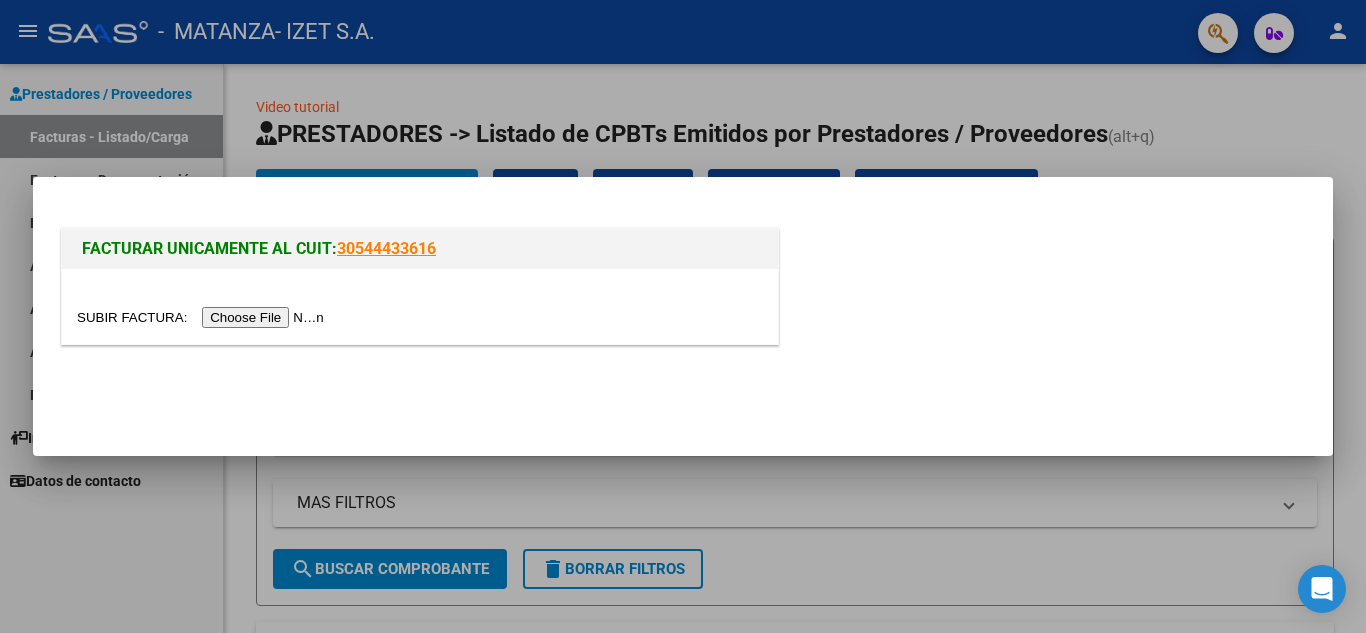 click at bounding box center [203, 317] 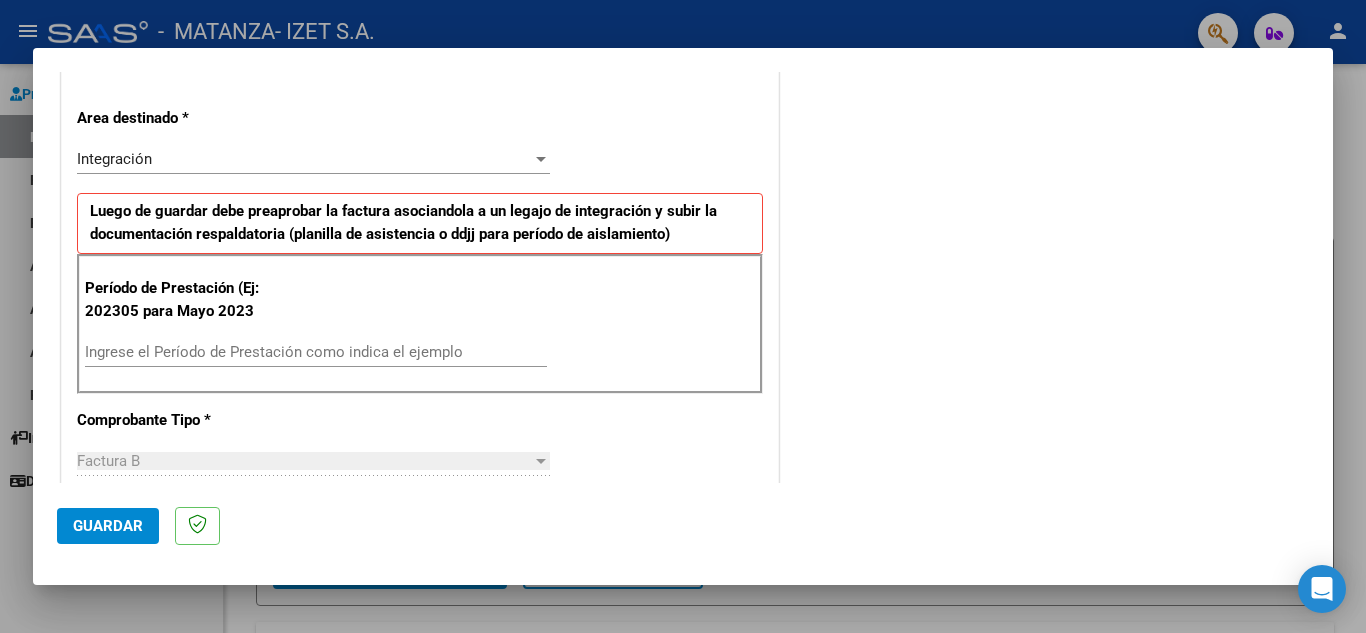 scroll, scrollTop: 400, scrollLeft: 0, axis: vertical 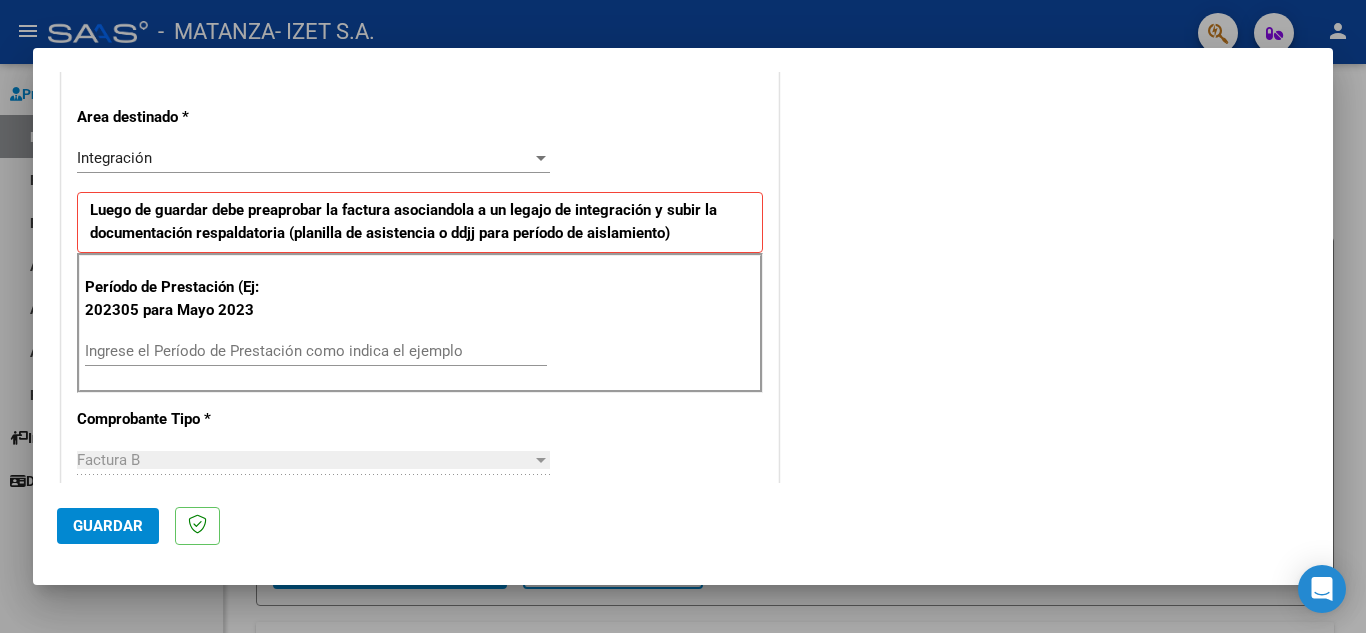 click on "Ingrese el Período de Prestación como indica el ejemplo" at bounding box center (316, 351) 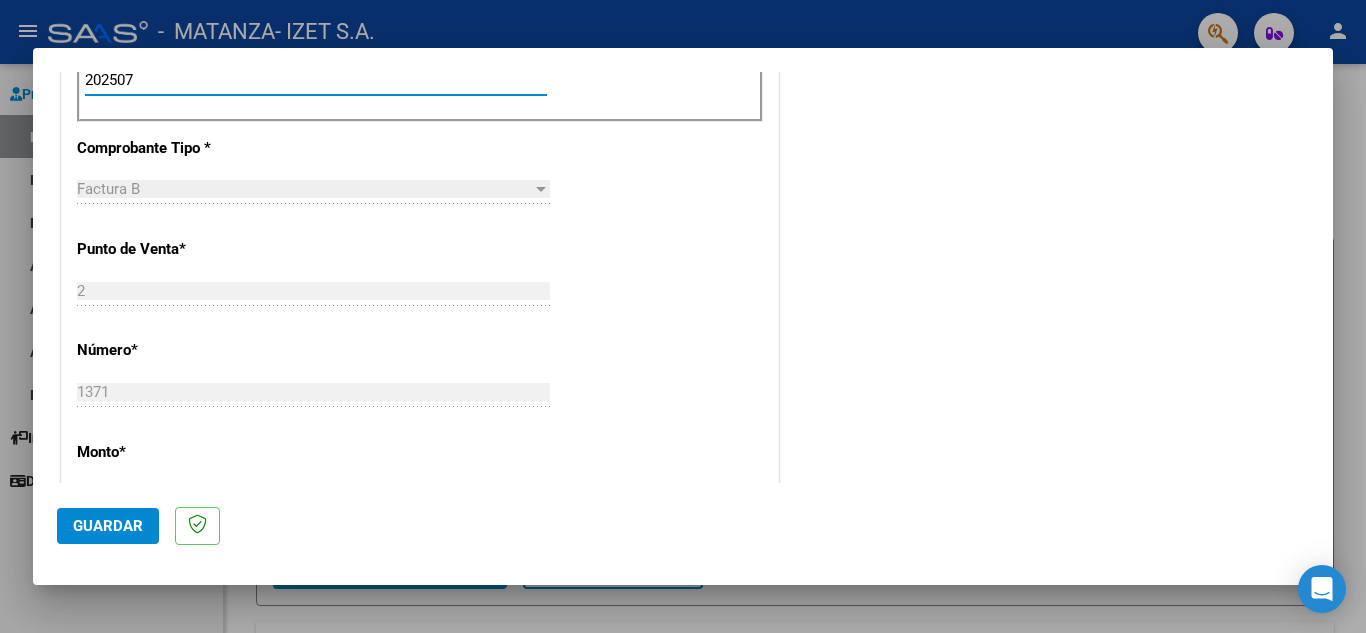 scroll, scrollTop: 900, scrollLeft: 0, axis: vertical 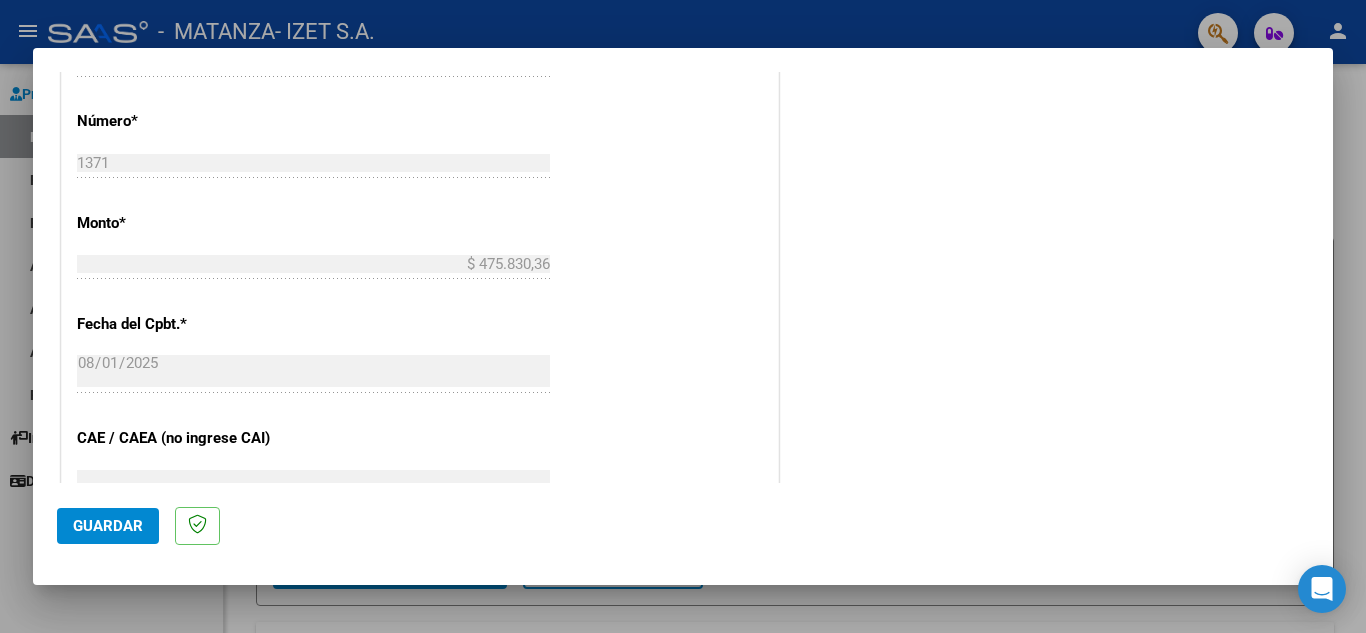type on "202507" 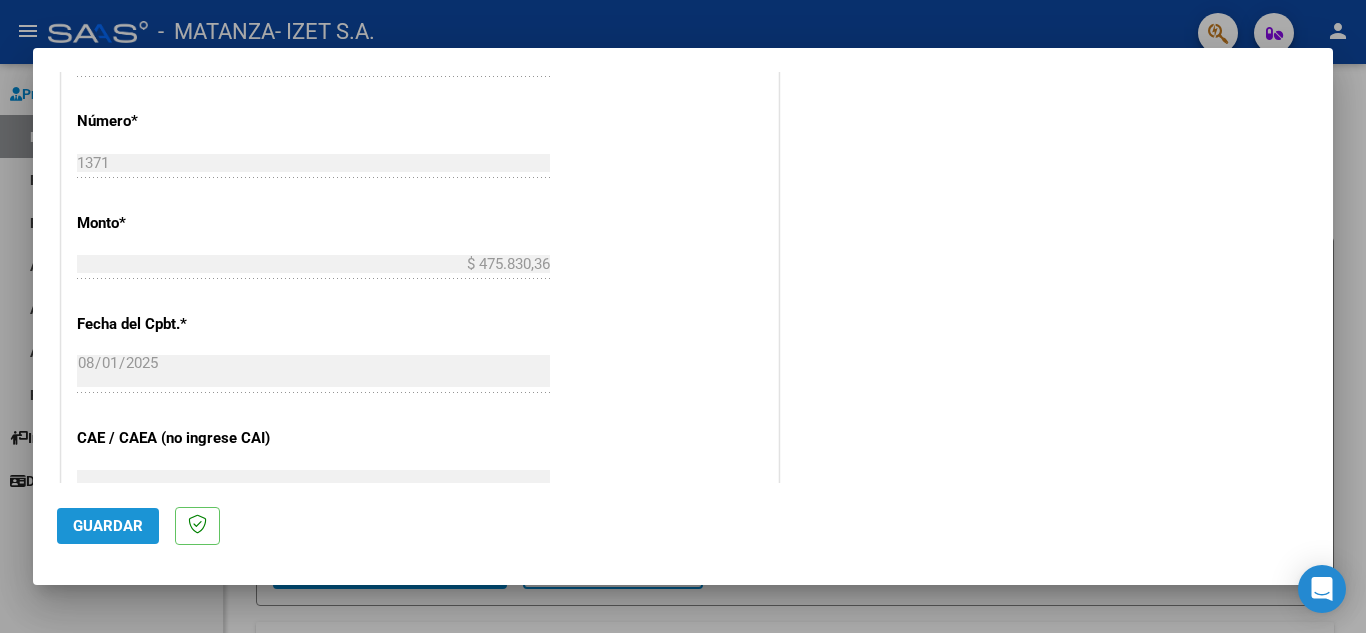 click on "Guardar" 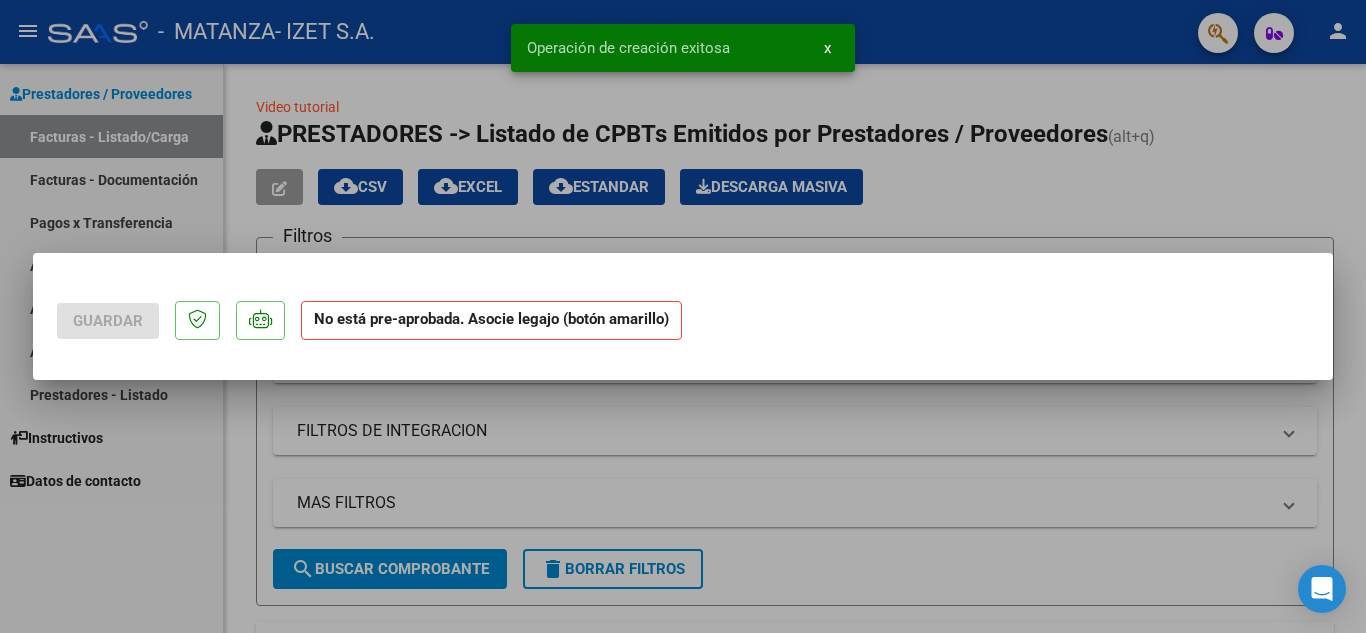 scroll, scrollTop: 0, scrollLeft: 0, axis: both 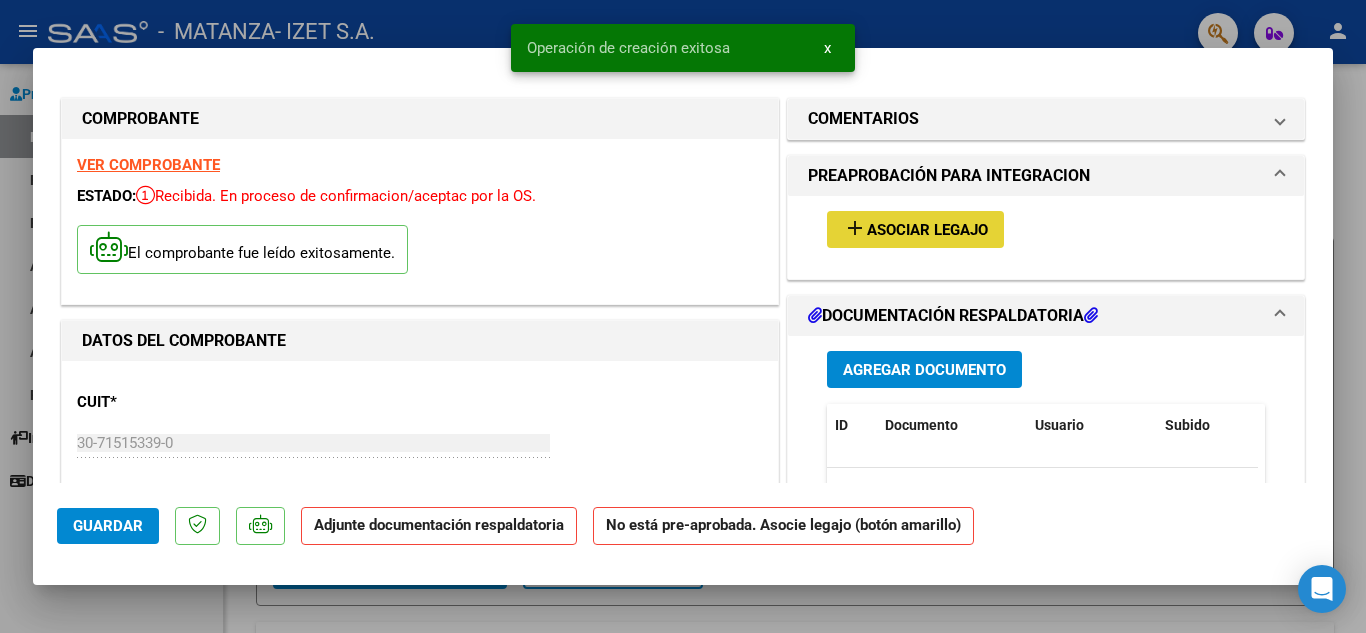 click on "Asociar Legajo" at bounding box center [927, 230] 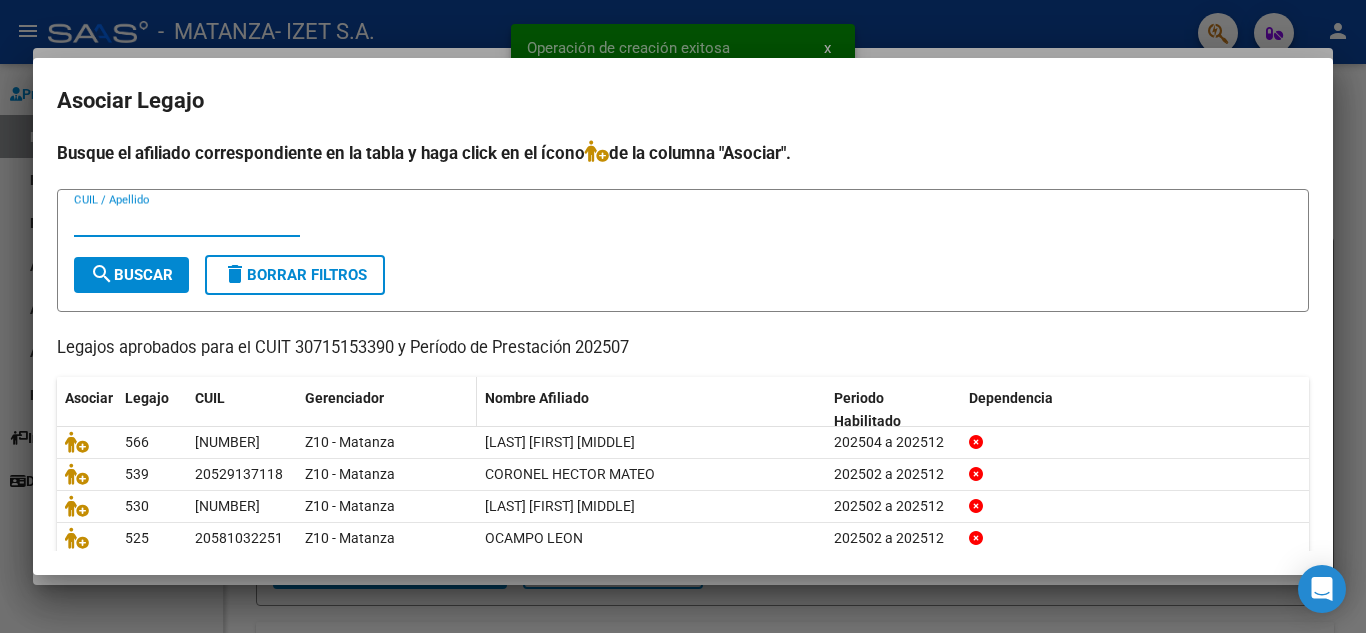 scroll, scrollTop: 100, scrollLeft: 0, axis: vertical 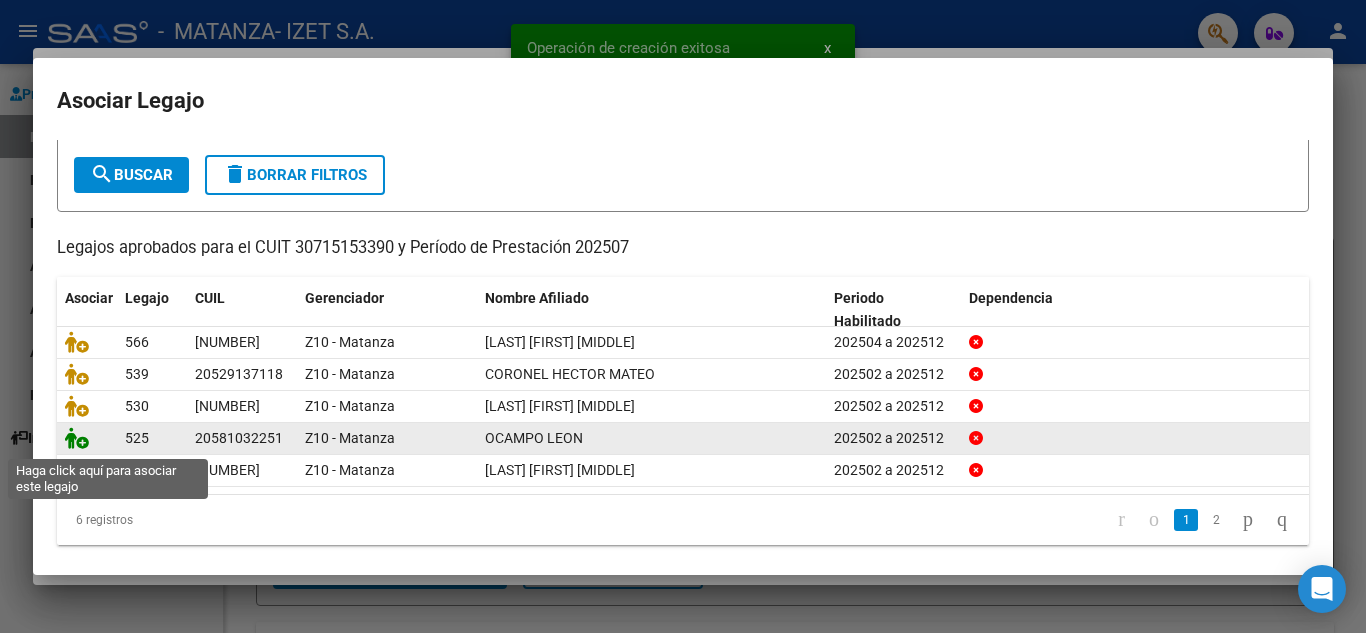 click 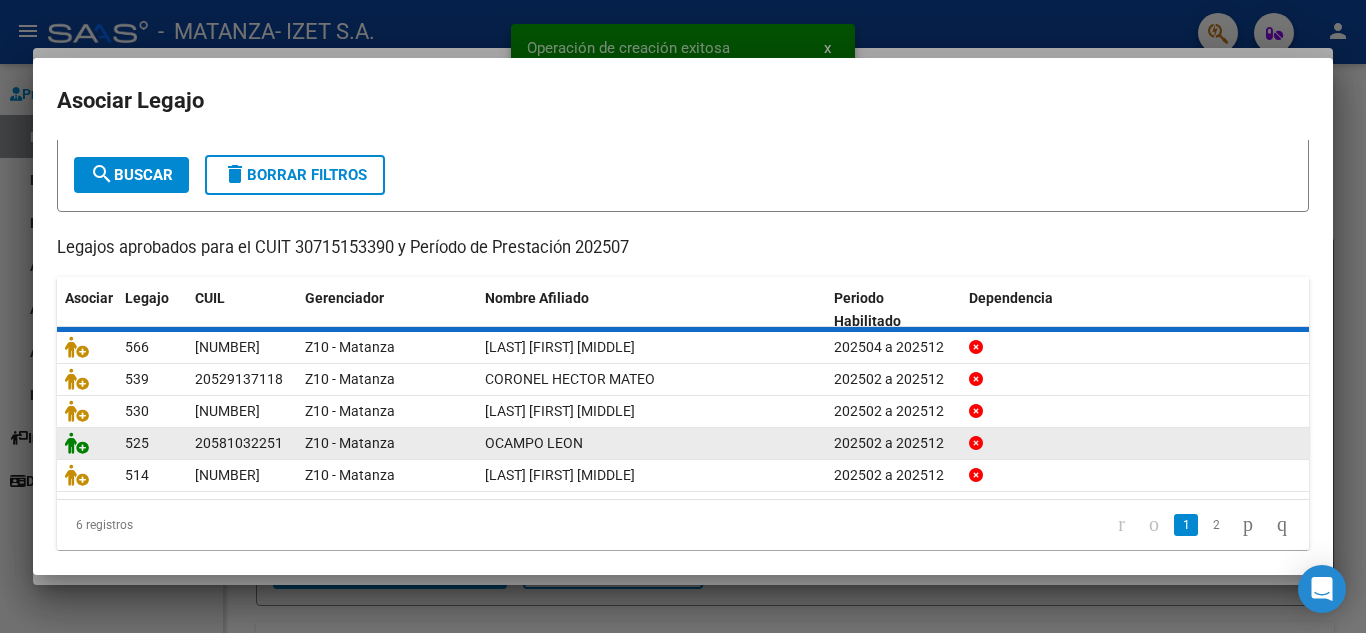 scroll, scrollTop: 0, scrollLeft: 0, axis: both 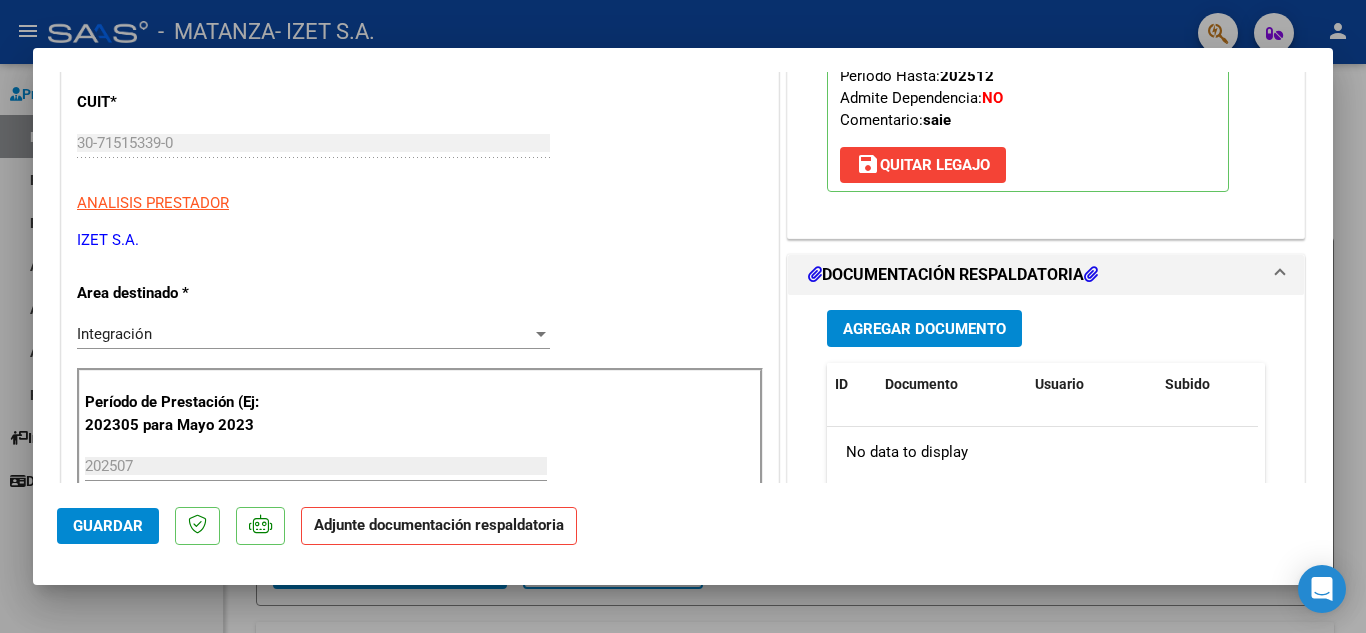 click on "Agregar Documento" at bounding box center (924, 329) 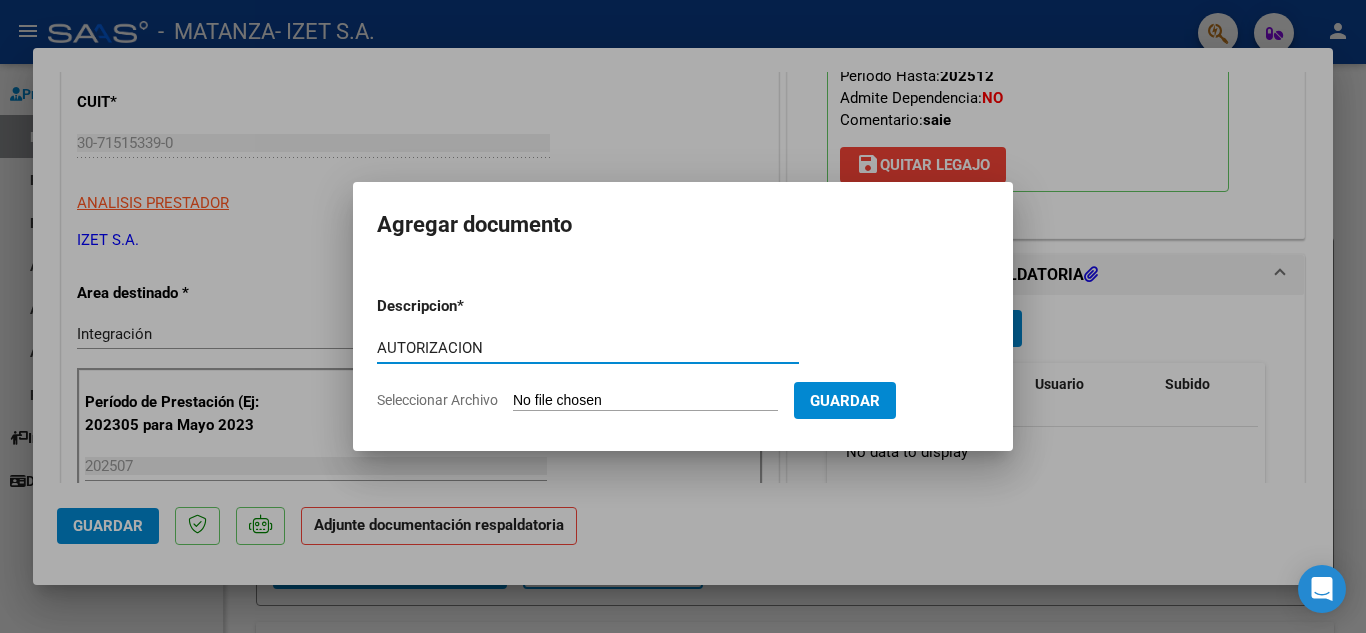 type on "AUTORIZACION" 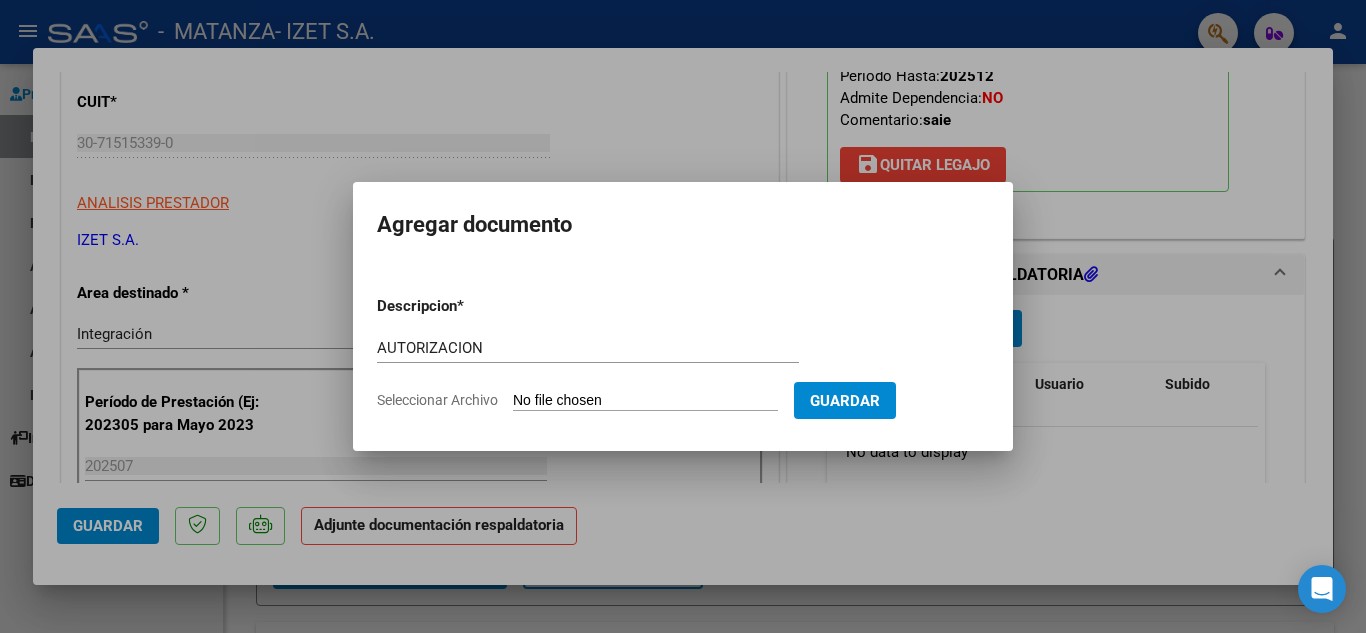 type on "C:\fakepath\OCAMPO autorizacion feb-dic 25.pdf" 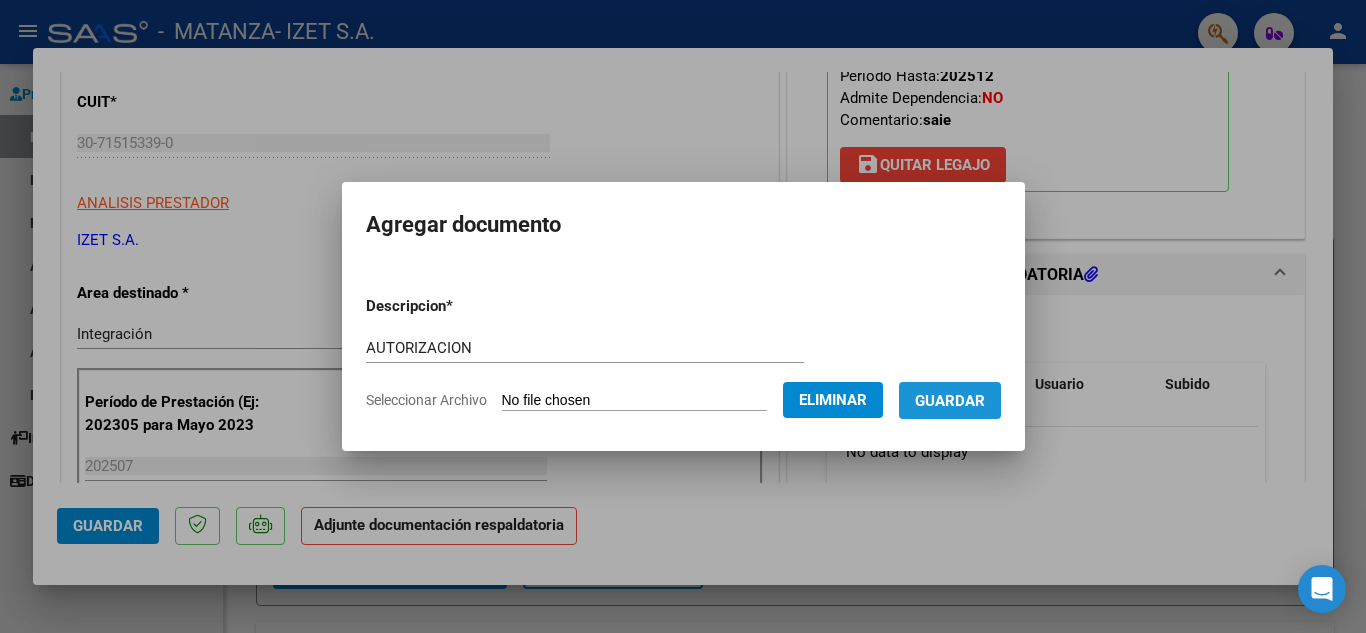 click on "Guardar" at bounding box center [950, 401] 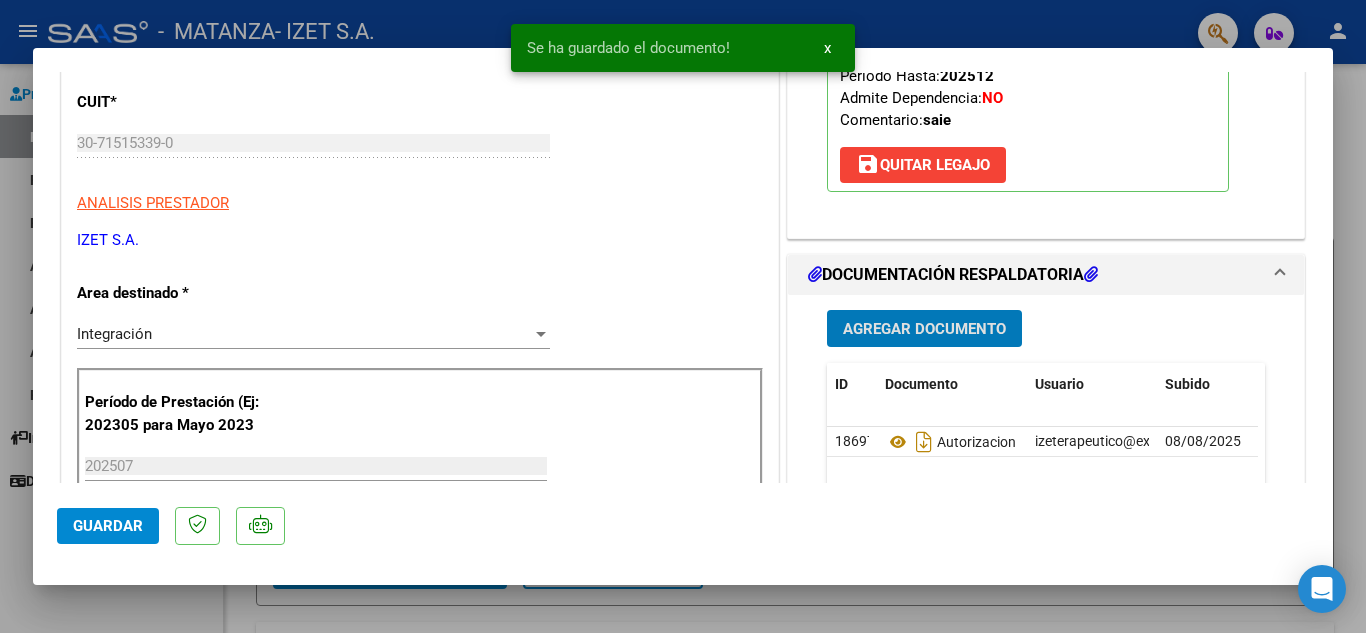 click on "Agregar Documento" at bounding box center (924, 329) 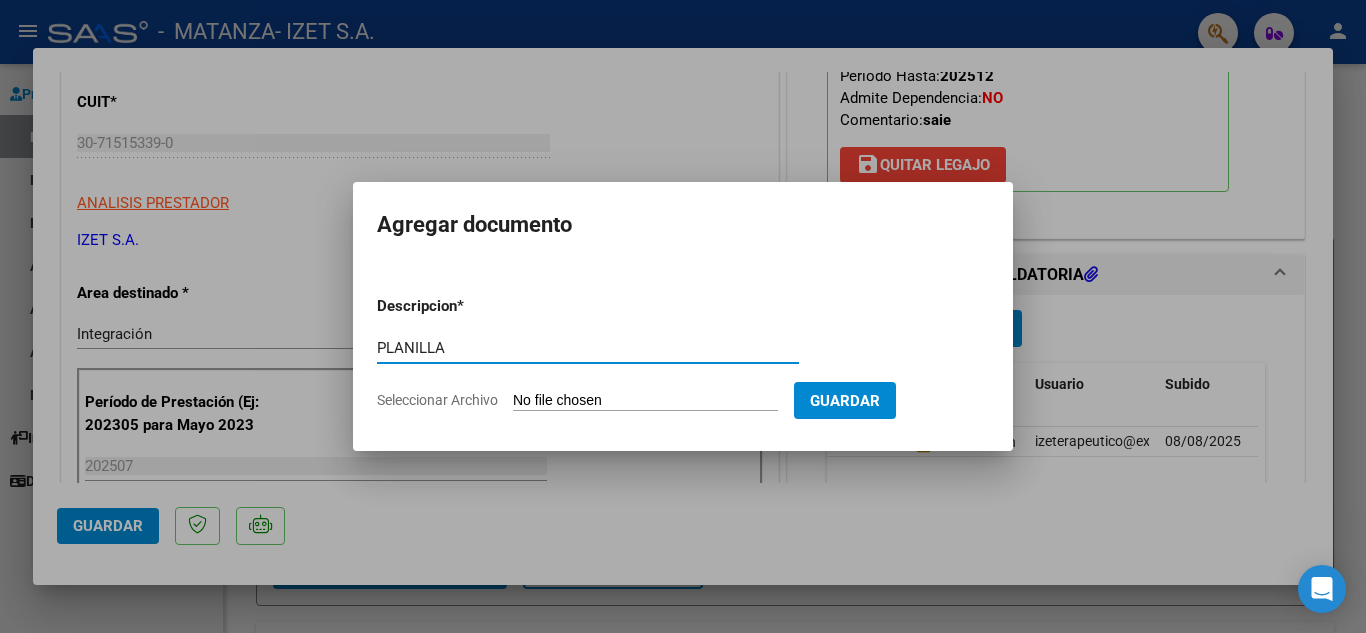 type on "PLANILLA" 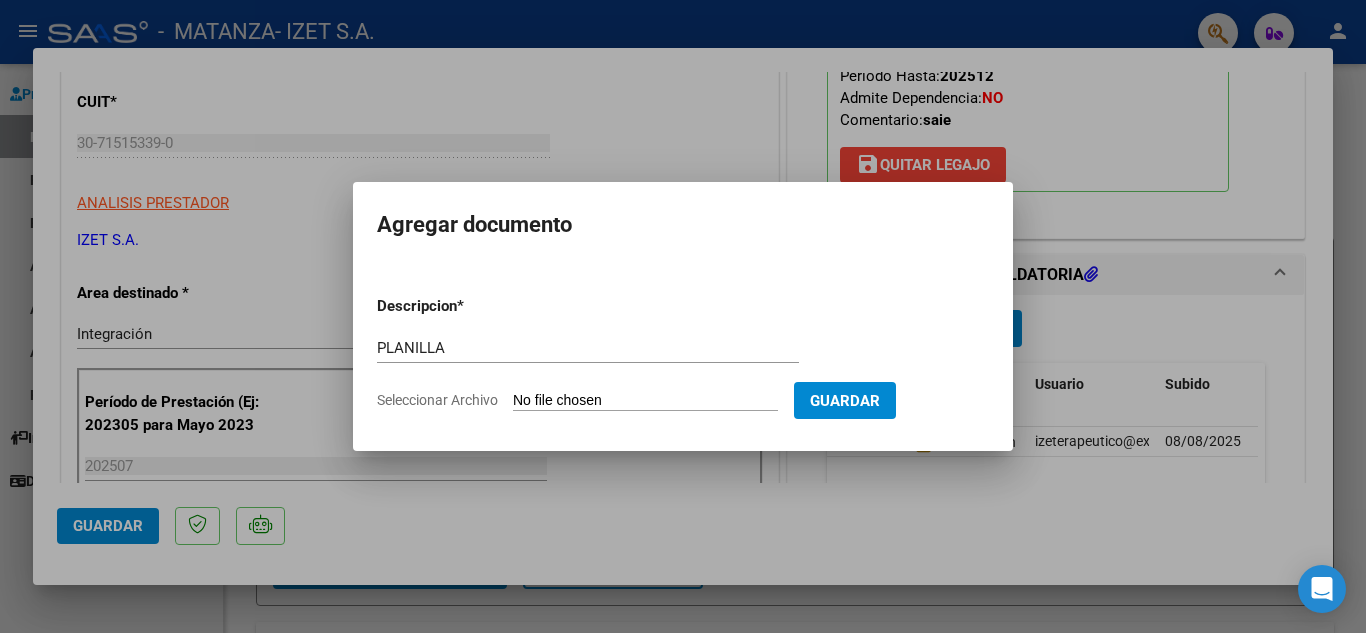 click on "Seleccionar Archivo" at bounding box center [645, 401] 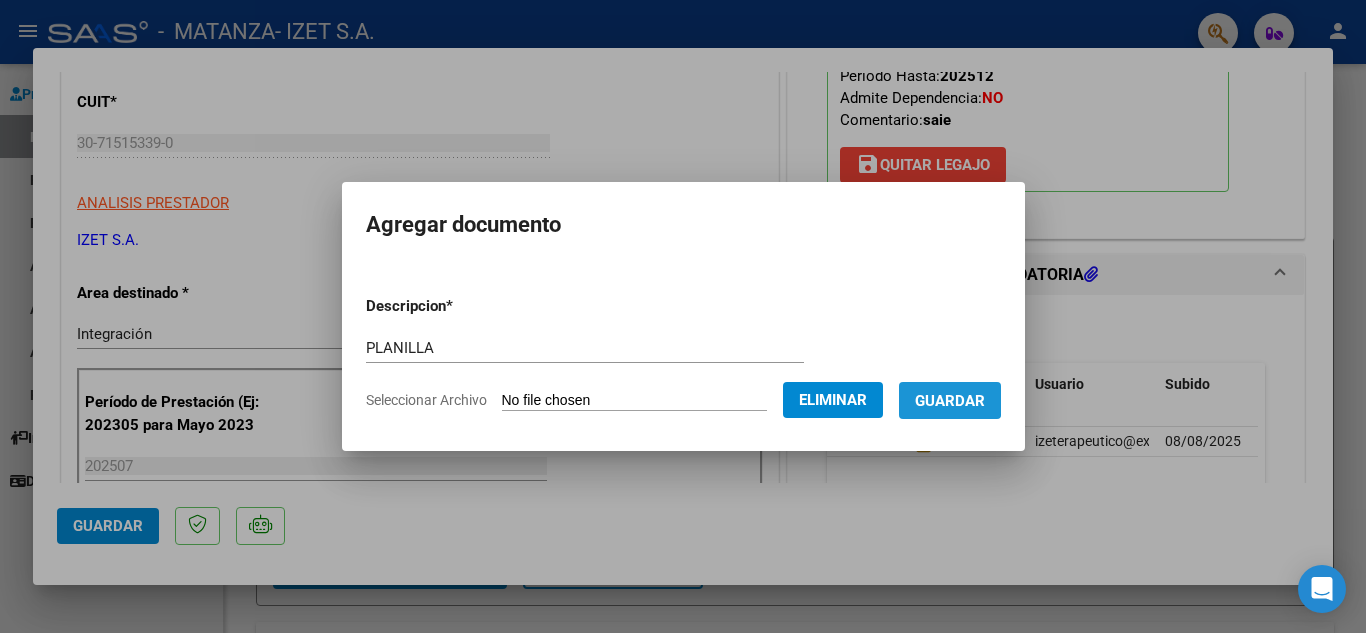 click on "Guardar" at bounding box center [950, 401] 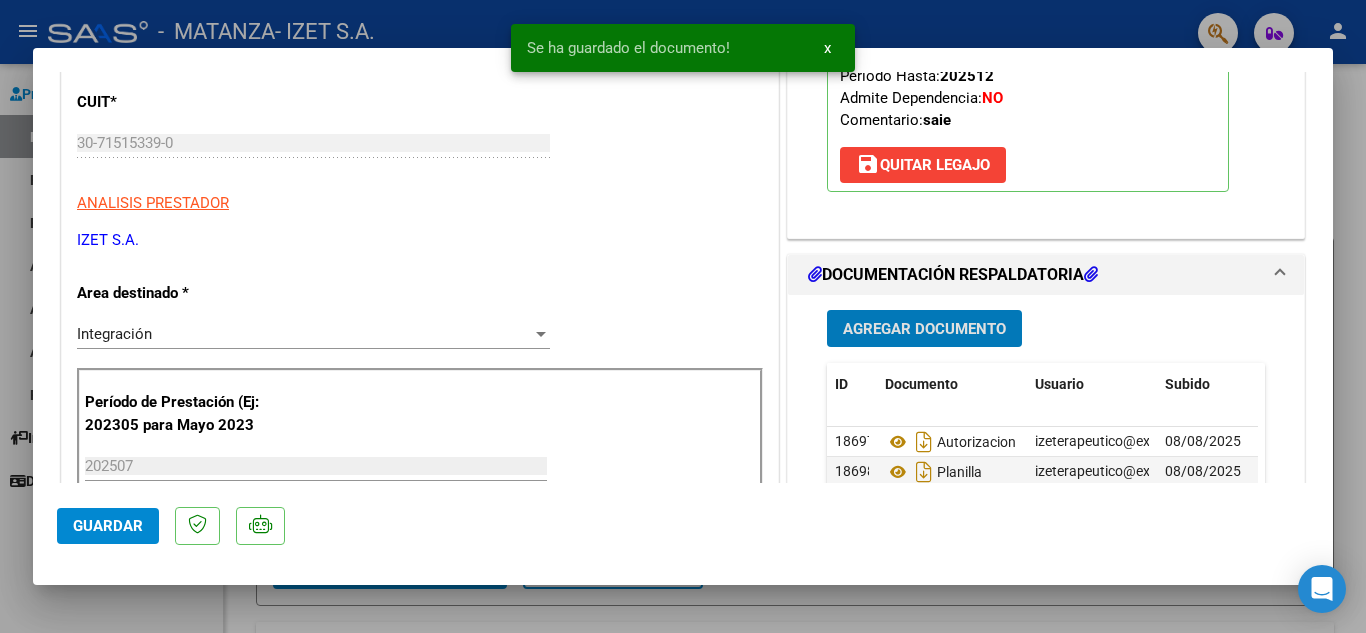 click on "Guardar" 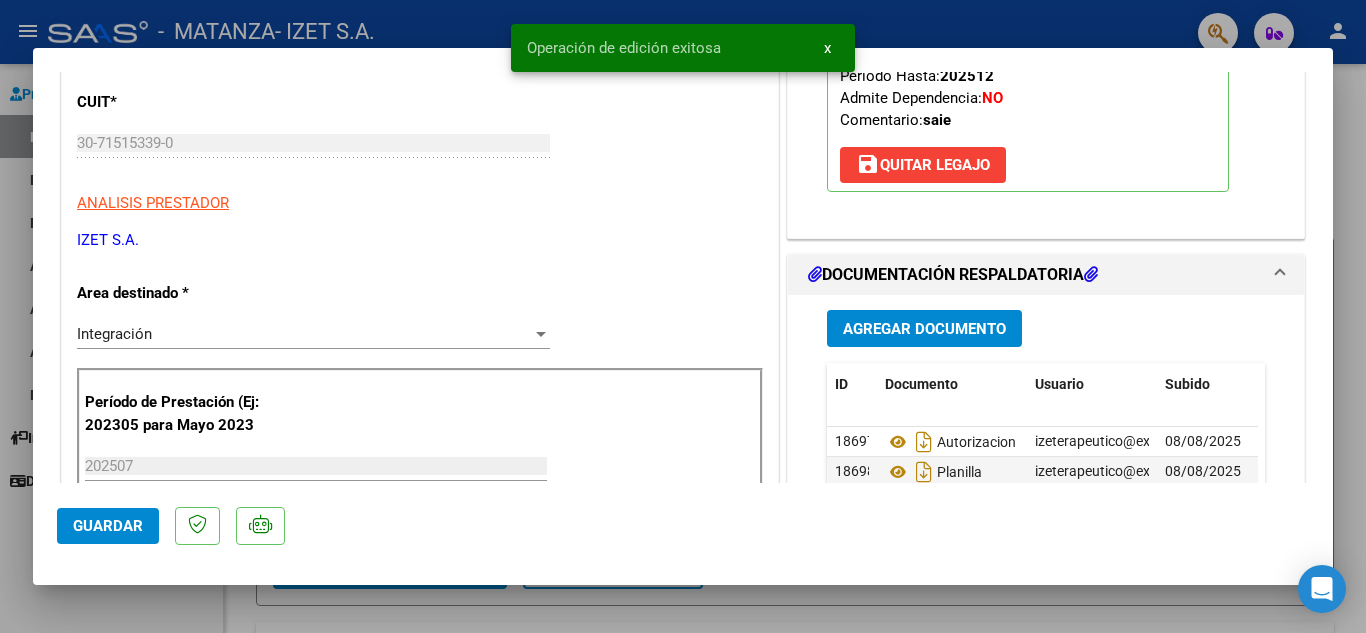 click at bounding box center [683, 316] 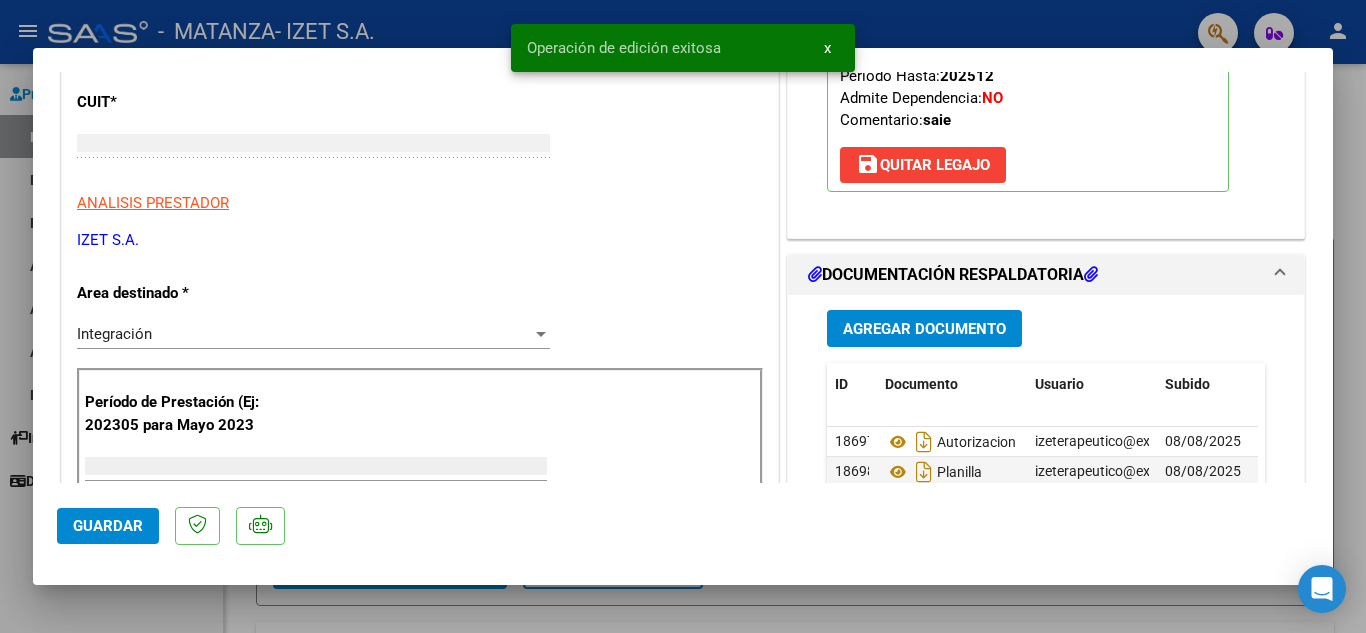 scroll, scrollTop: 0, scrollLeft: 0, axis: both 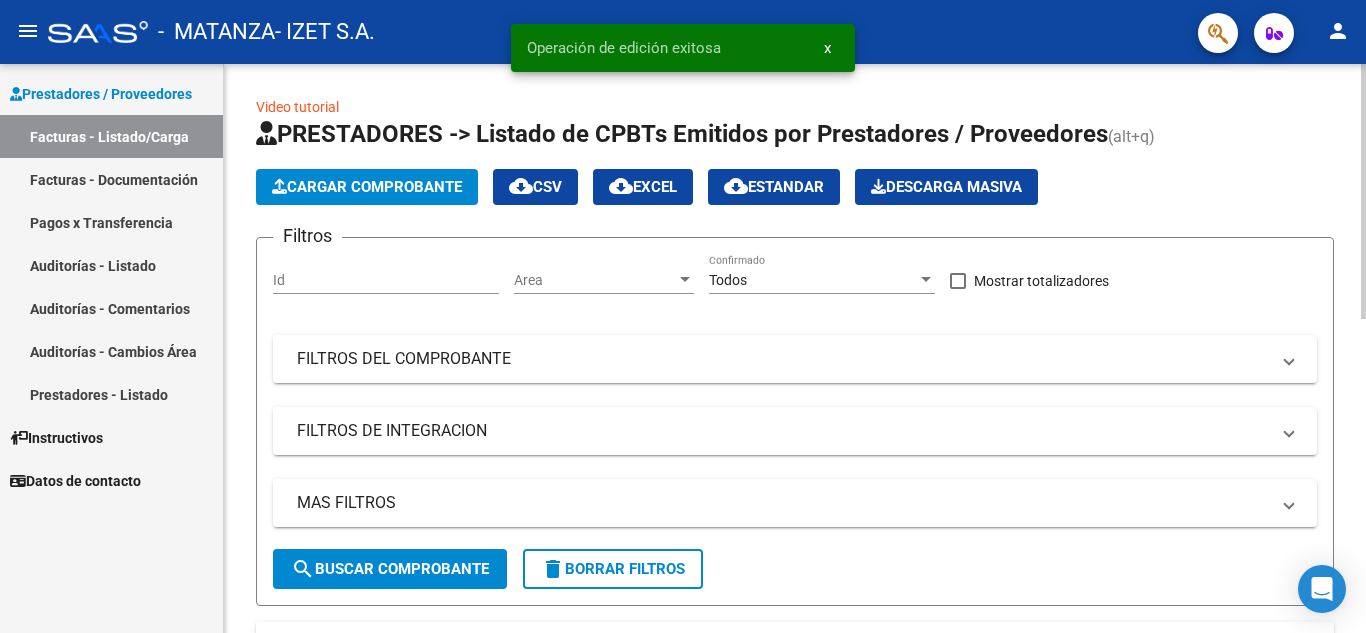 click on "Cargar Comprobante" 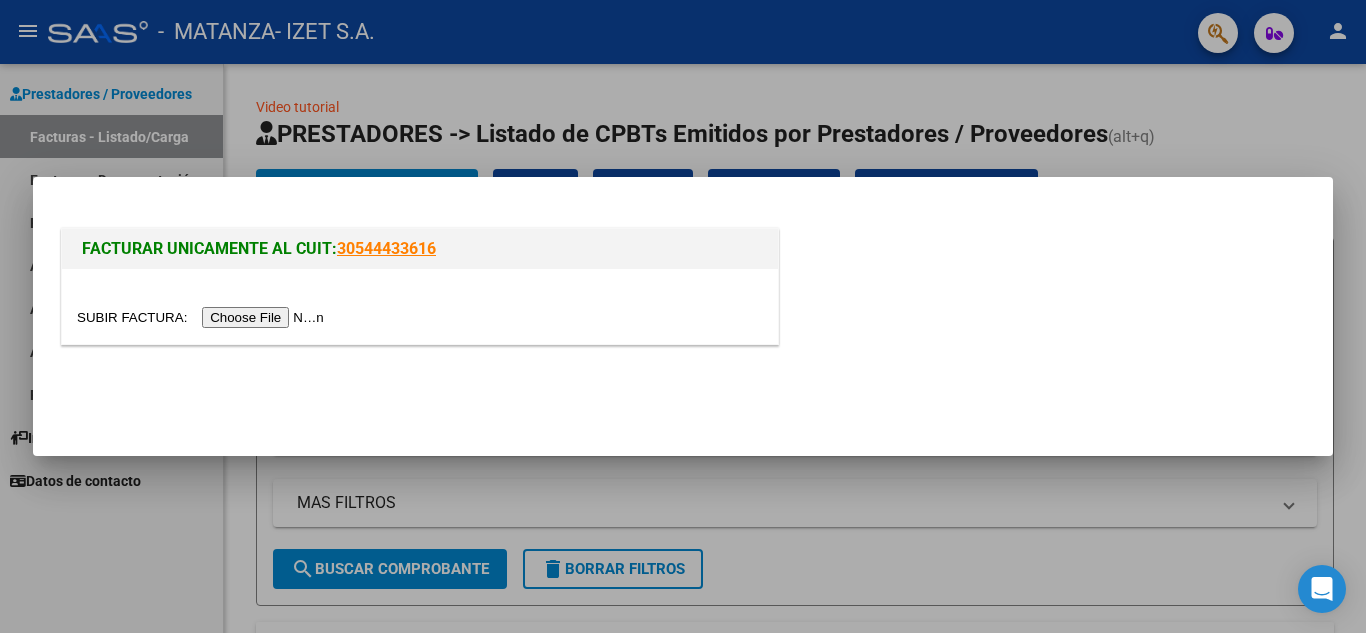 click at bounding box center (203, 317) 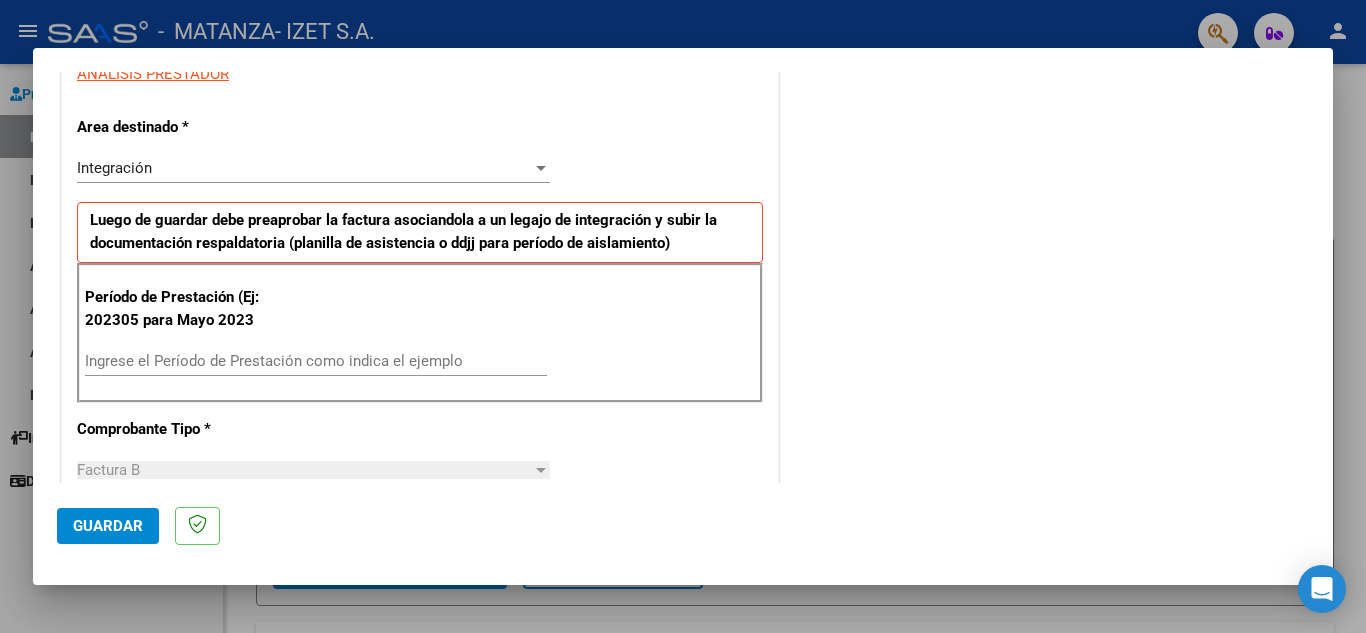 scroll, scrollTop: 400, scrollLeft: 0, axis: vertical 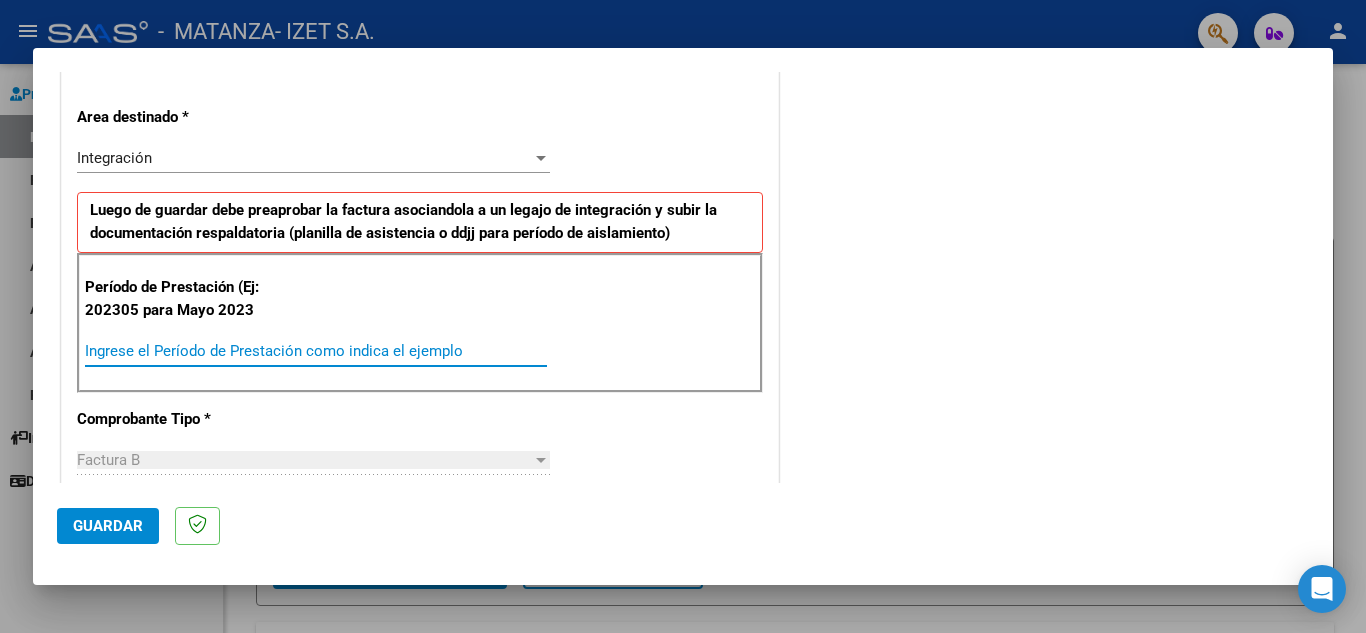 click on "Ingrese el Período de Prestación como indica el ejemplo" at bounding box center [316, 351] 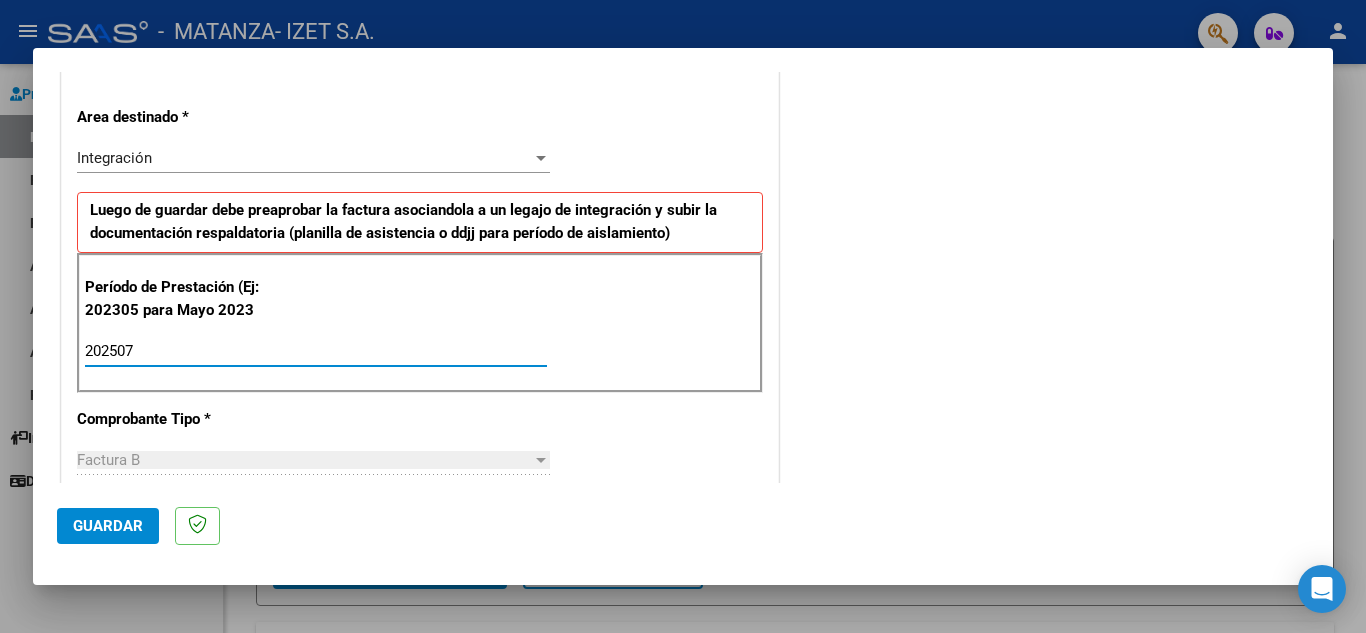 type on "202507" 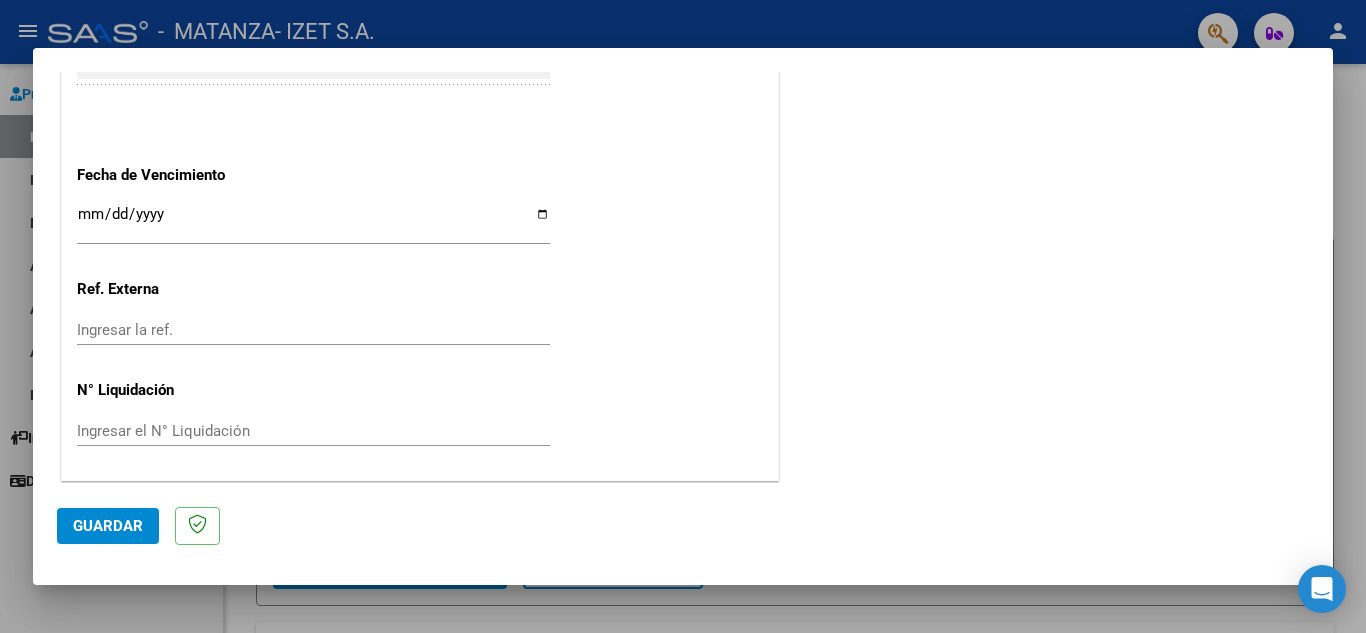 scroll, scrollTop: 1311, scrollLeft: 0, axis: vertical 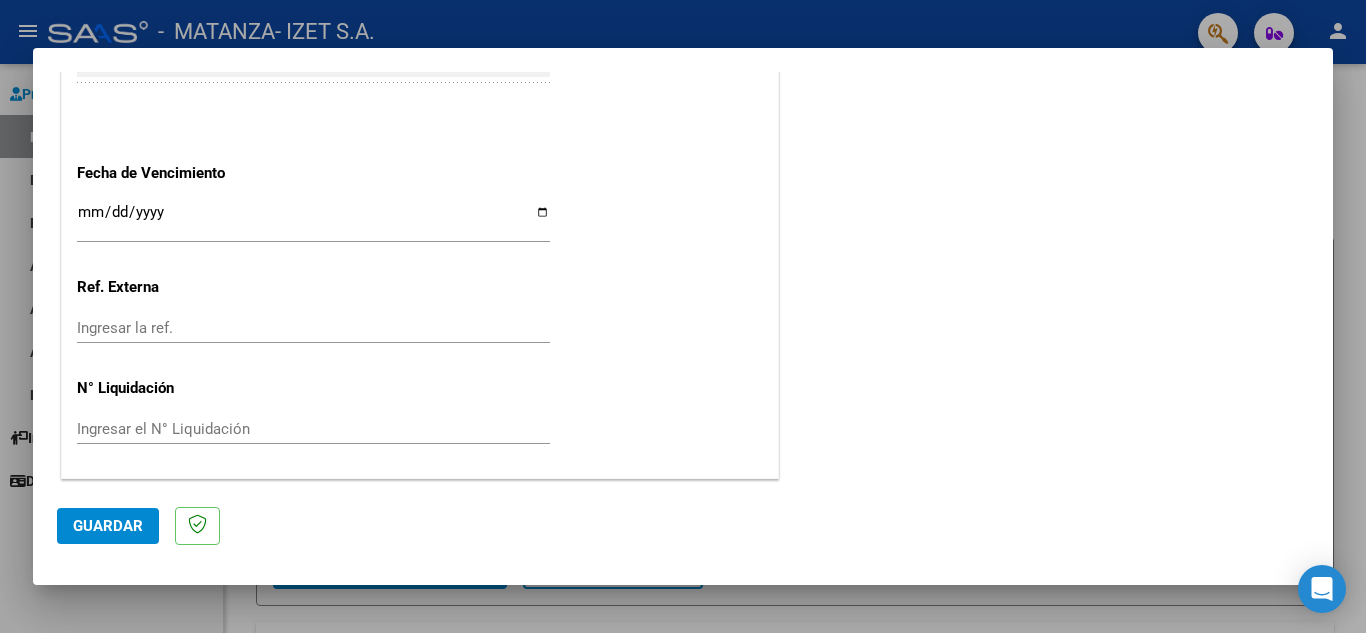 click on "Guardar" 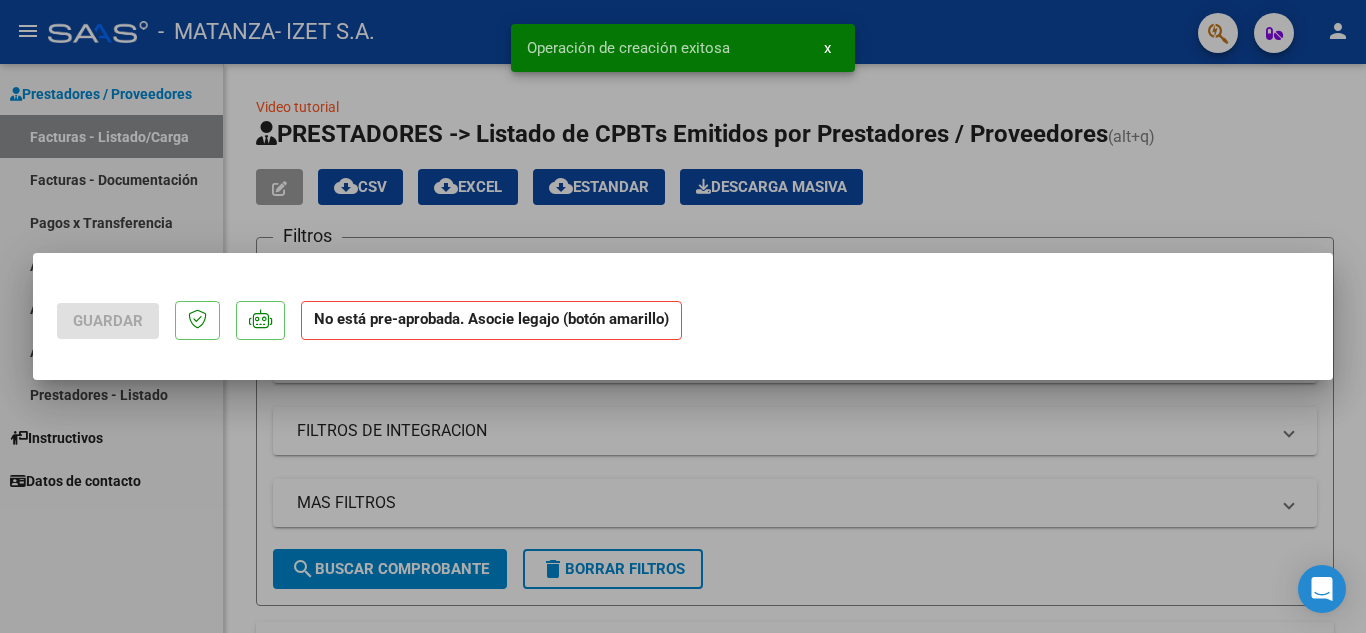 scroll, scrollTop: 0, scrollLeft: 0, axis: both 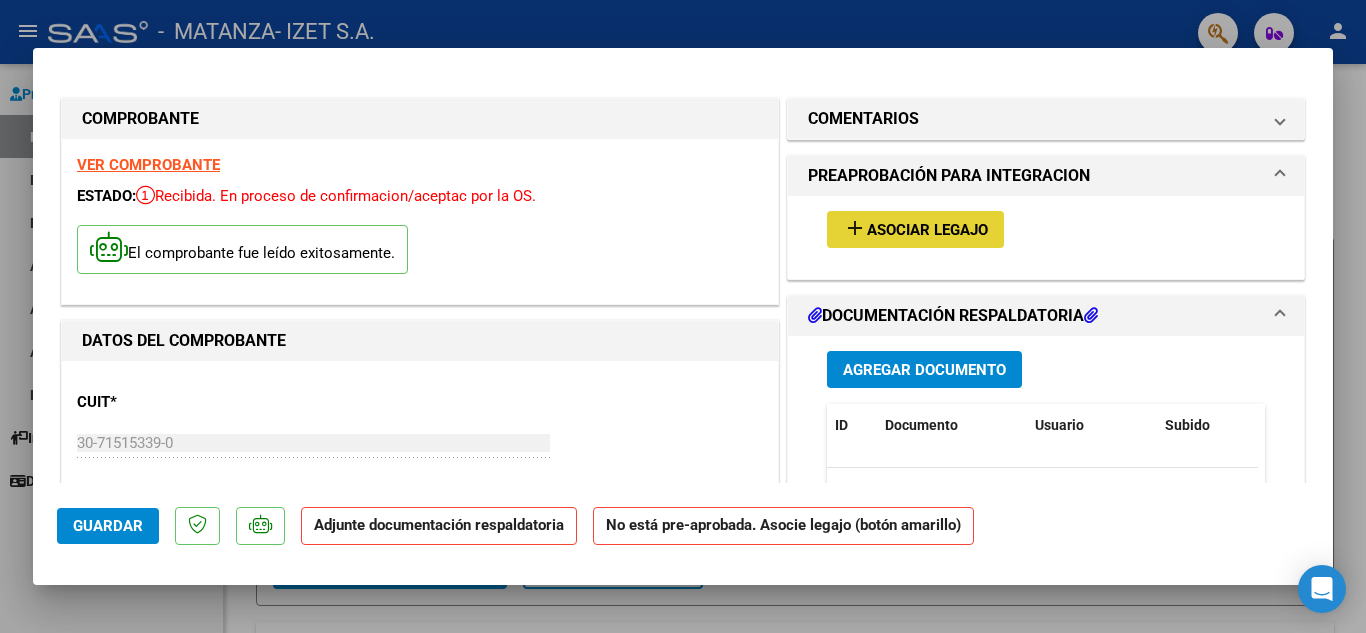 click on "Asociar Legajo" at bounding box center (927, 230) 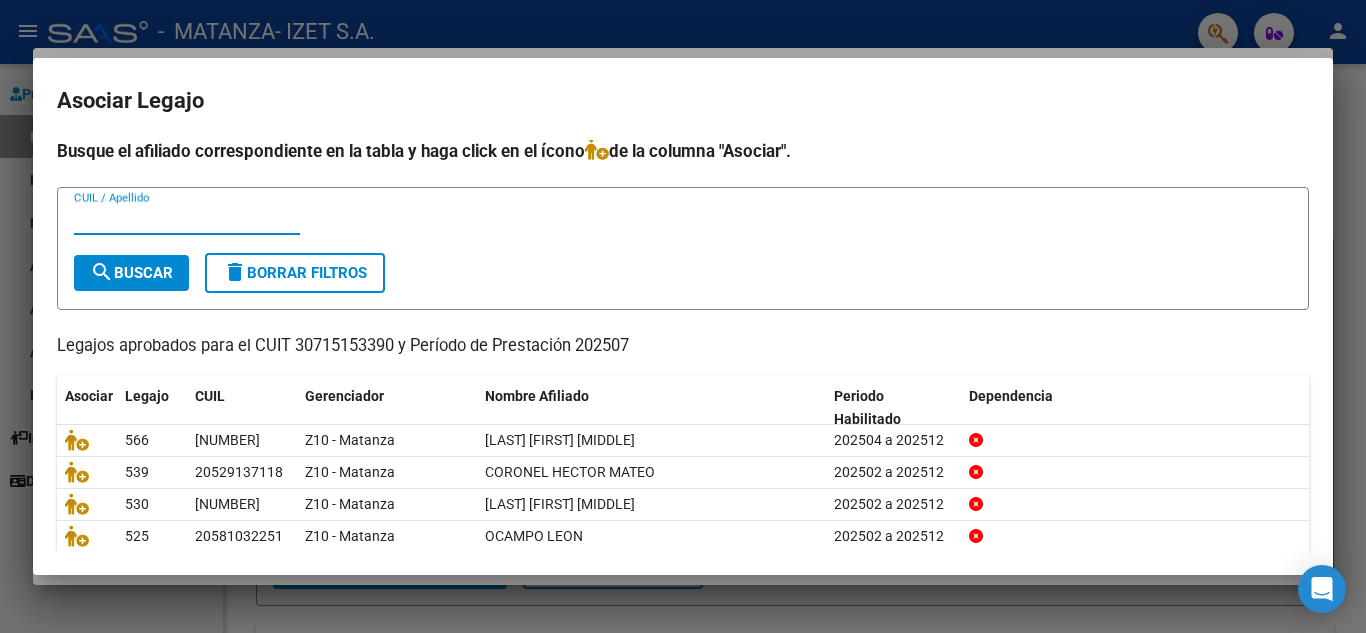 scroll, scrollTop: 0, scrollLeft: 0, axis: both 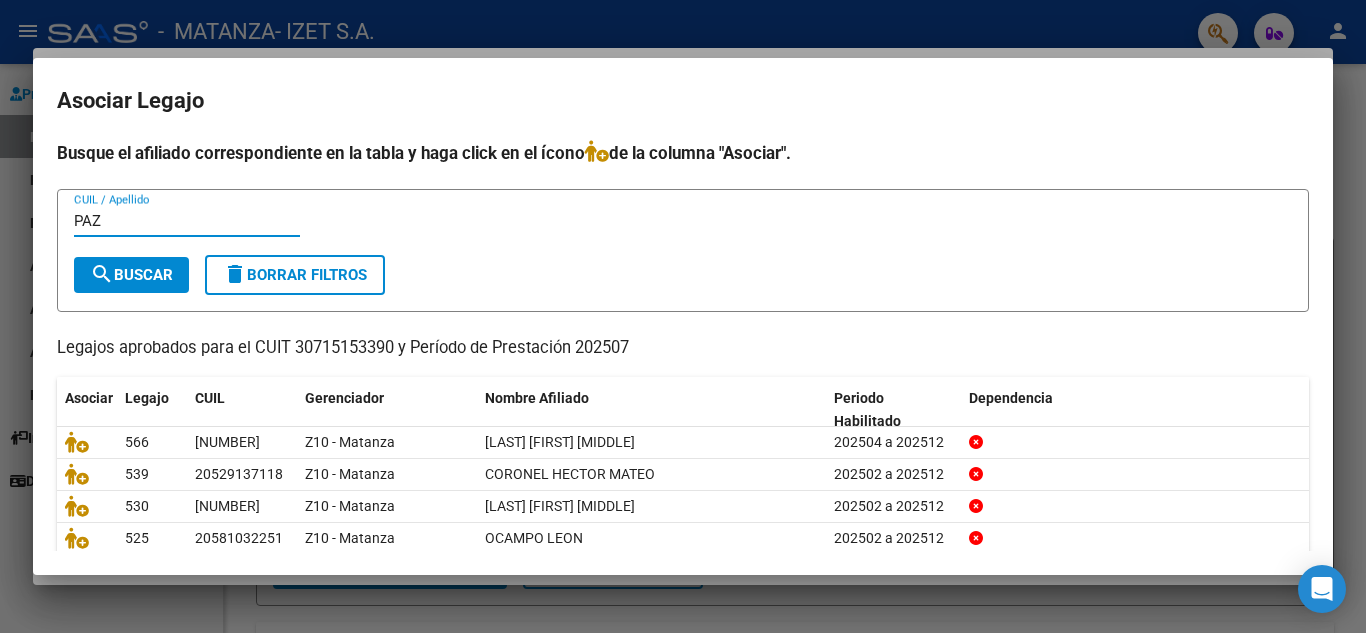 type on "PAZ" 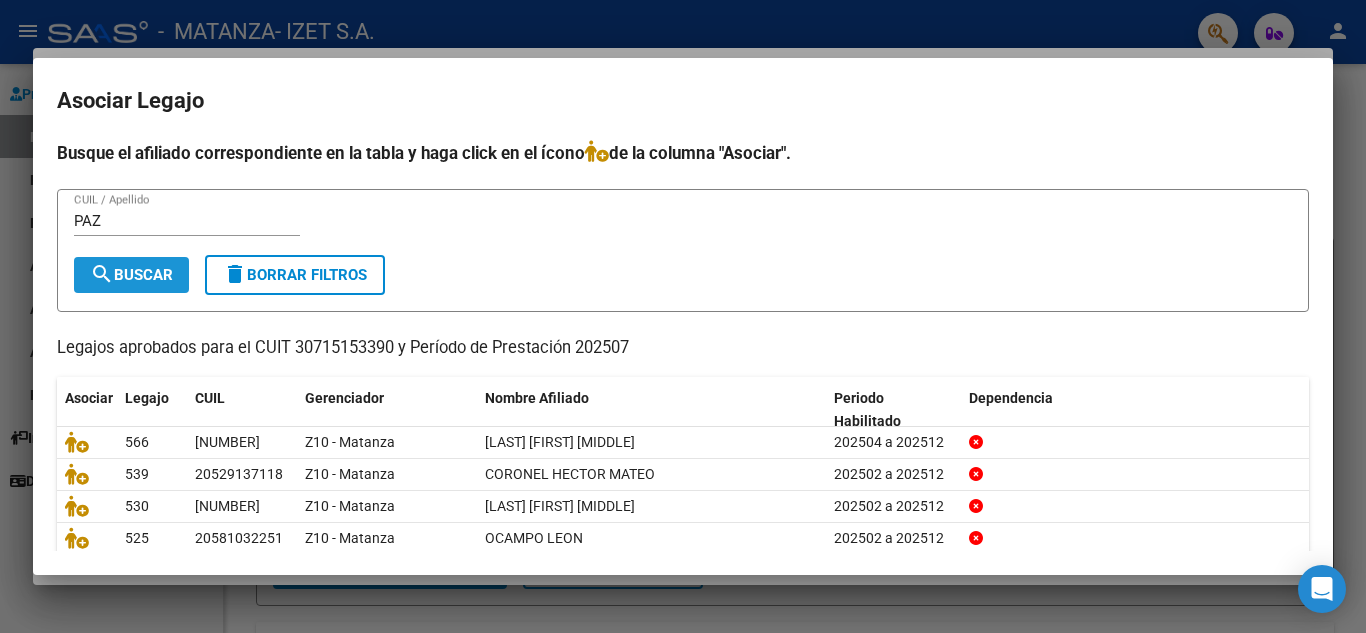 click on "search  Buscar" at bounding box center [131, 275] 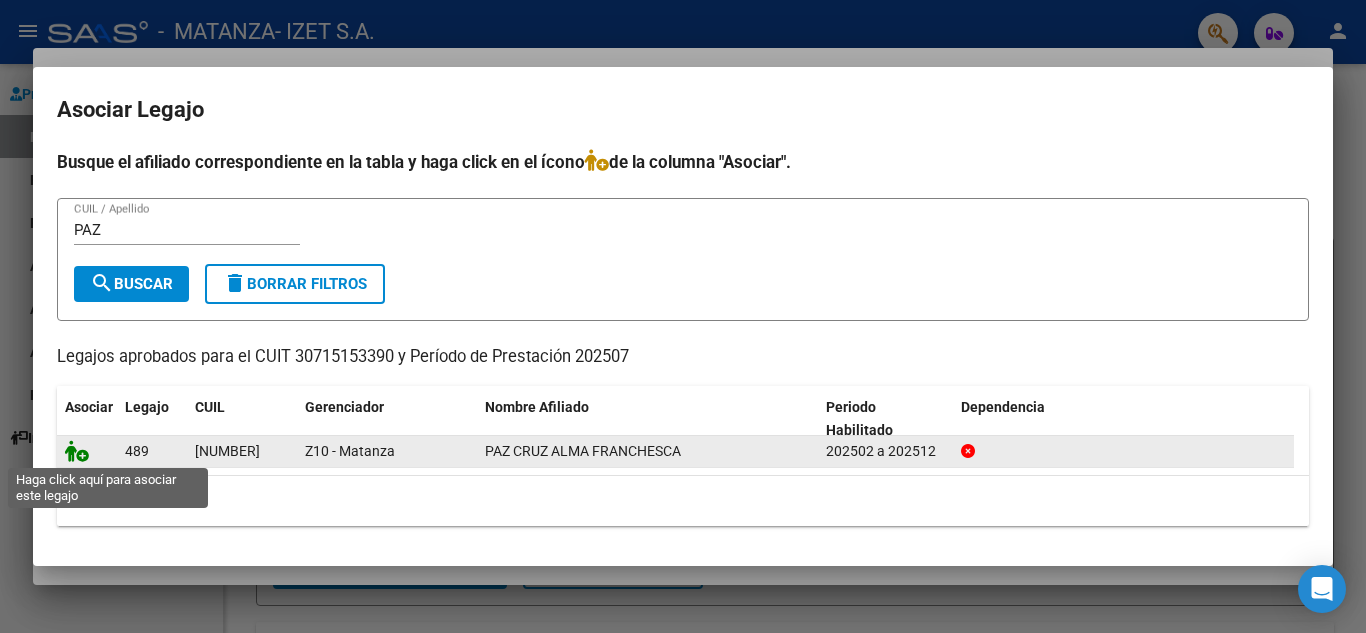 click 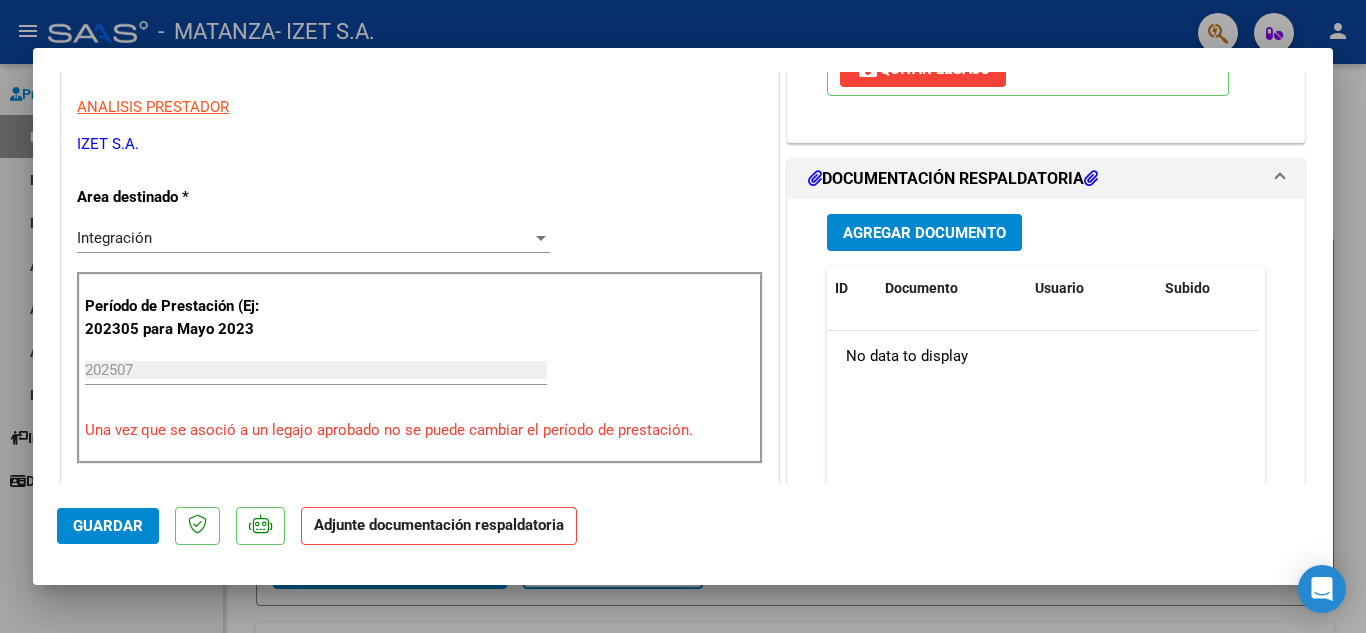 scroll, scrollTop: 400, scrollLeft: 0, axis: vertical 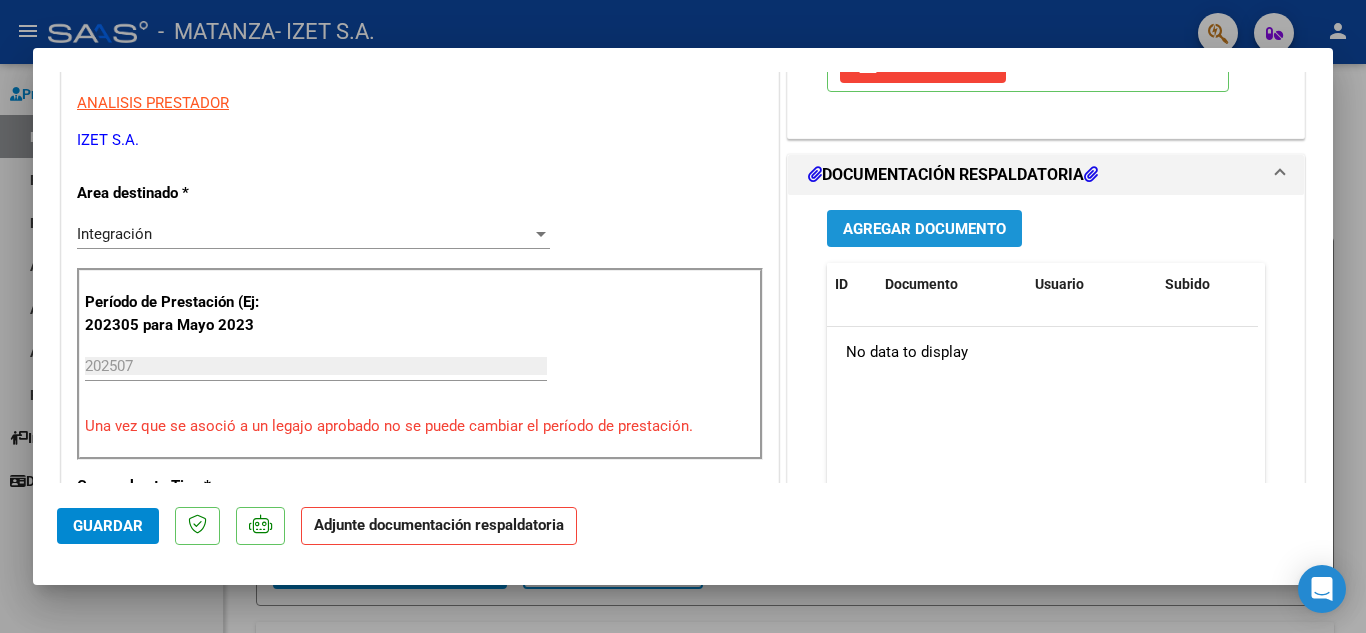 click on "Agregar Documento" at bounding box center [924, 229] 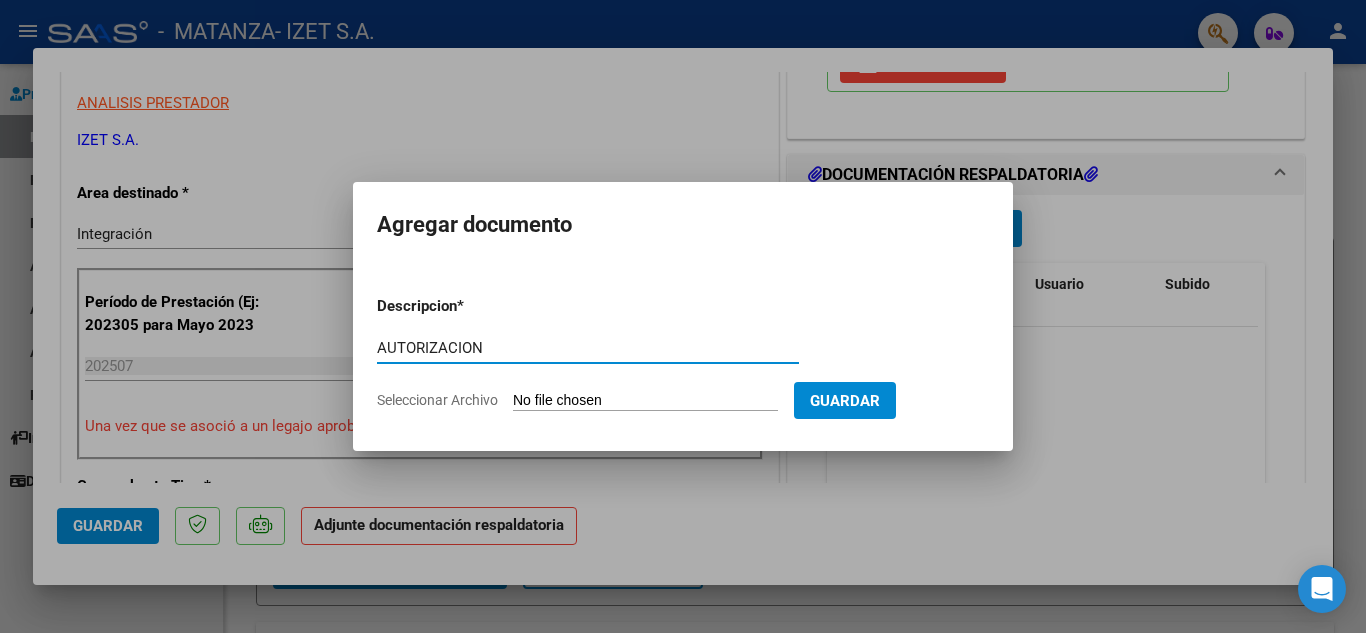 type on "AUTORIZACION" 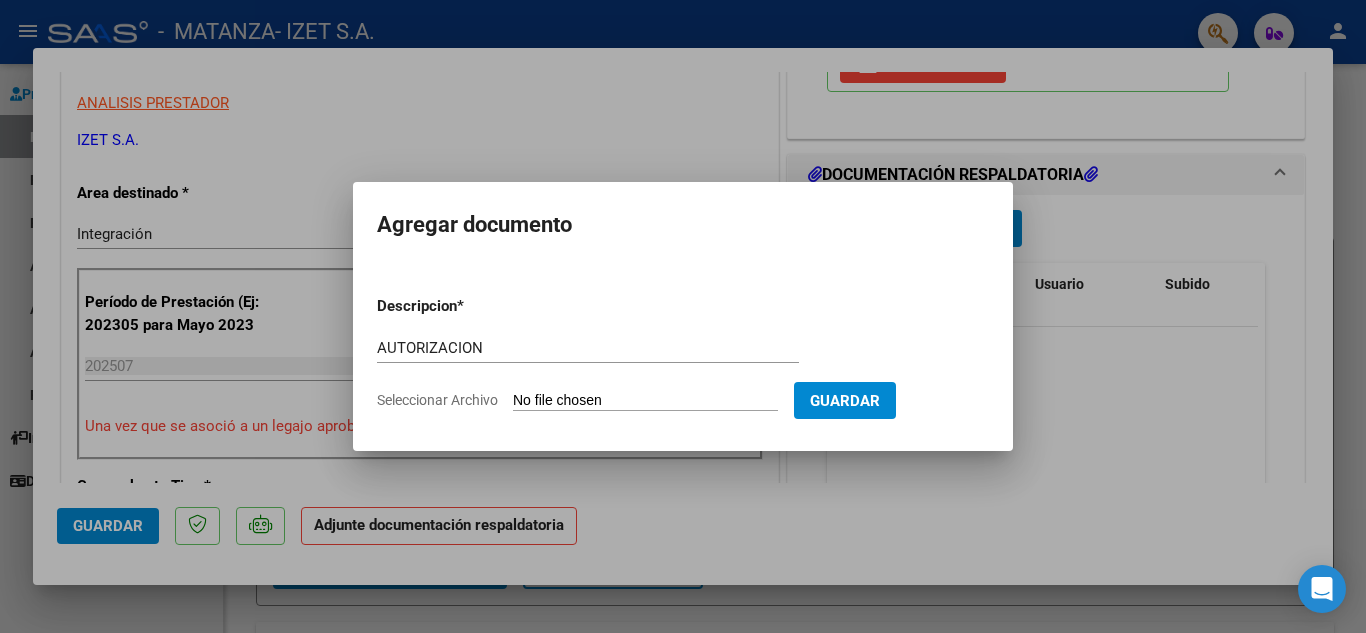 type on "C:\fakepath\PAZ CRUZ ALMA - Autorizacion febrero-diciembre 2025.pdf" 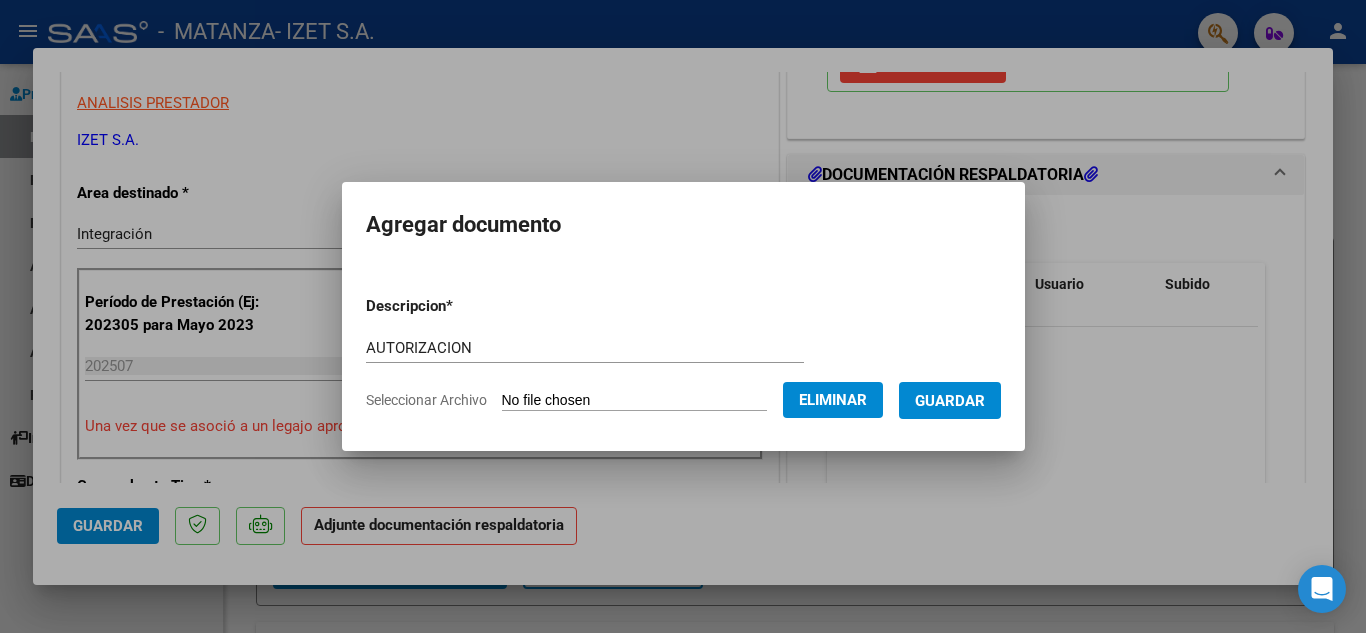 click on "Guardar" at bounding box center (950, 401) 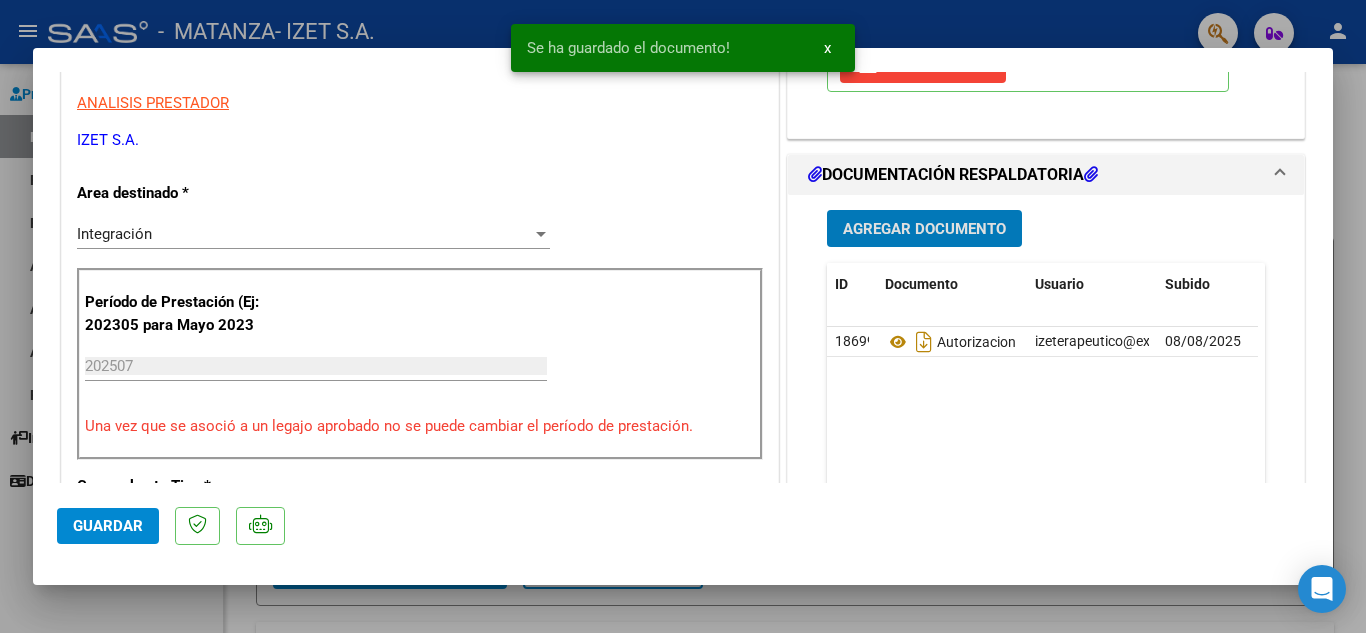 click on "Agregar Documento" at bounding box center (924, 229) 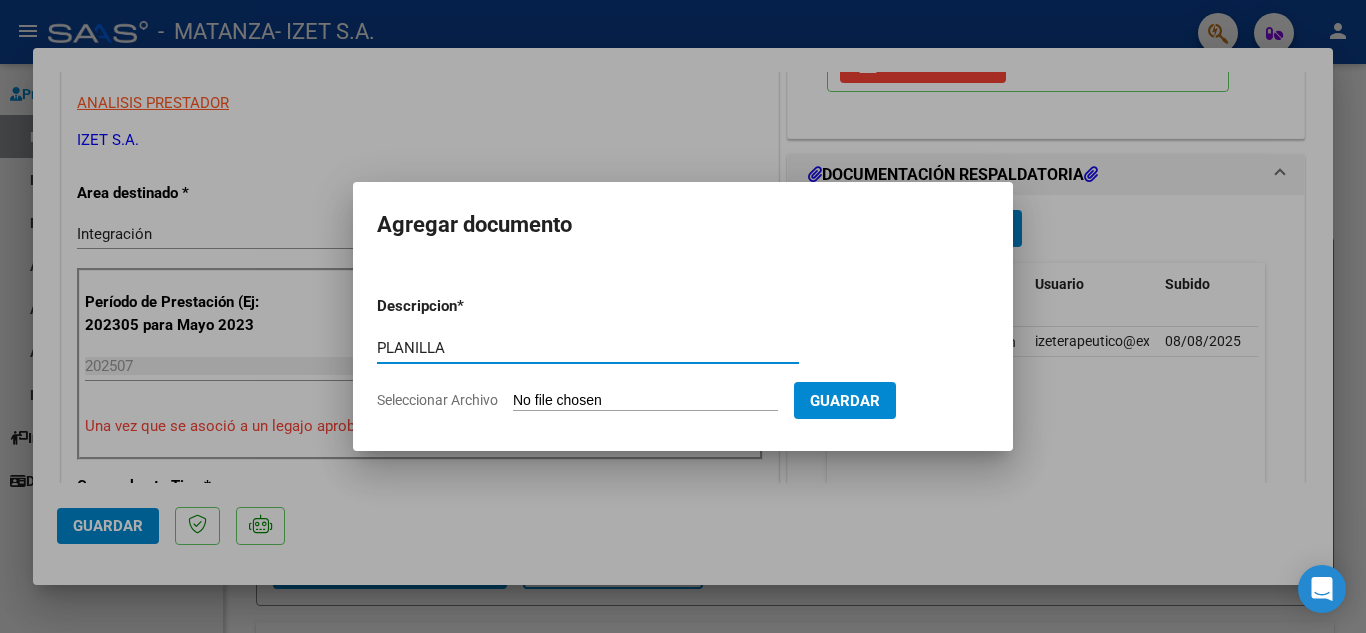type on "PLANILLA" 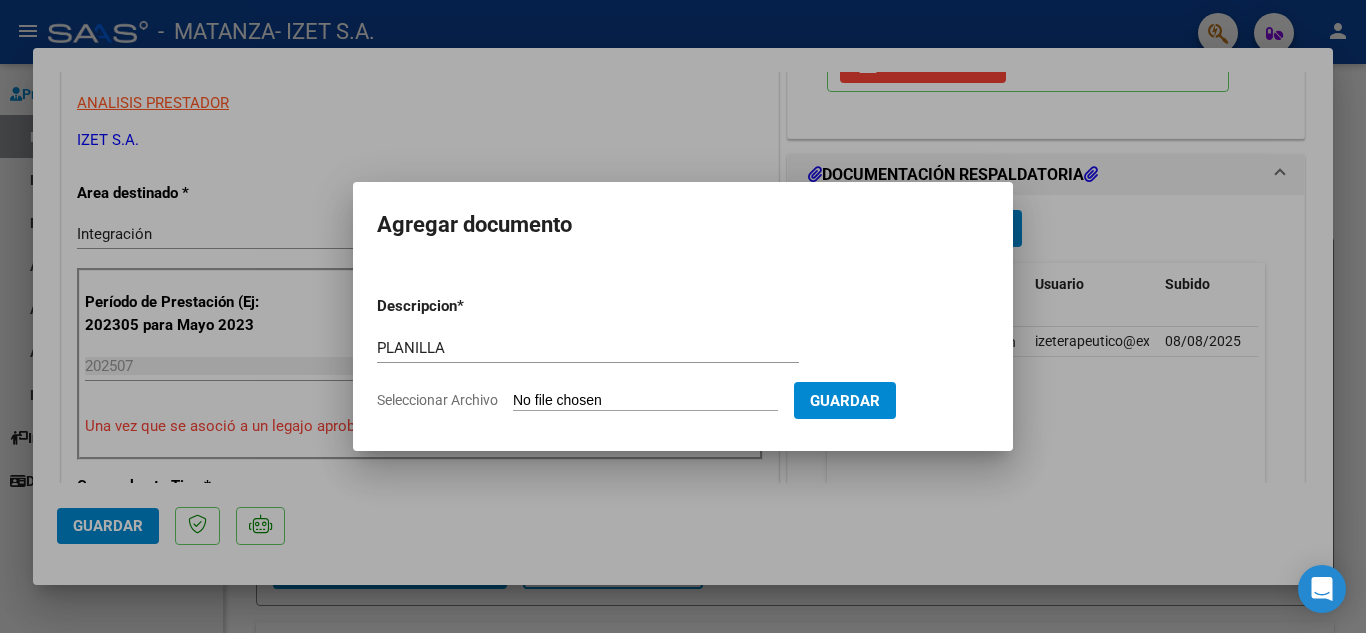type on "C:\fakepath\PLANILLA_58874766_PAZ_JULIO.pdf" 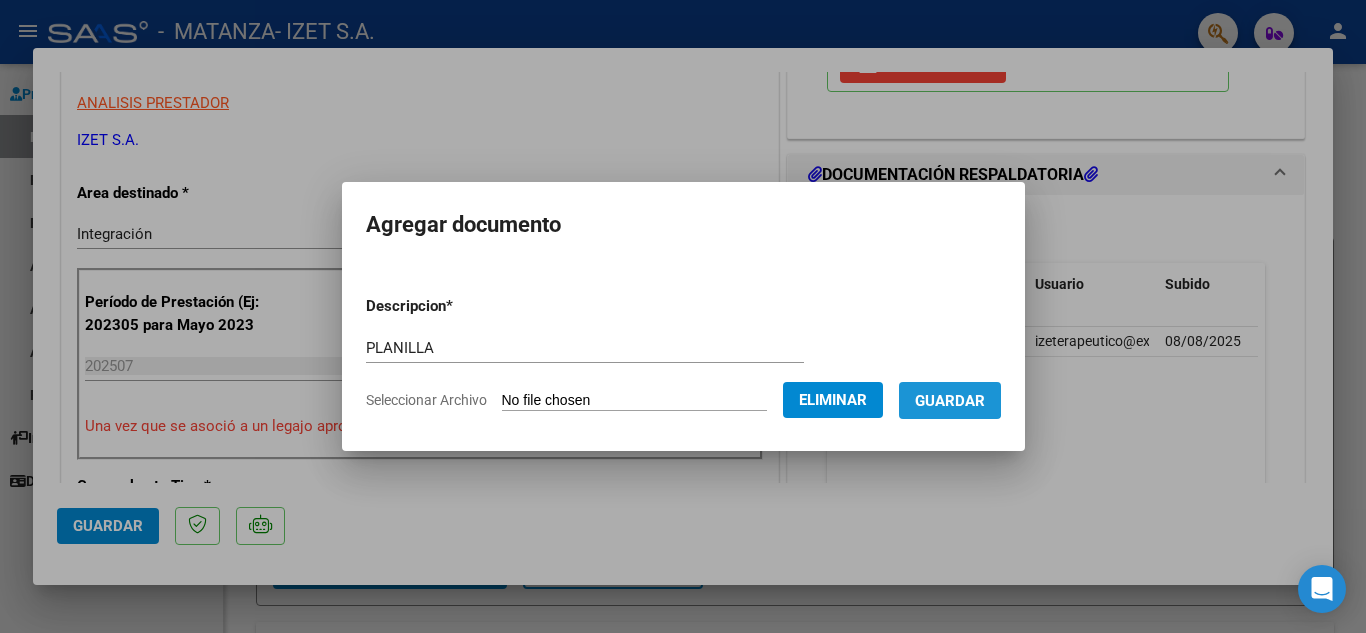 click on "Guardar" at bounding box center (950, 400) 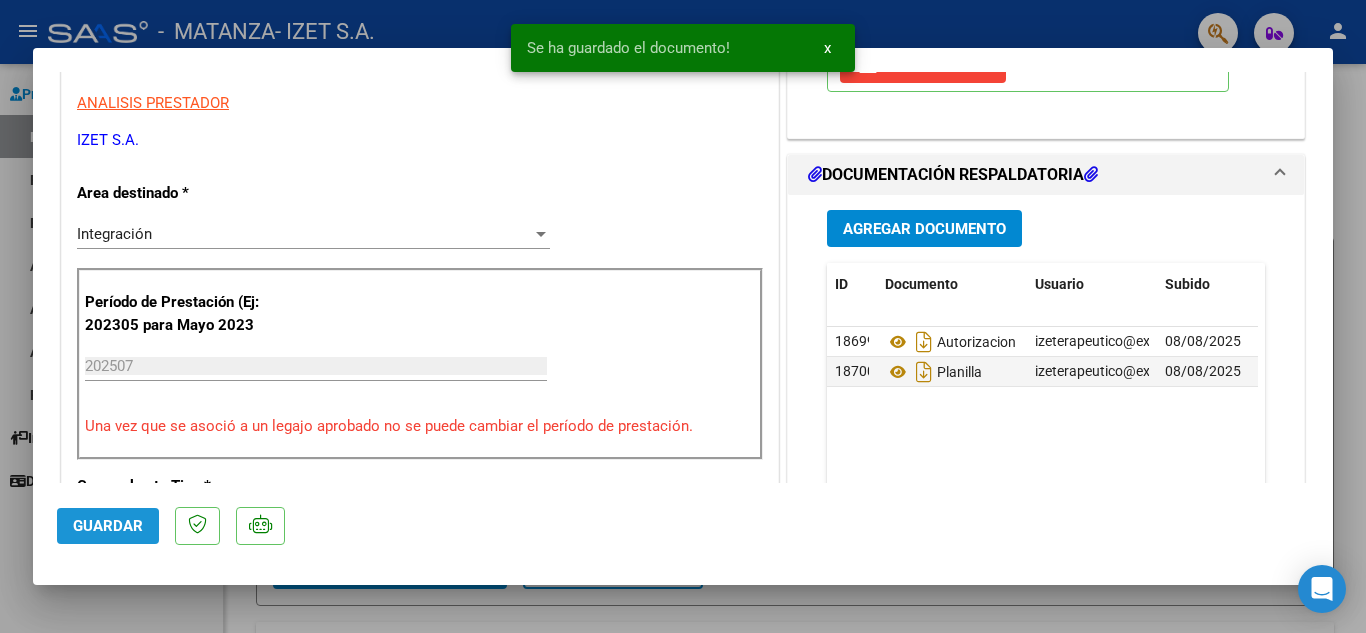 click on "Guardar" 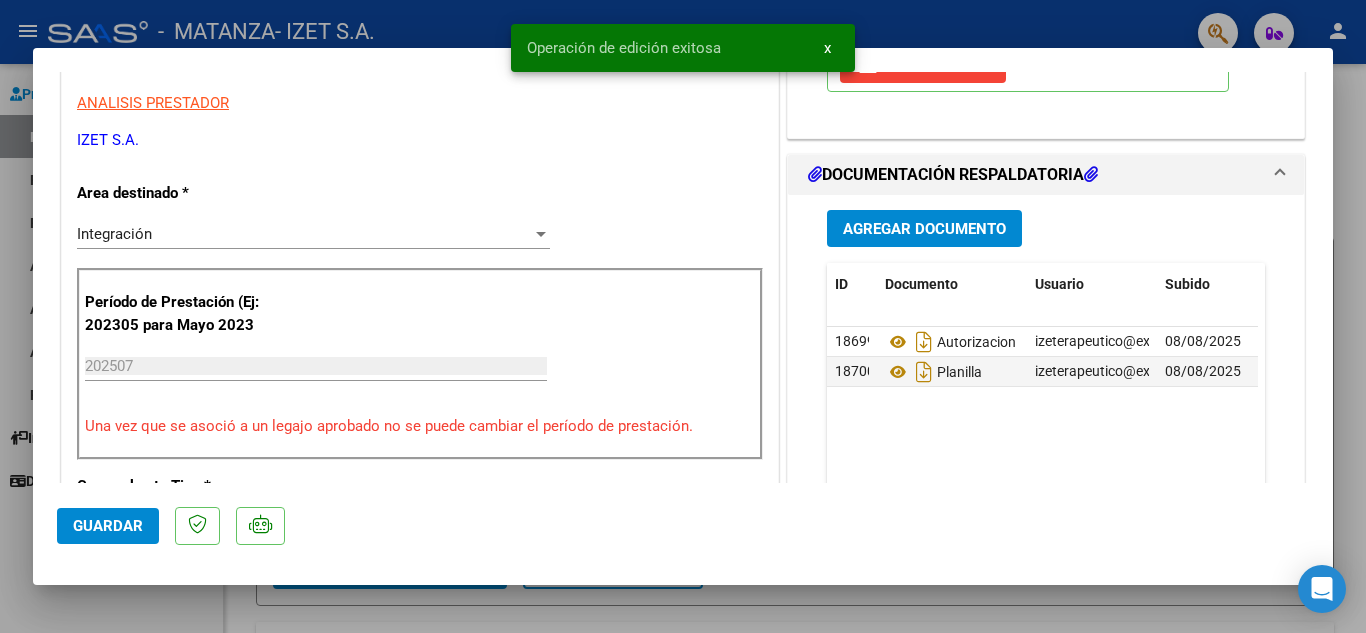 click at bounding box center [683, 316] 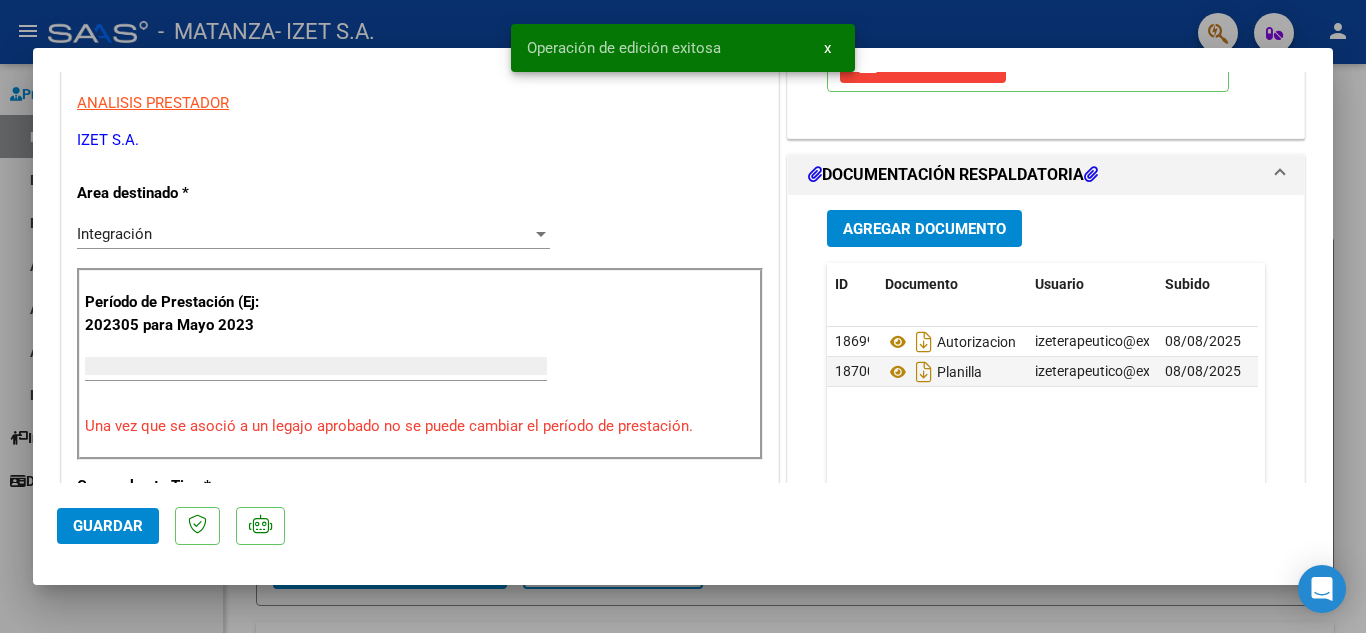 scroll, scrollTop: 0, scrollLeft: 0, axis: both 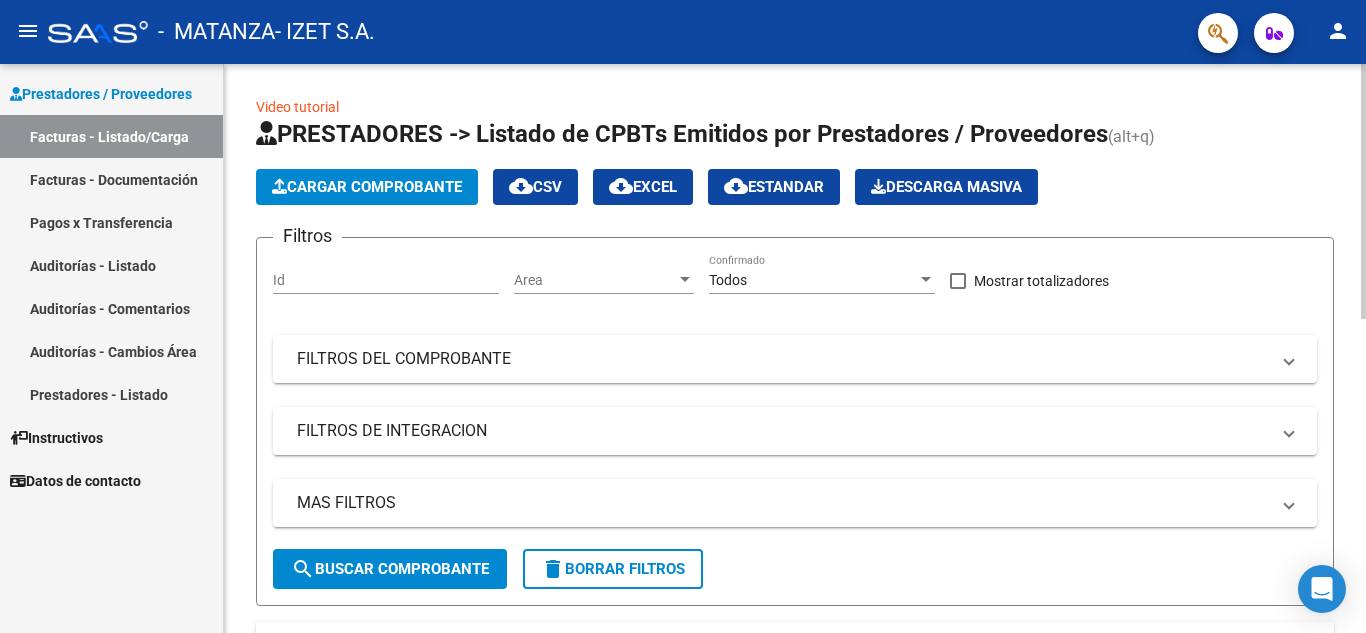 click on "Cargar Comprobante" 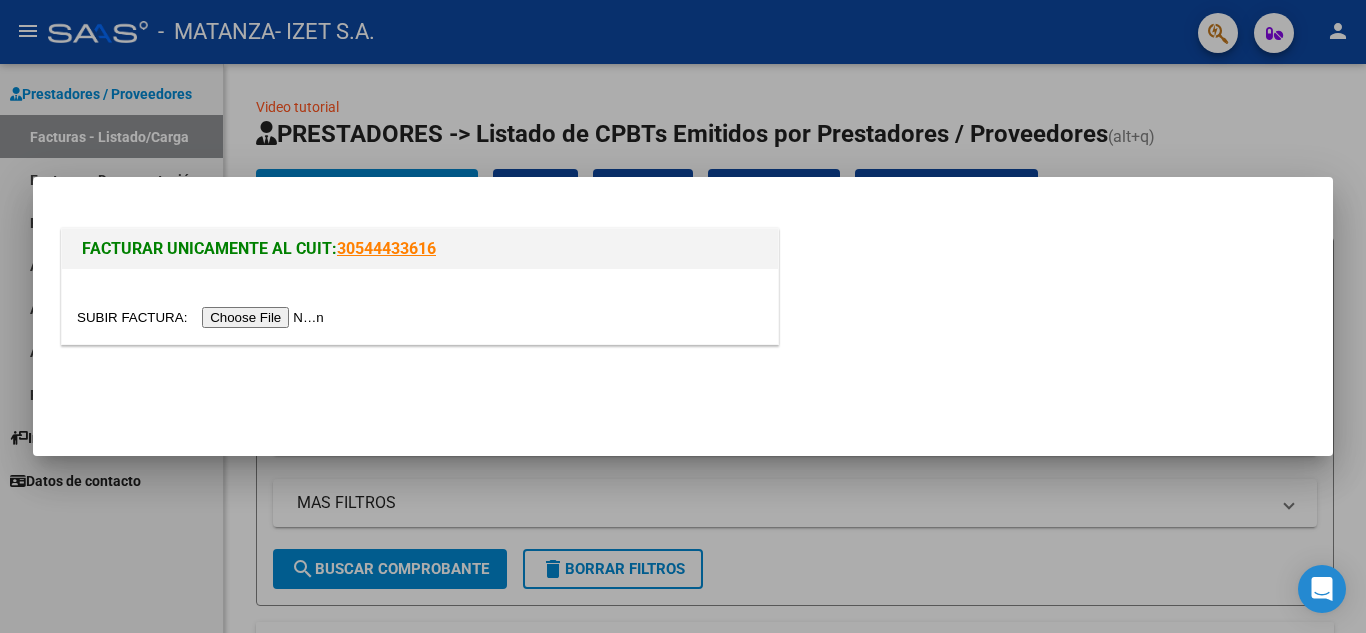 click at bounding box center (203, 317) 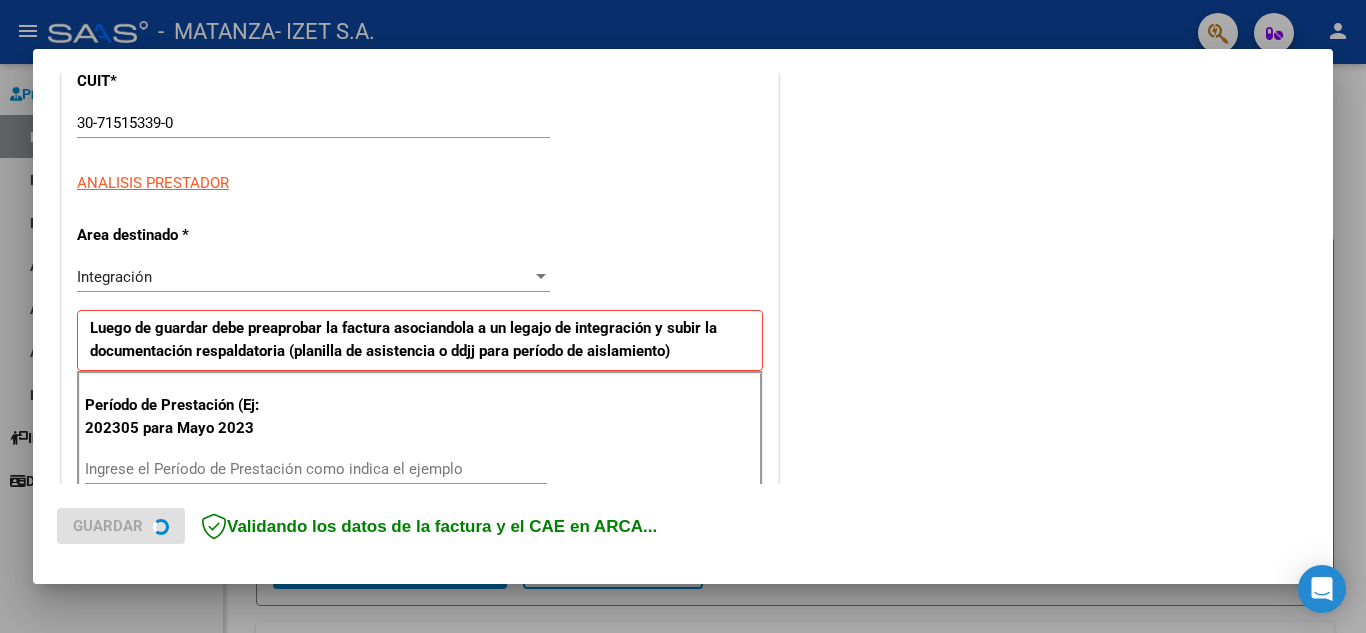 scroll, scrollTop: 300, scrollLeft: 0, axis: vertical 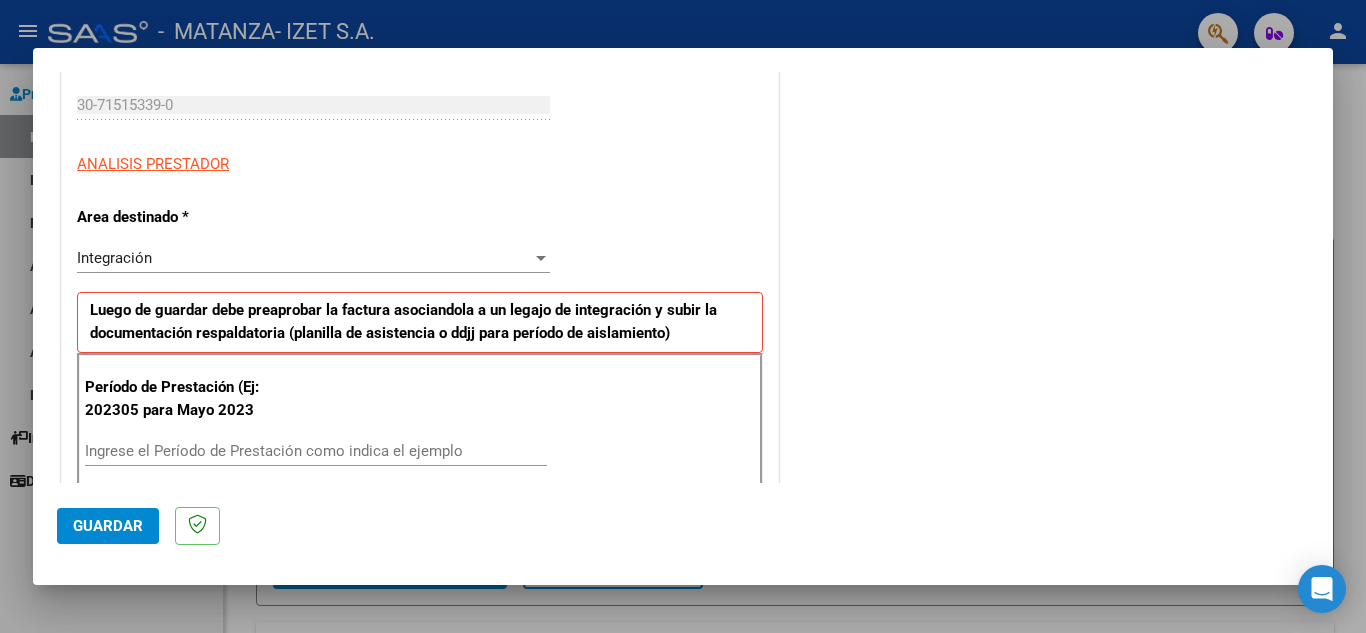 click on "Ingrese el Período de Prestación como indica el ejemplo" at bounding box center [316, 451] 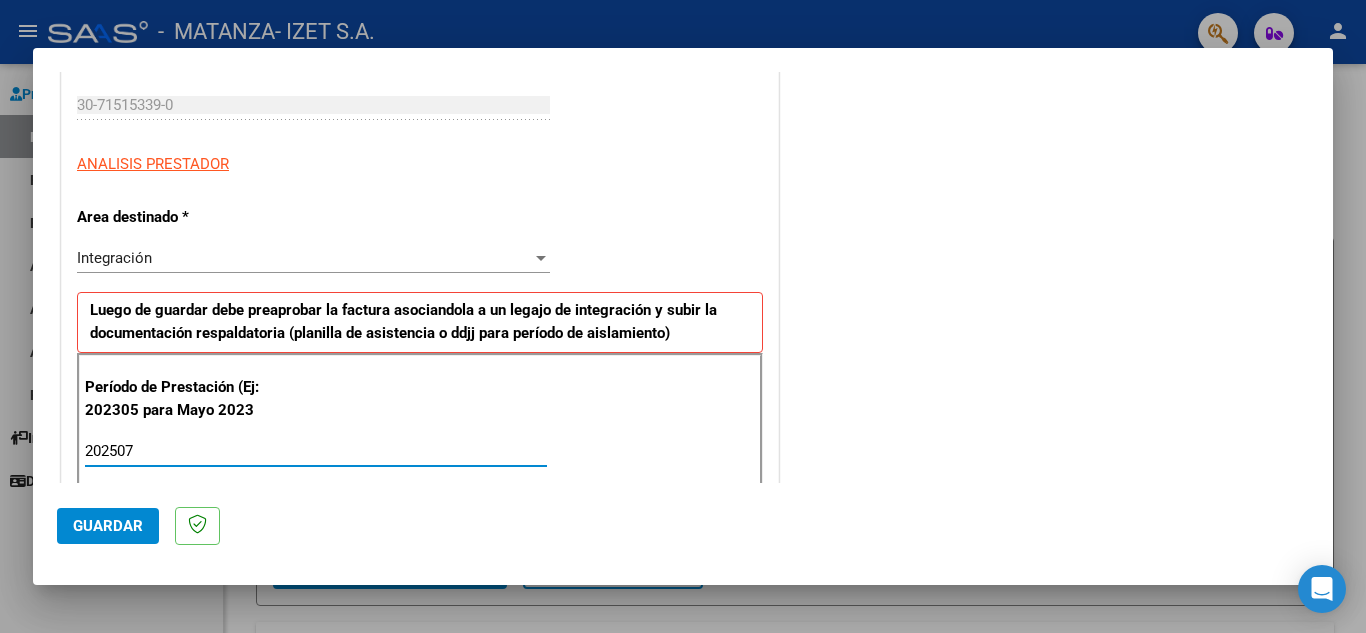 type on "202507" 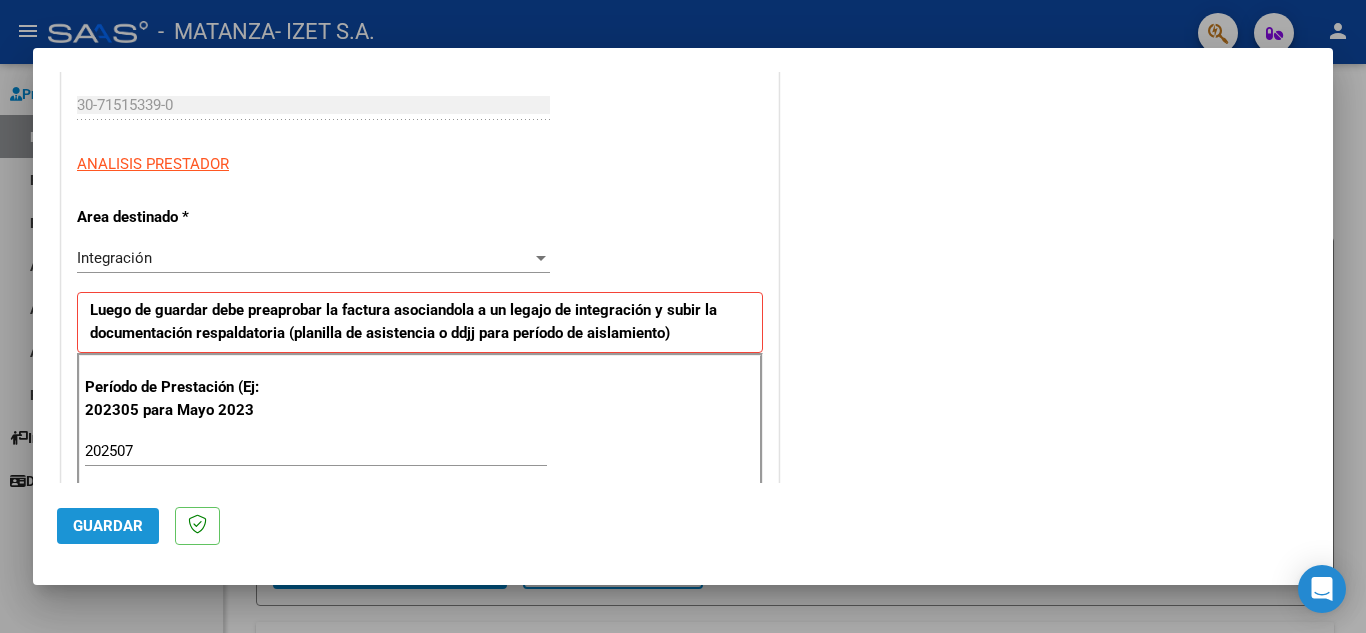 click on "Guardar" 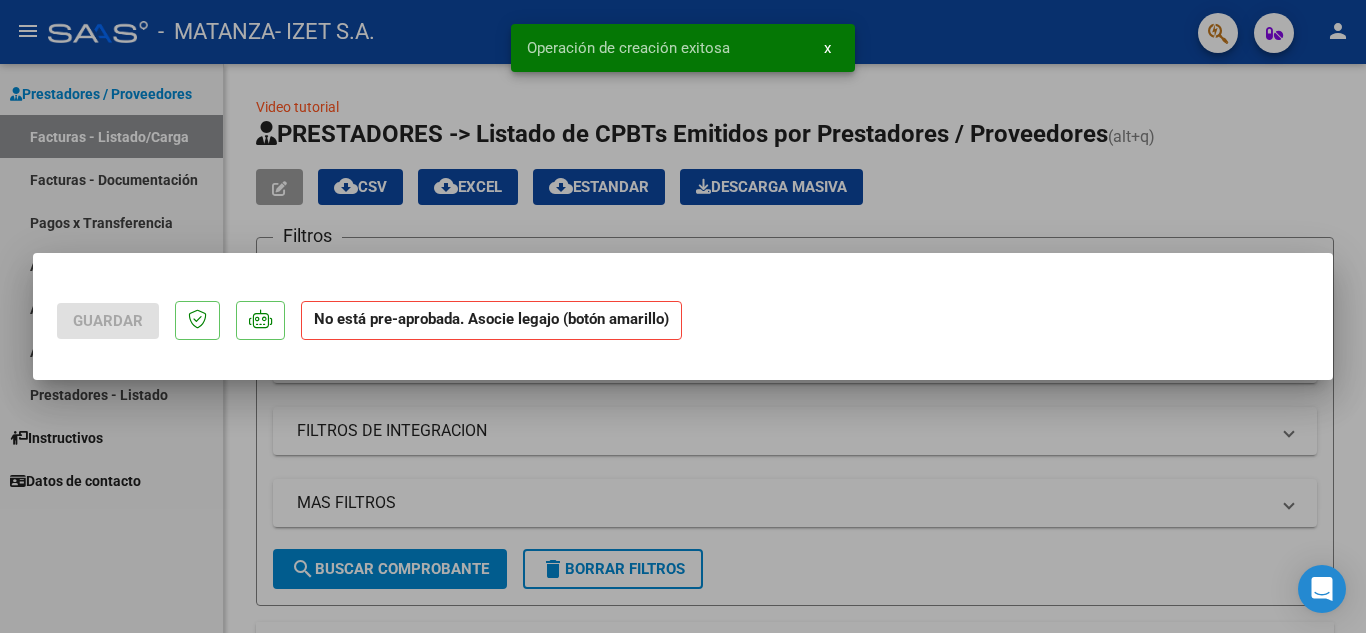 scroll, scrollTop: 0, scrollLeft: 0, axis: both 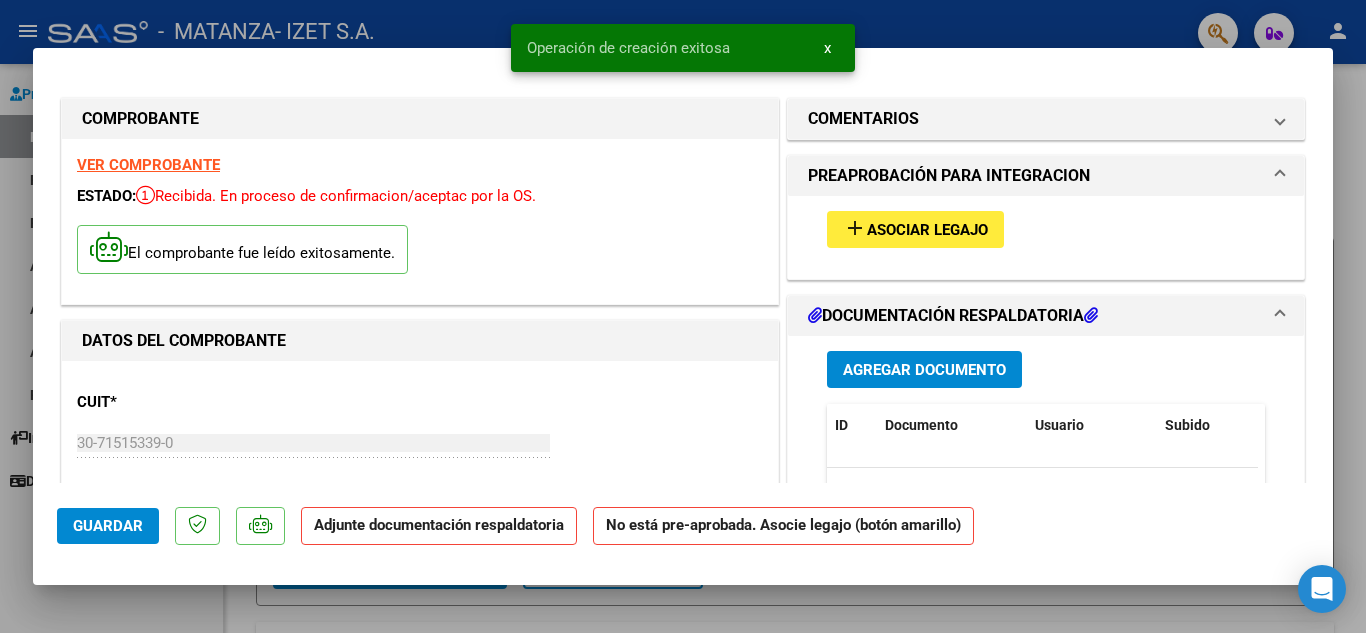 click on "Asociar Legajo" at bounding box center [927, 230] 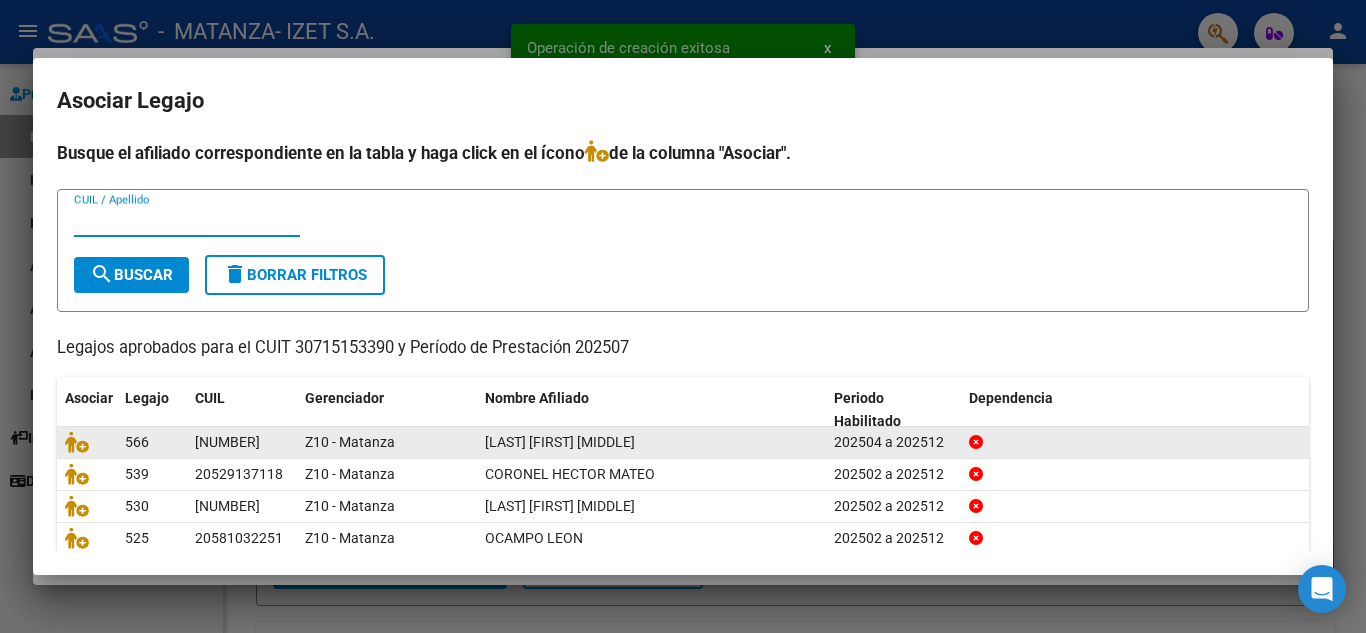 scroll, scrollTop: 100, scrollLeft: 0, axis: vertical 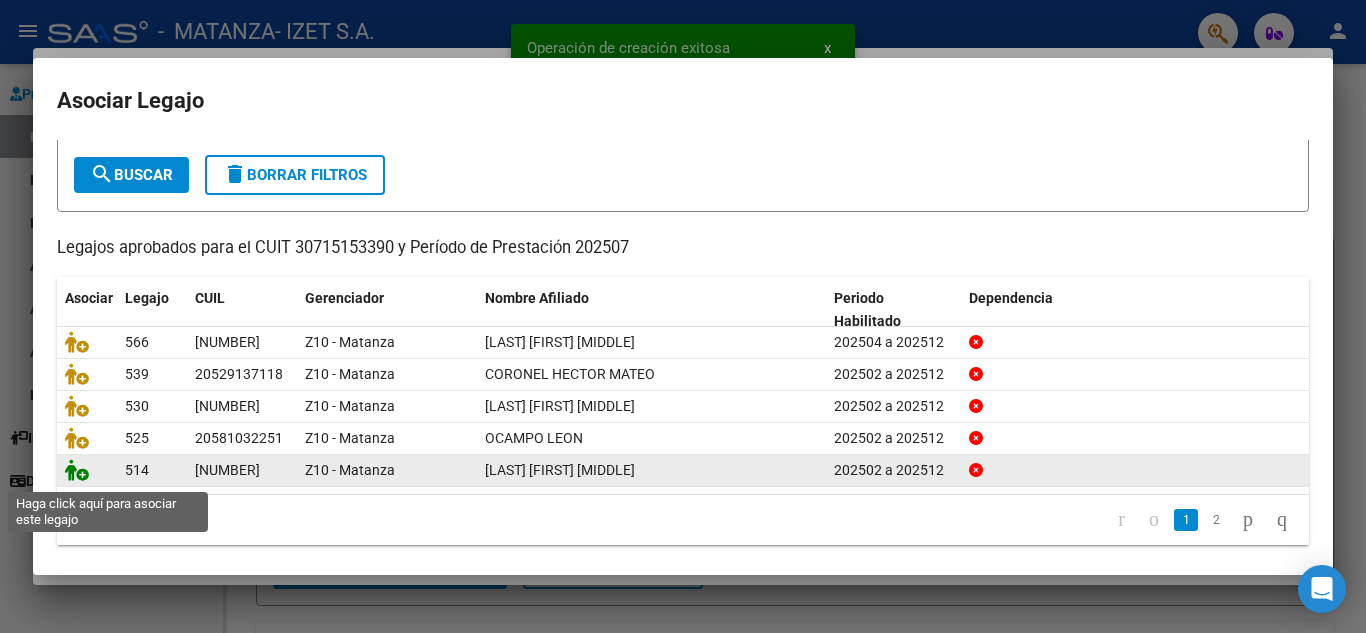 click 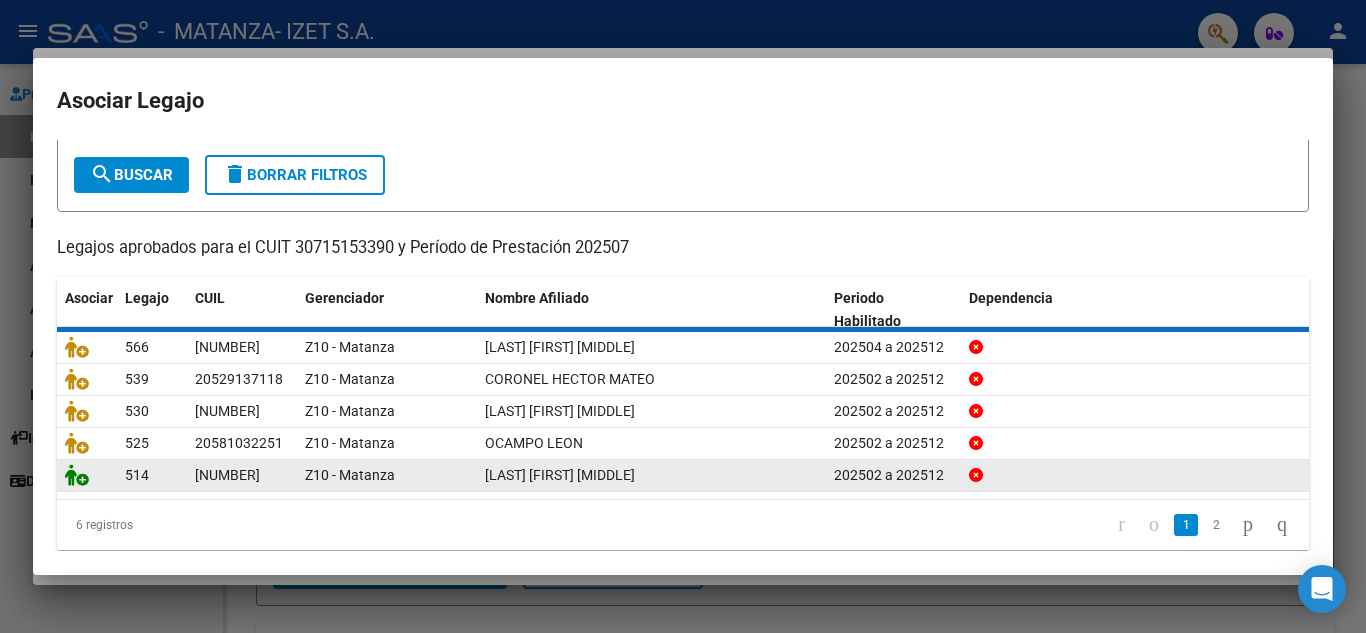 scroll, scrollTop: 0, scrollLeft: 0, axis: both 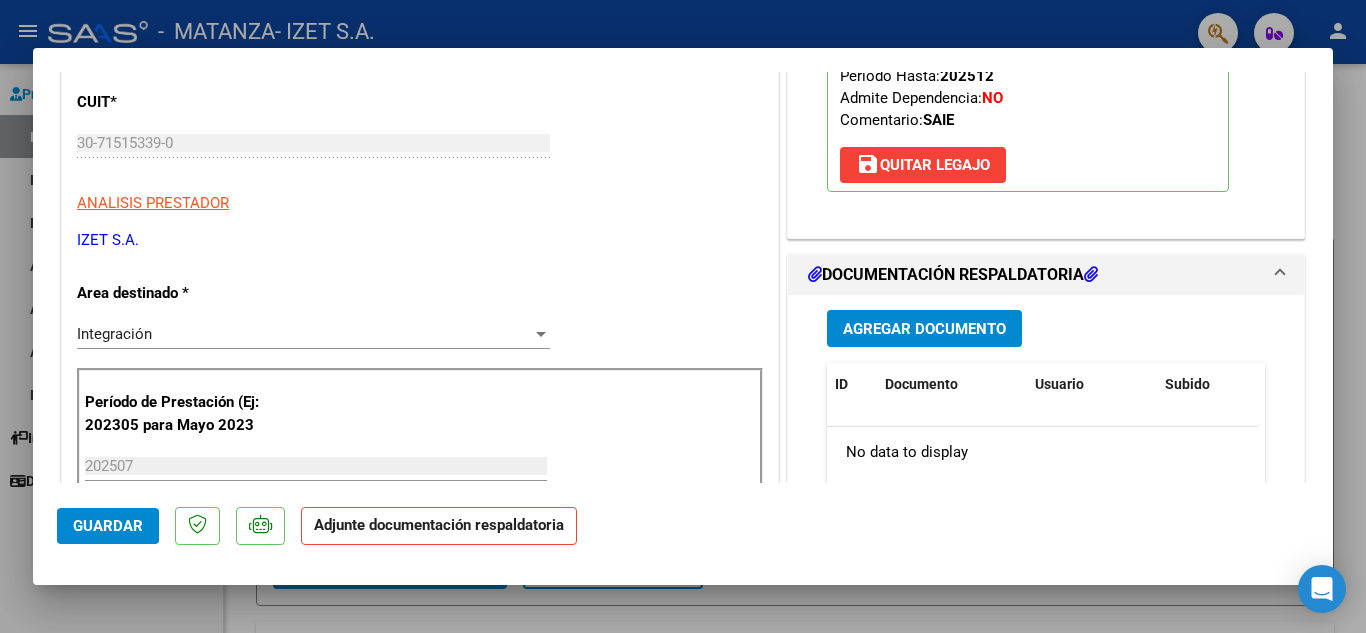 click on "Agregar Documento" at bounding box center [924, 329] 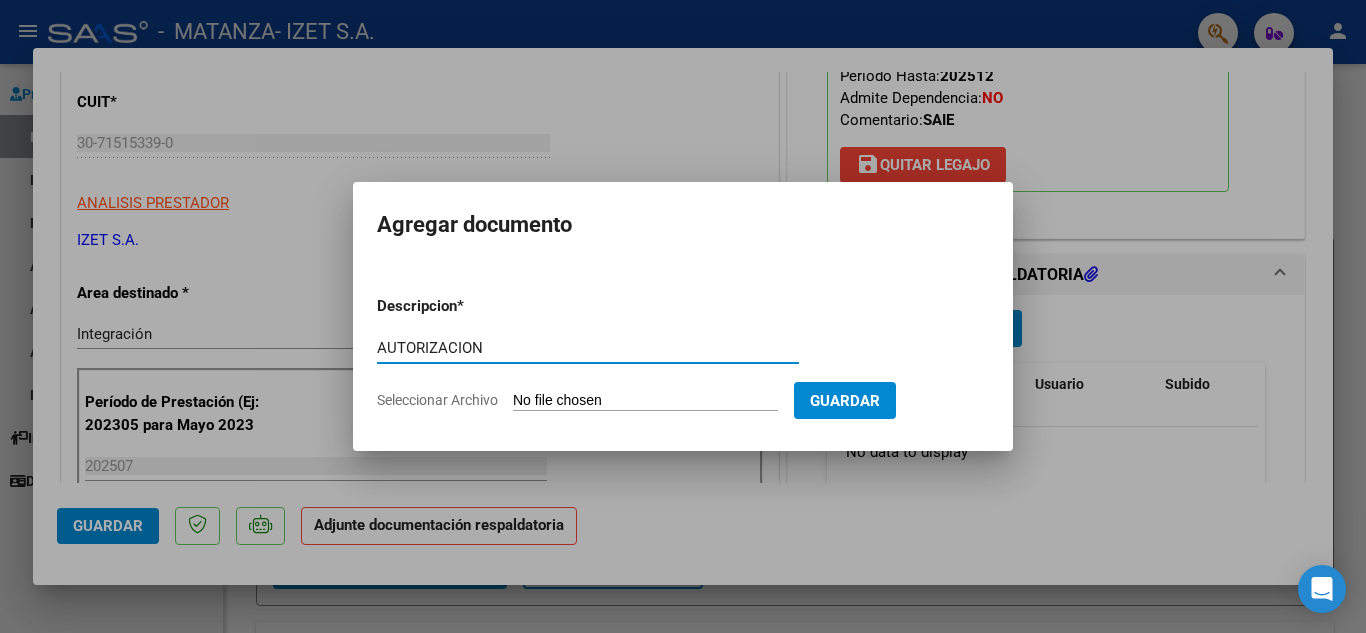 type on "AUTORIZACION" 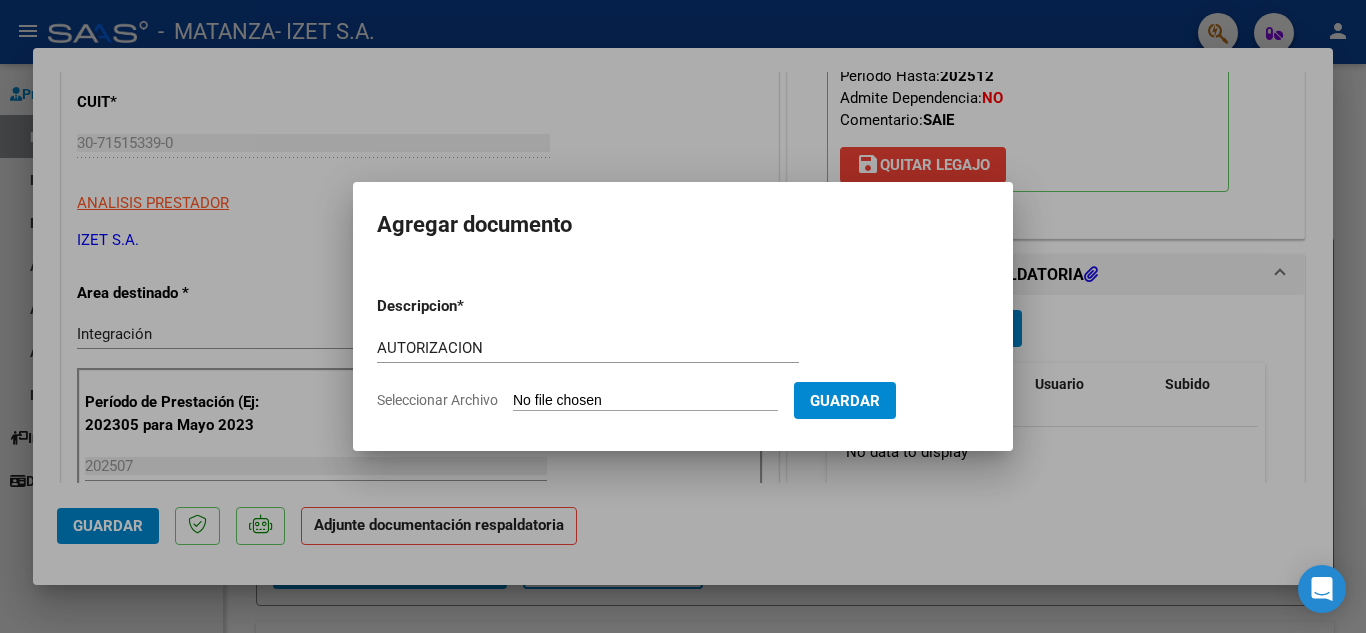 type on "C:\fakepath\QUIROZ autorizacion feb-dic 25.pdf" 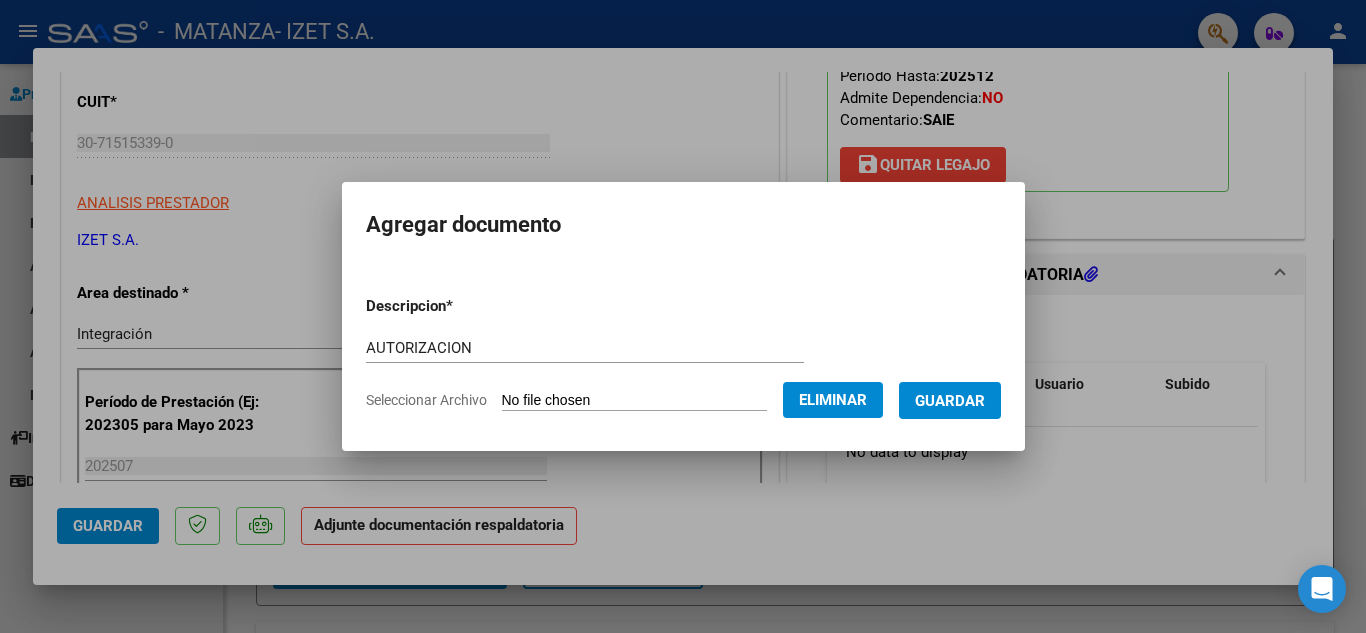 click on "Guardar" at bounding box center [950, 400] 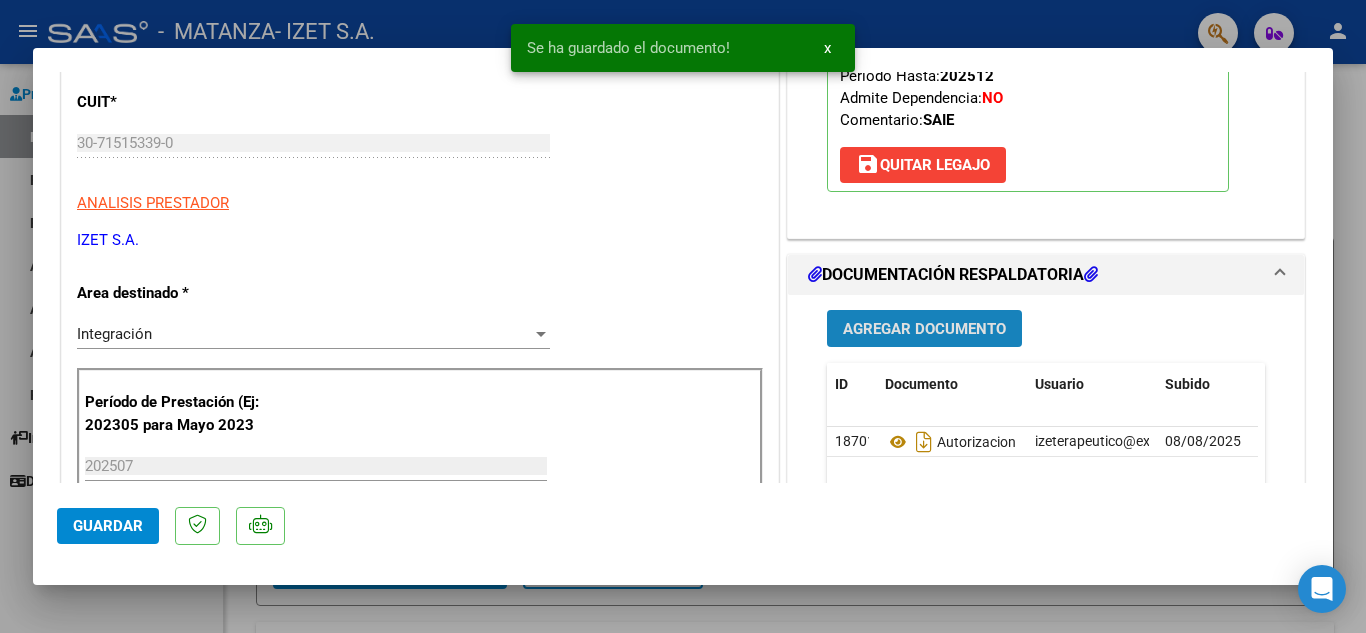 click on "Agregar Documento" at bounding box center (924, 329) 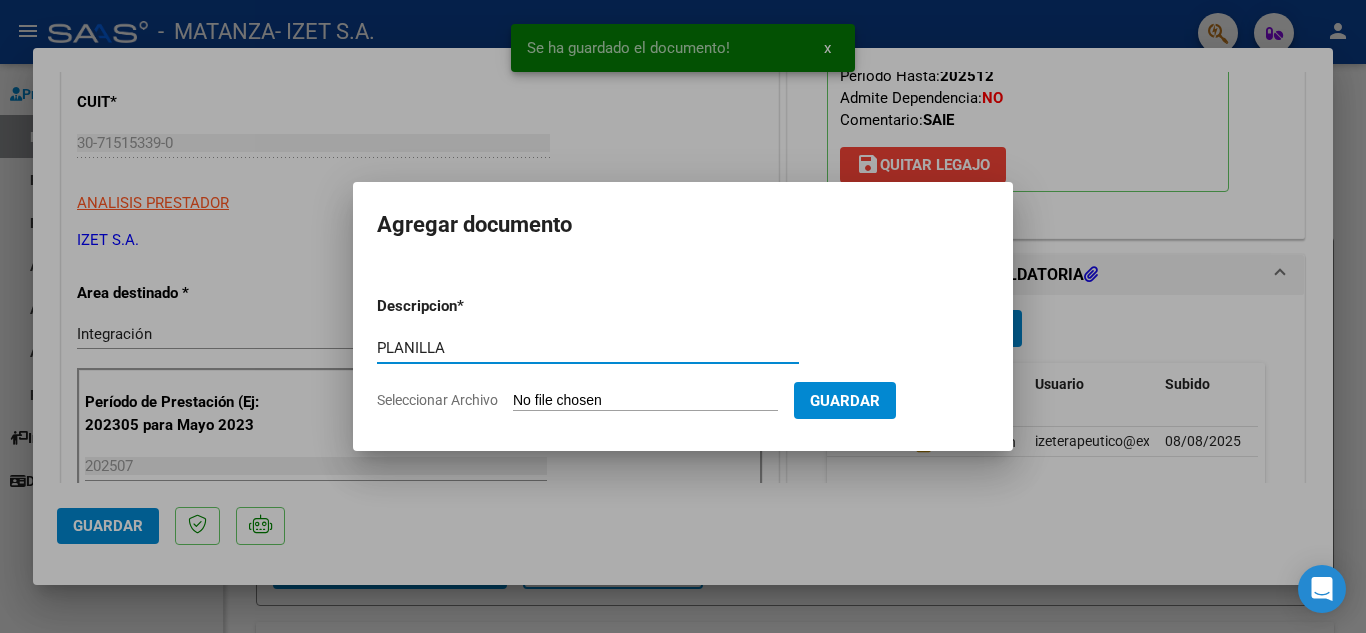 type on "PLANILLA" 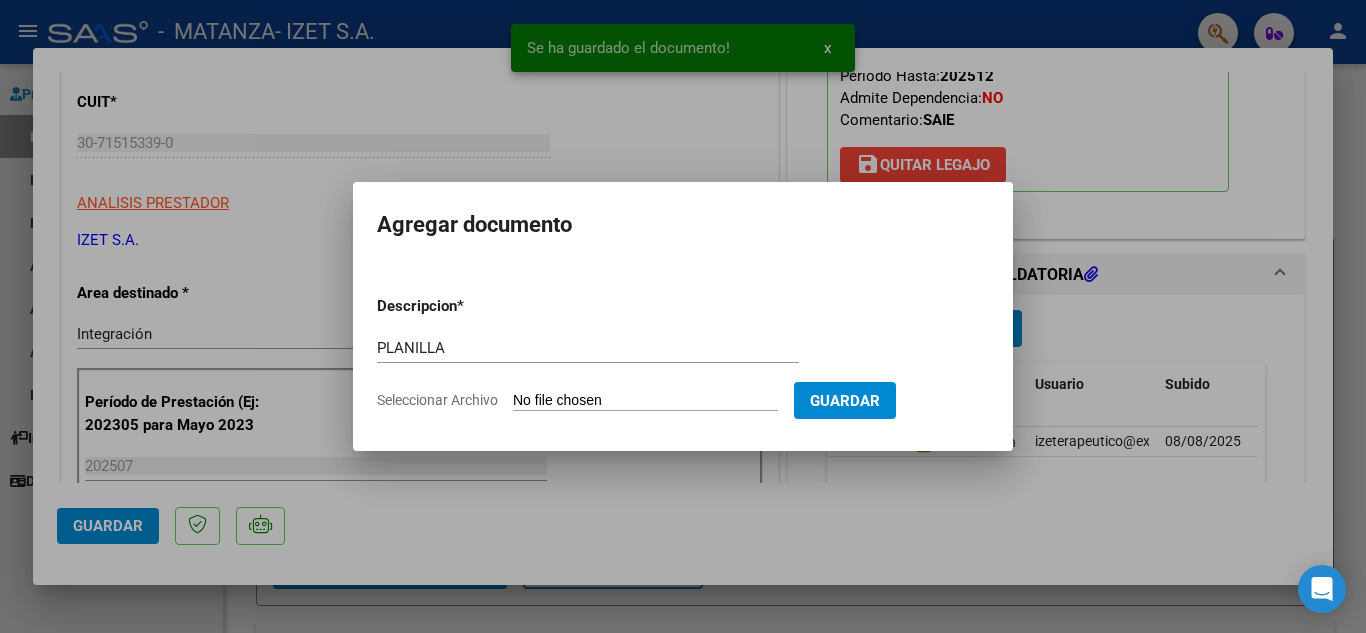 click on "Seleccionar Archivo" at bounding box center [645, 401] 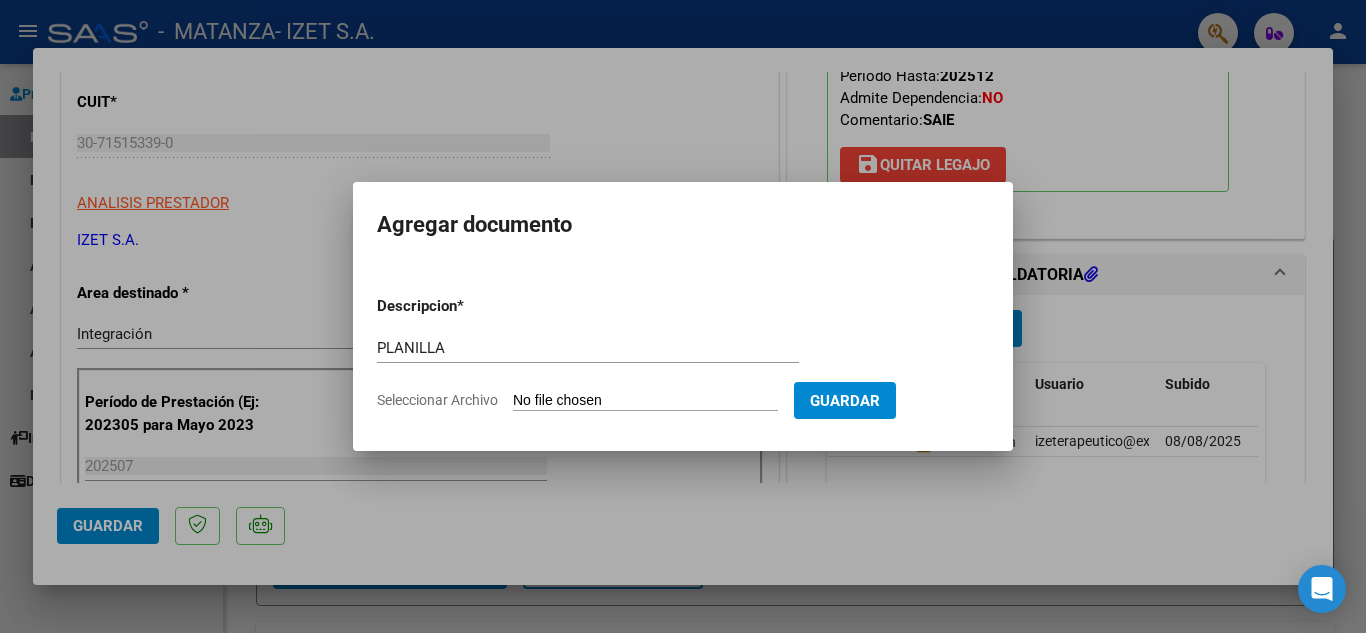 type on "C:\fakepath\PLANILLA_58530698_QUIROZ_JULIO.pdf" 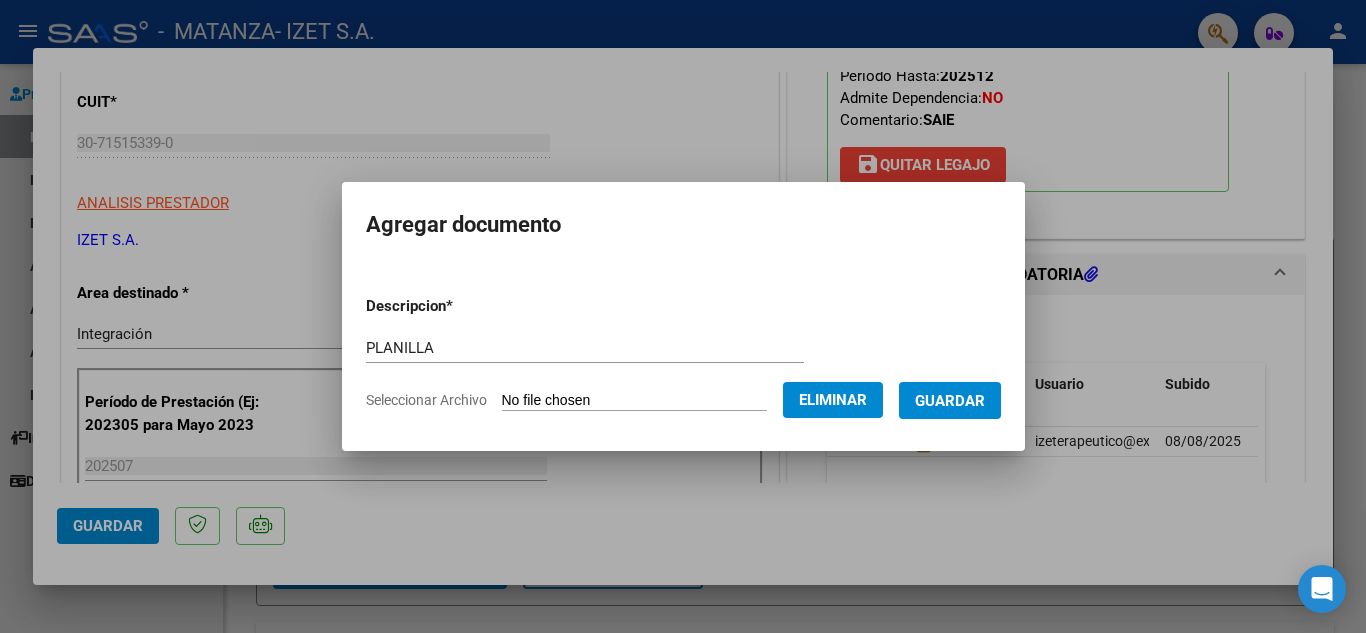 click on "Guardar" at bounding box center [950, 401] 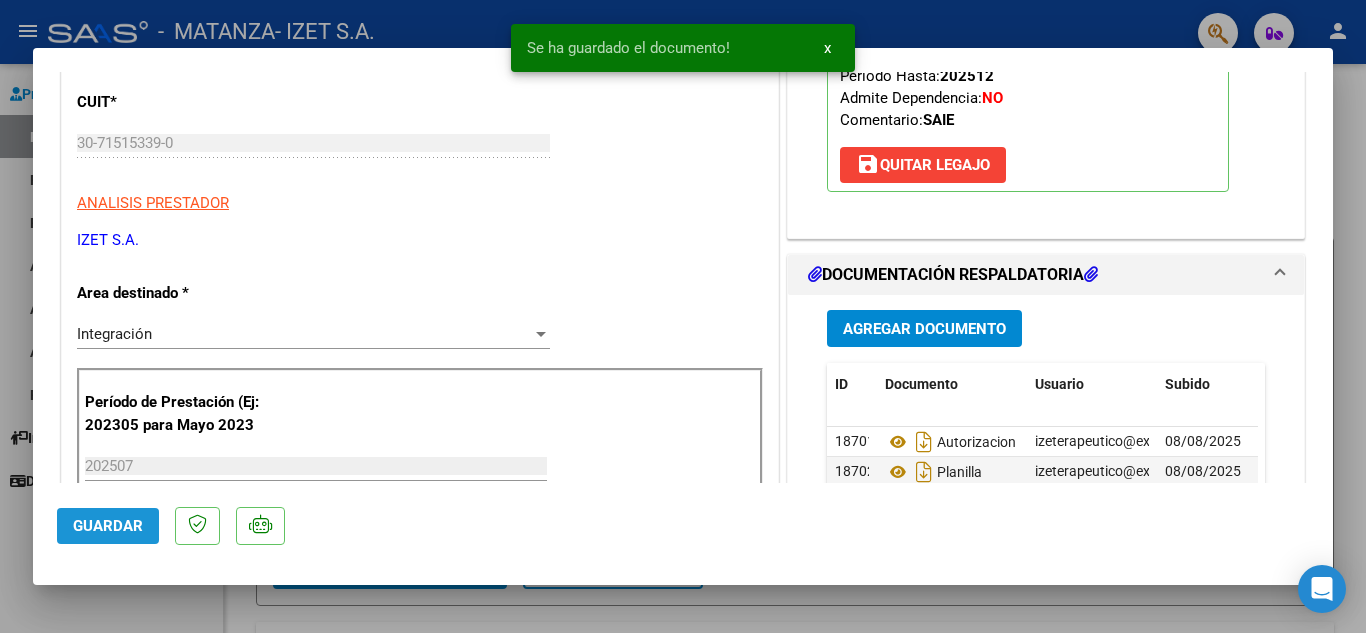 click on "Guardar" 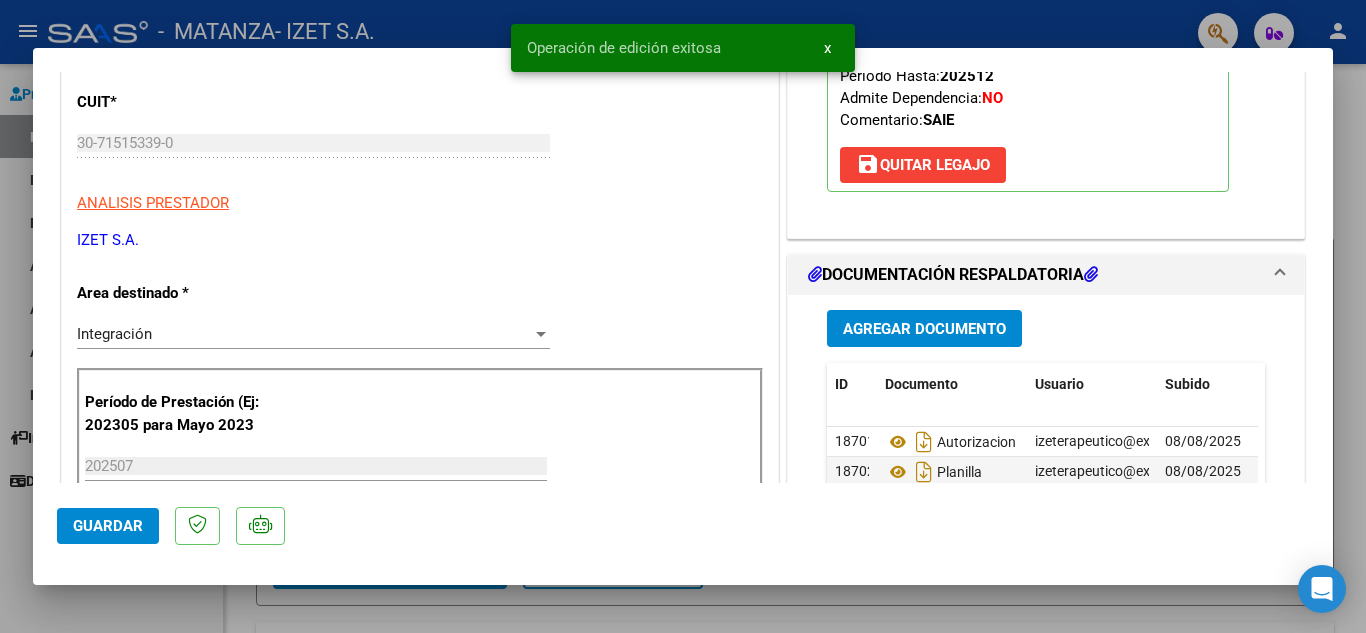 click at bounding box center (683, 316) 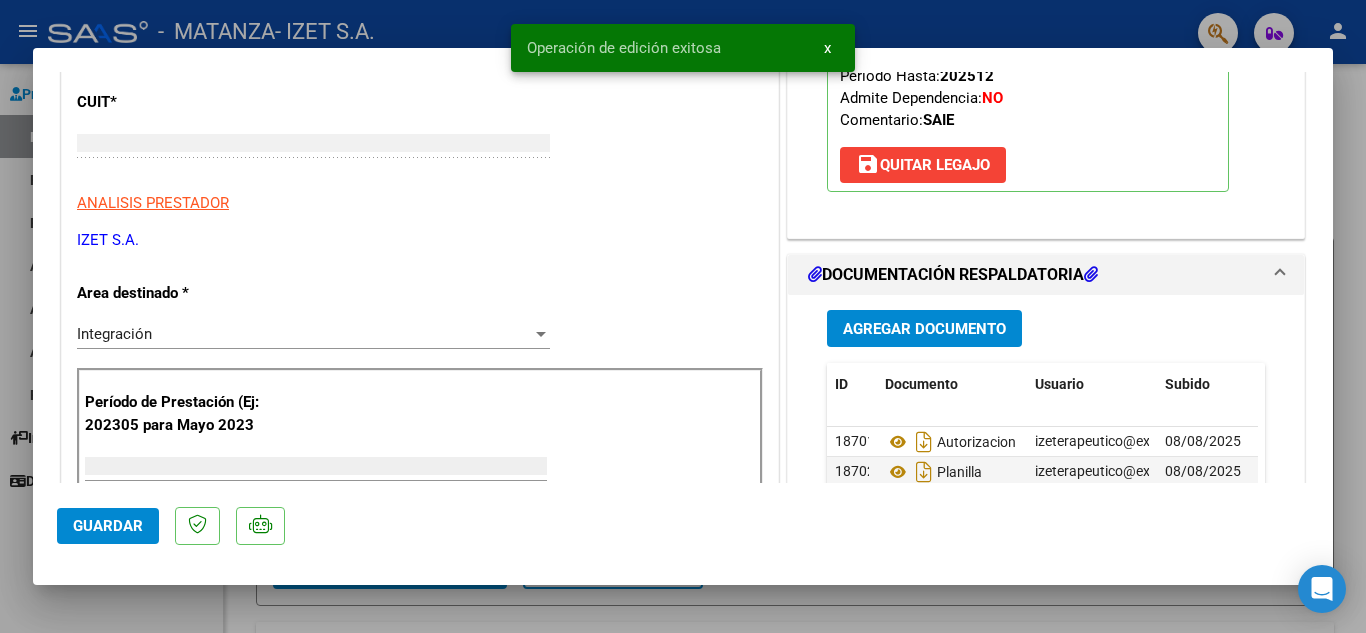 scroll, scrollTop: 0, scrollLeft: 0, axis: both 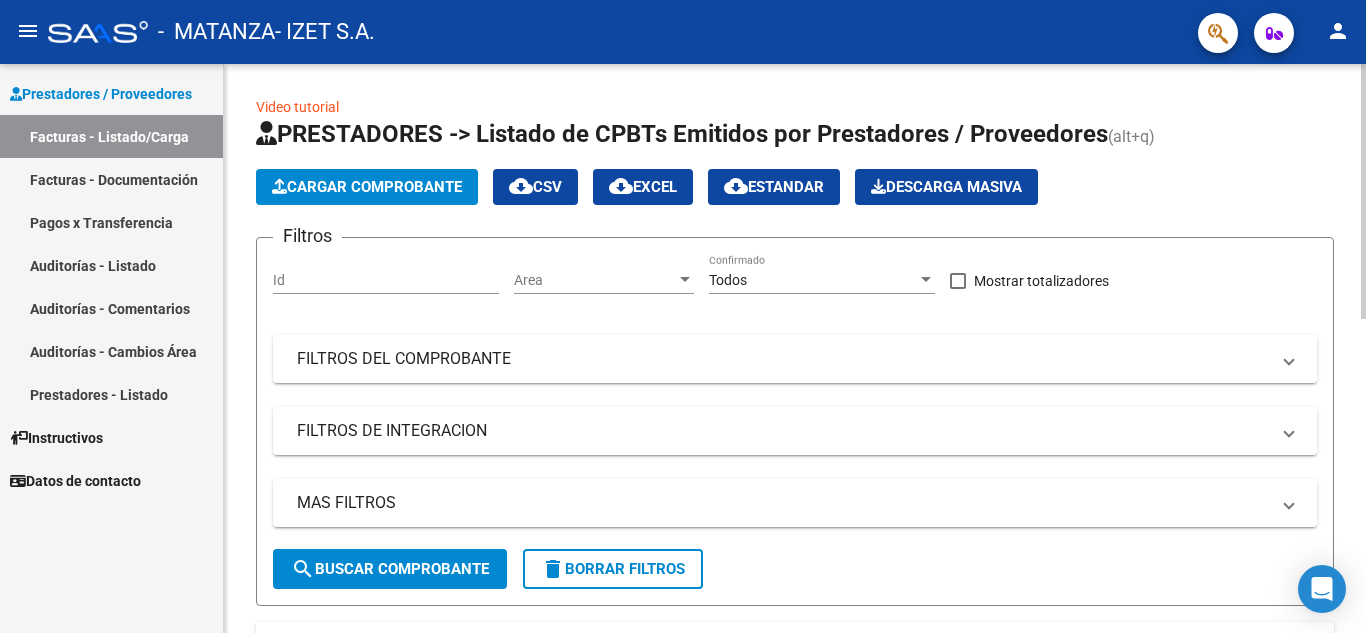 click on "Cargar Comprobante" 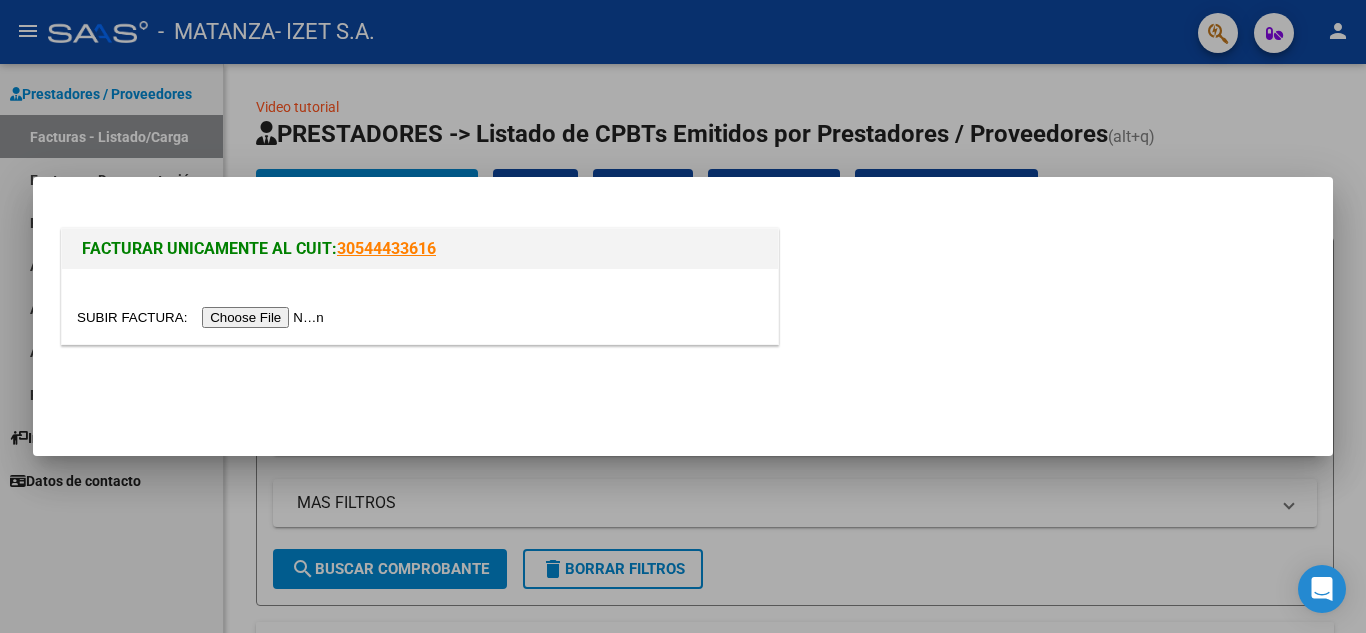 click at bounding box center (203, 317) 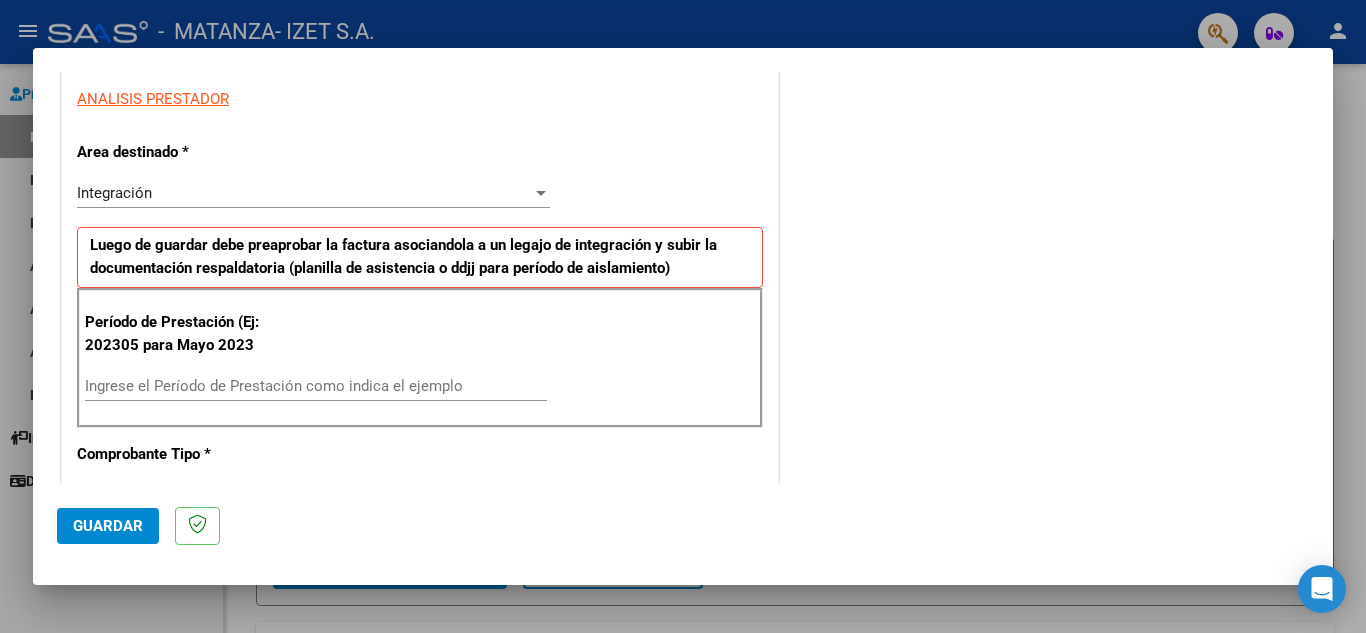 scroll, scrollTop: 400, scrollLeft: 0, axis: vertical 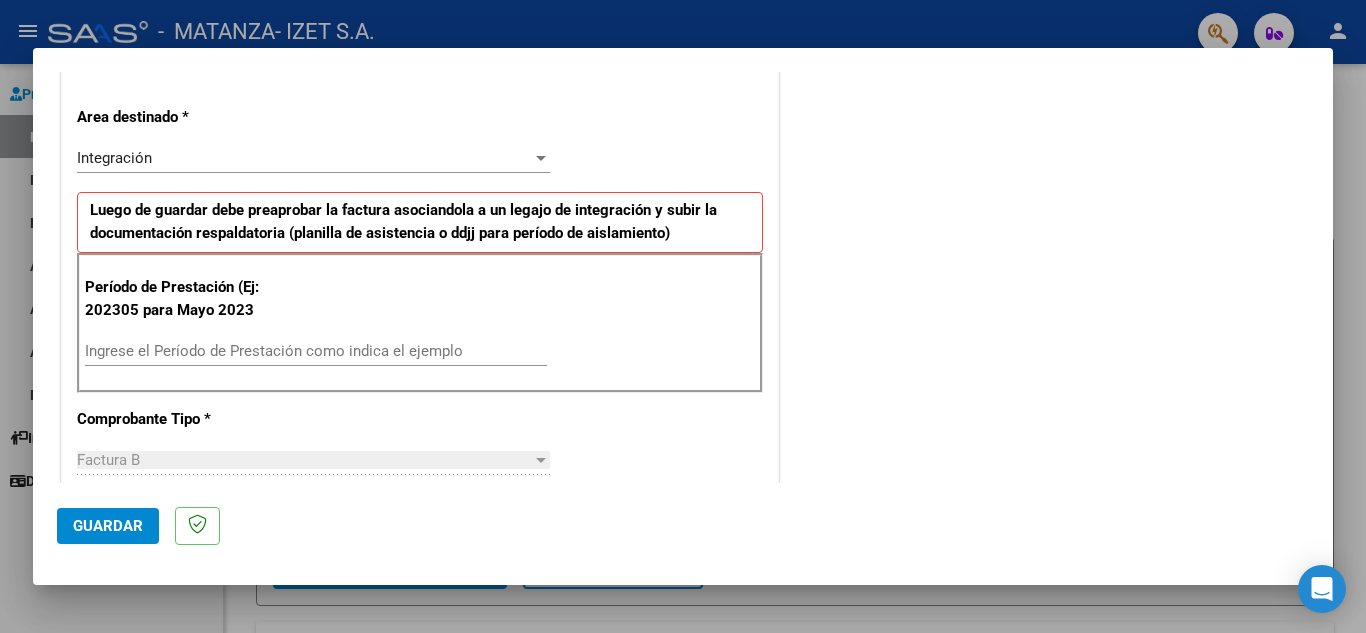 click on "Ingrese el Período de Prestación como indica el ejemplo" at bounding box center [316, 351] 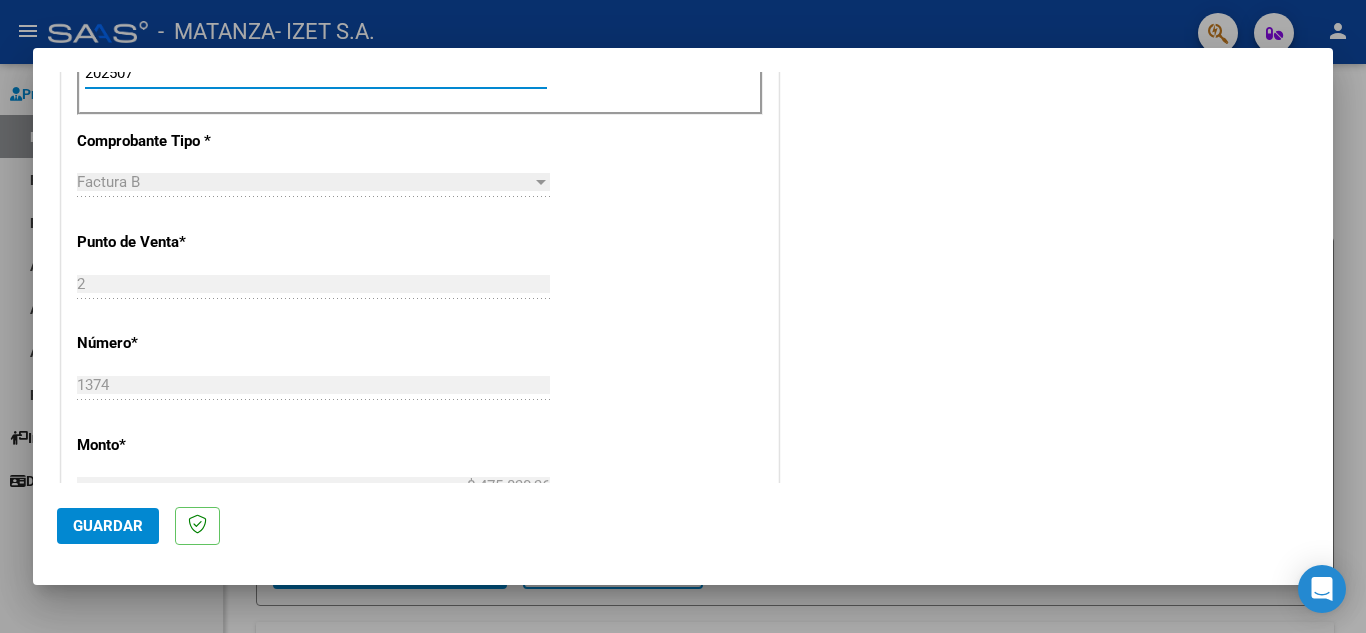 scroll, scrollTop: 700, scrollLeft: 0, axis: vertical 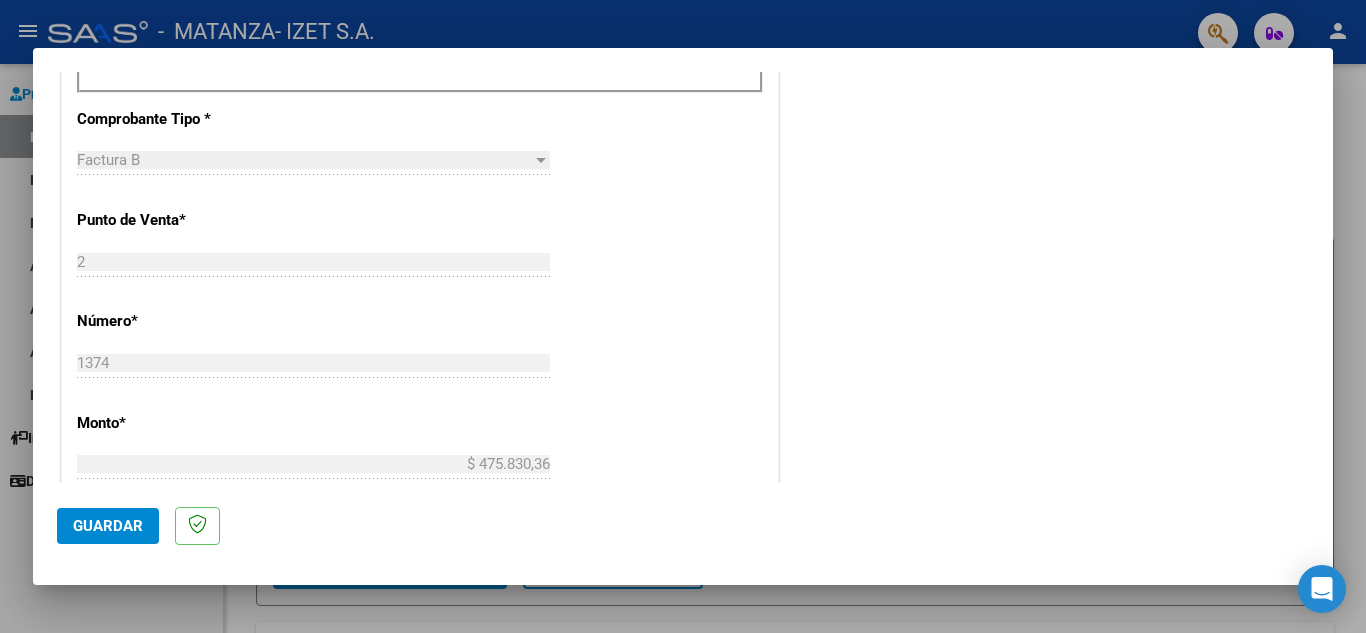type on "202507" 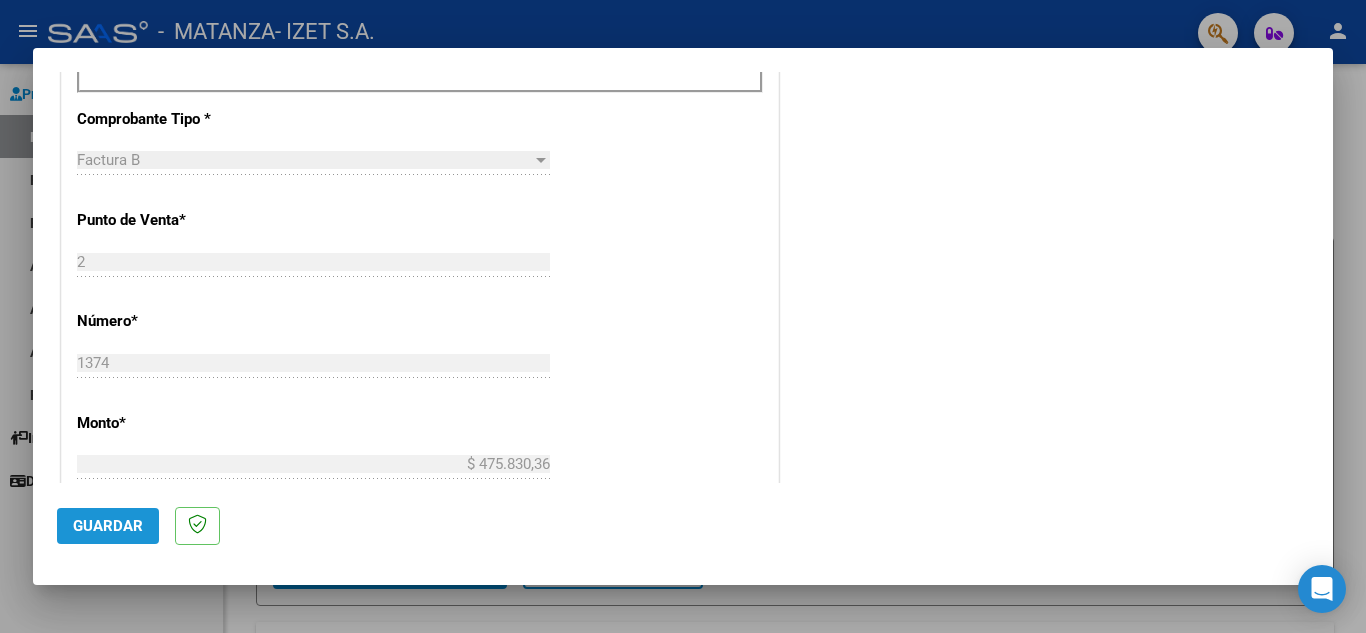 click on "Guardar" 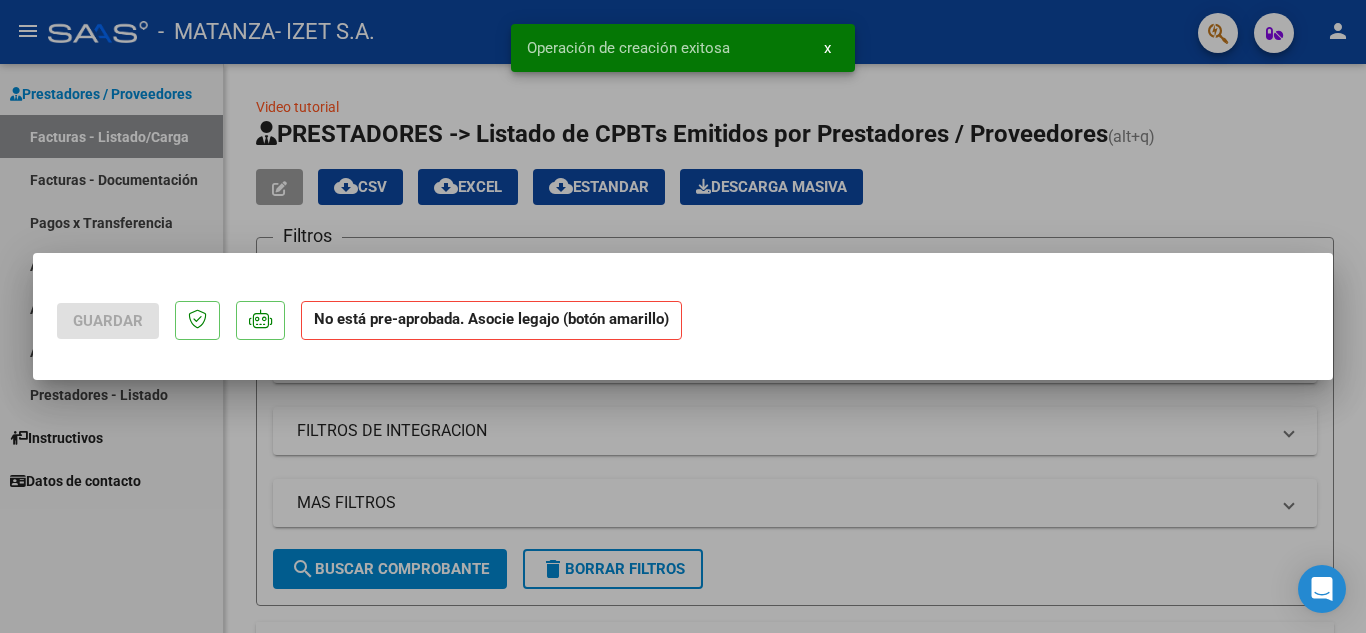 scroll, scrollTop: 0, scrollLeft: 0, axis: both 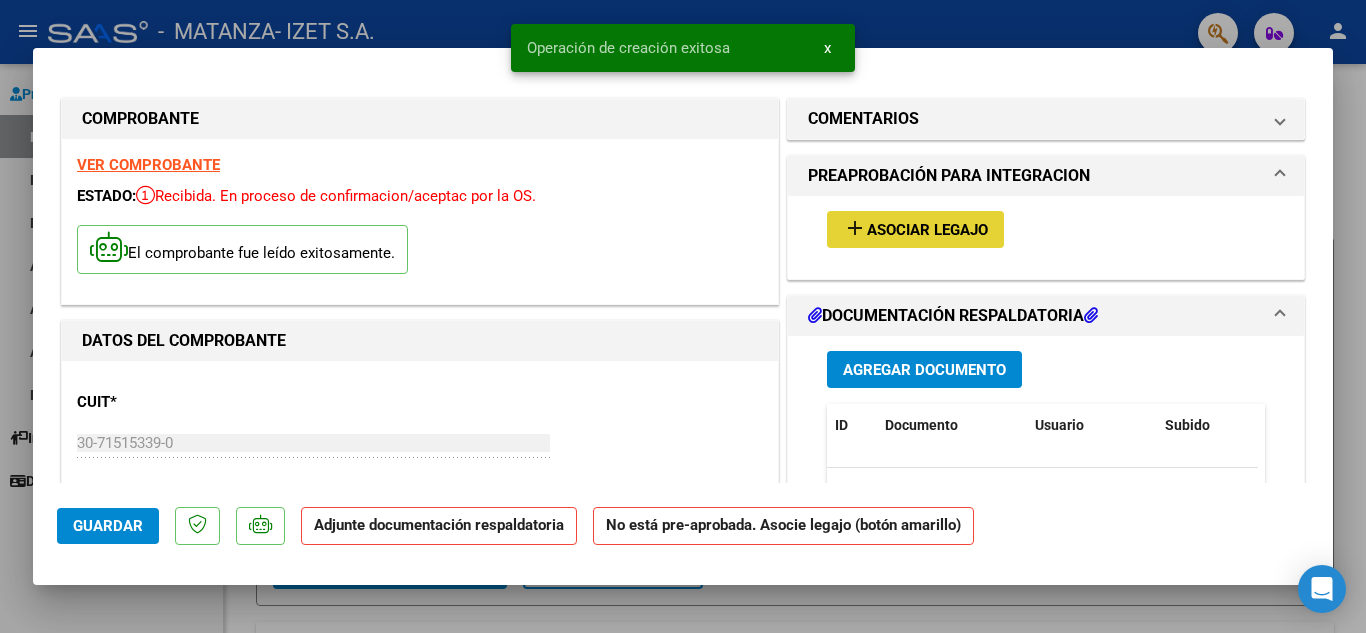 click on "Asociar Legajo" at bounding box center (927, 230) 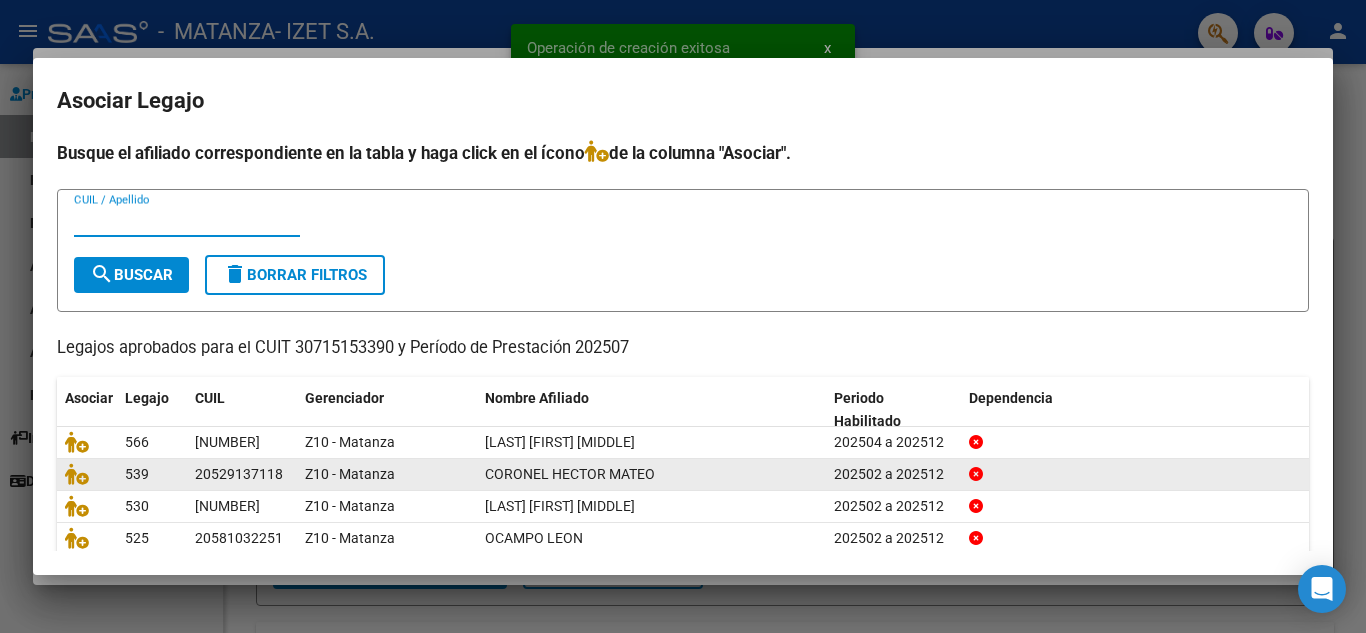 scroll, scrollTop: 100, scrollLeft: 0, axis: vertical 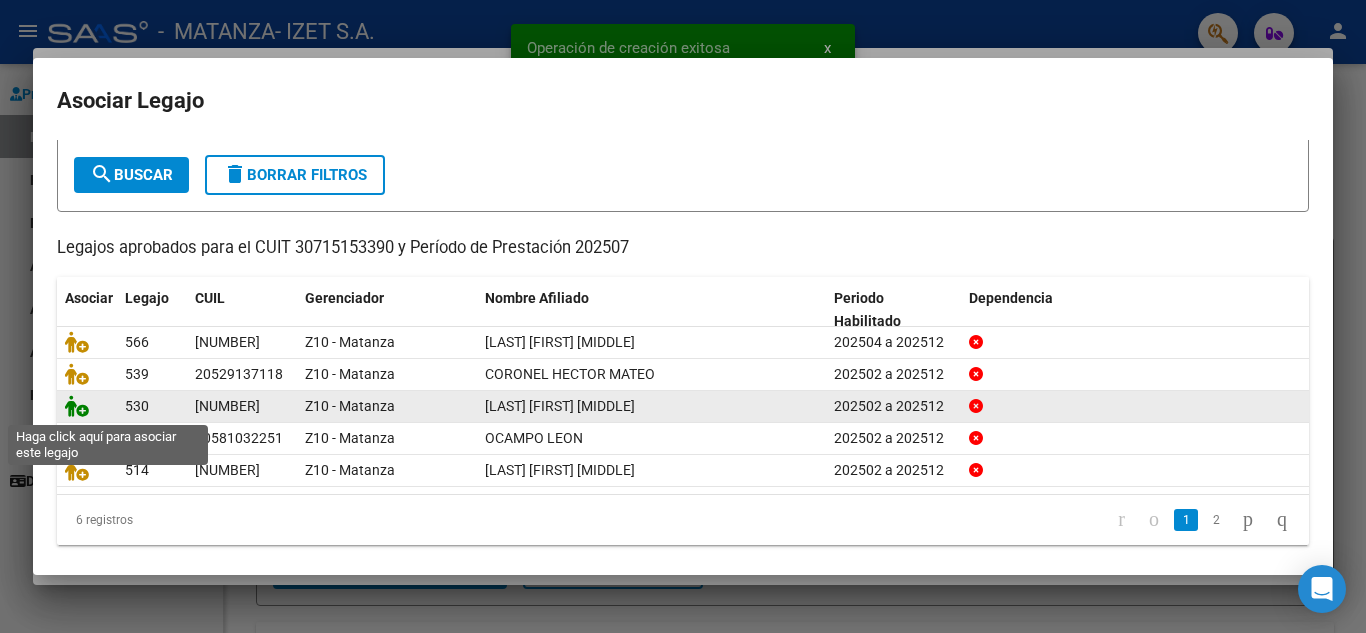 click 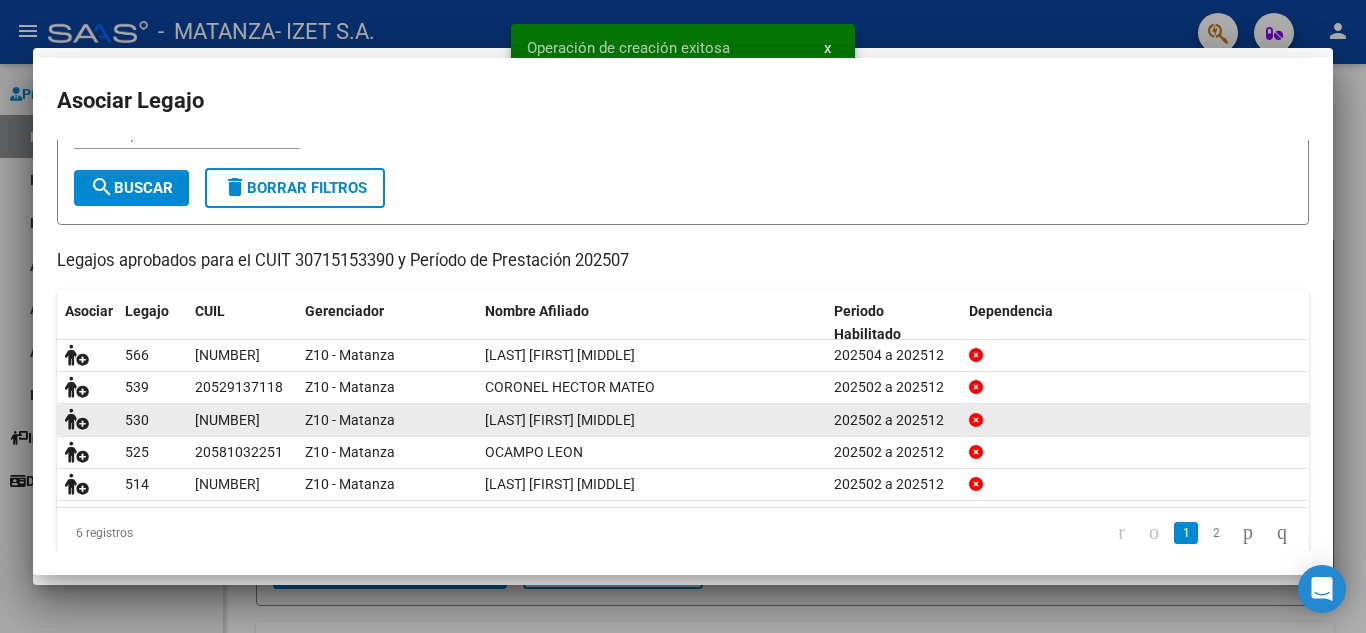scroll, scrollTop: 113, scrollLeft: 0, axis: vertical 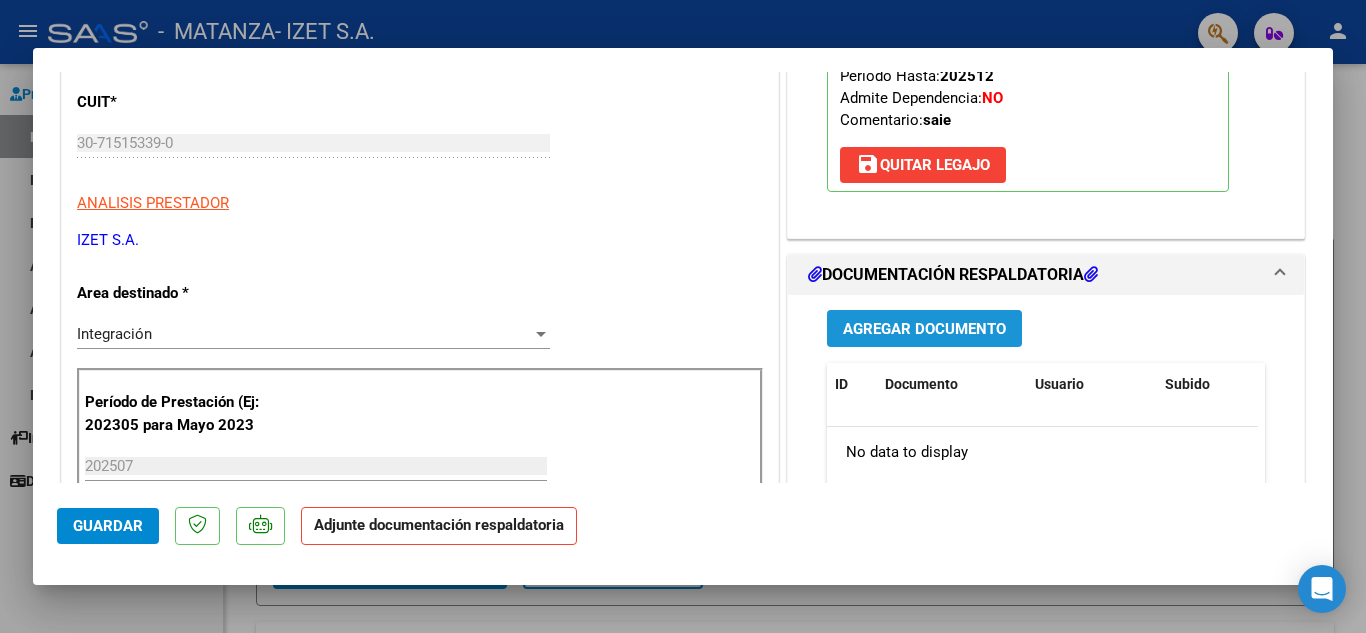click on "Agregar Documento" at bounding box center [924, 329] 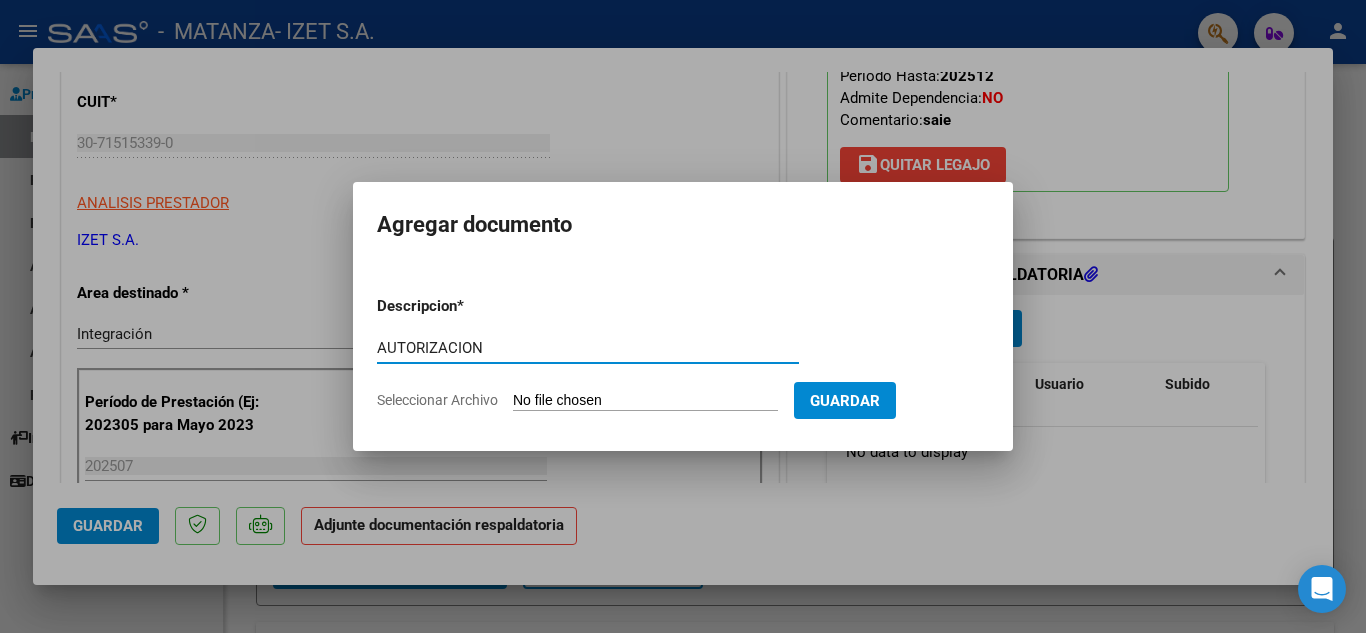 type on "AUTORIZACION" 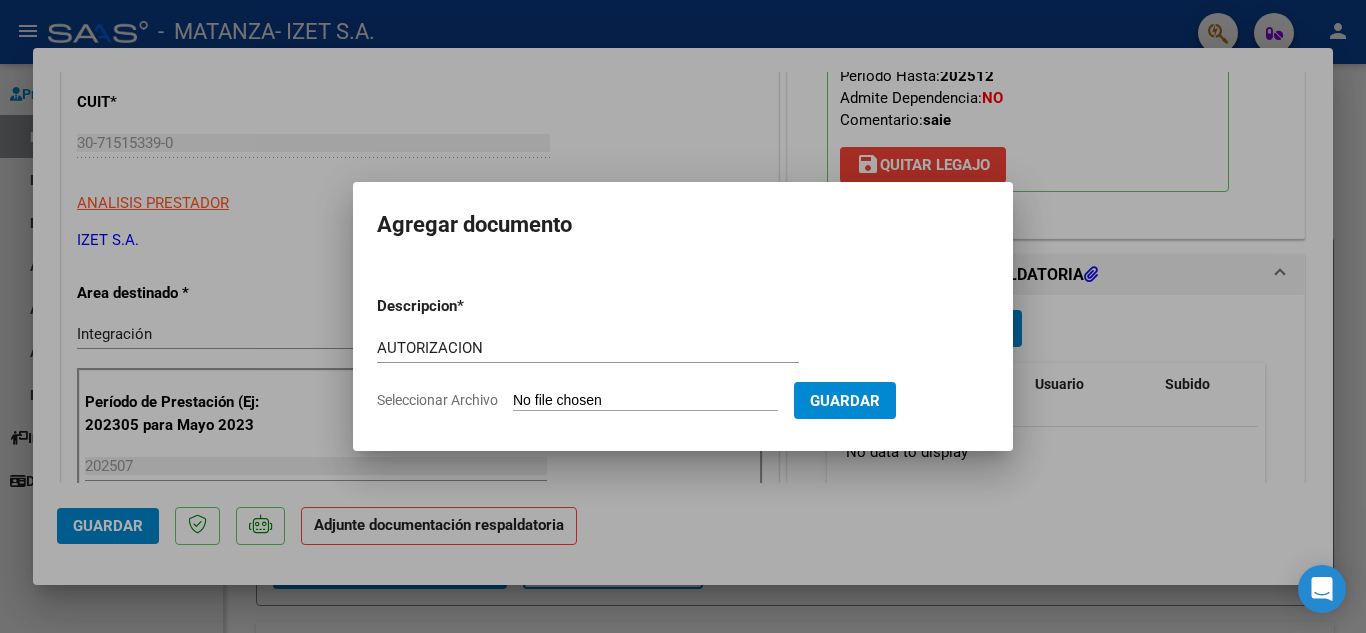 type on "C:\fakepath\RAMIREZ AUTORIZACION FEB-DIC.pdf" 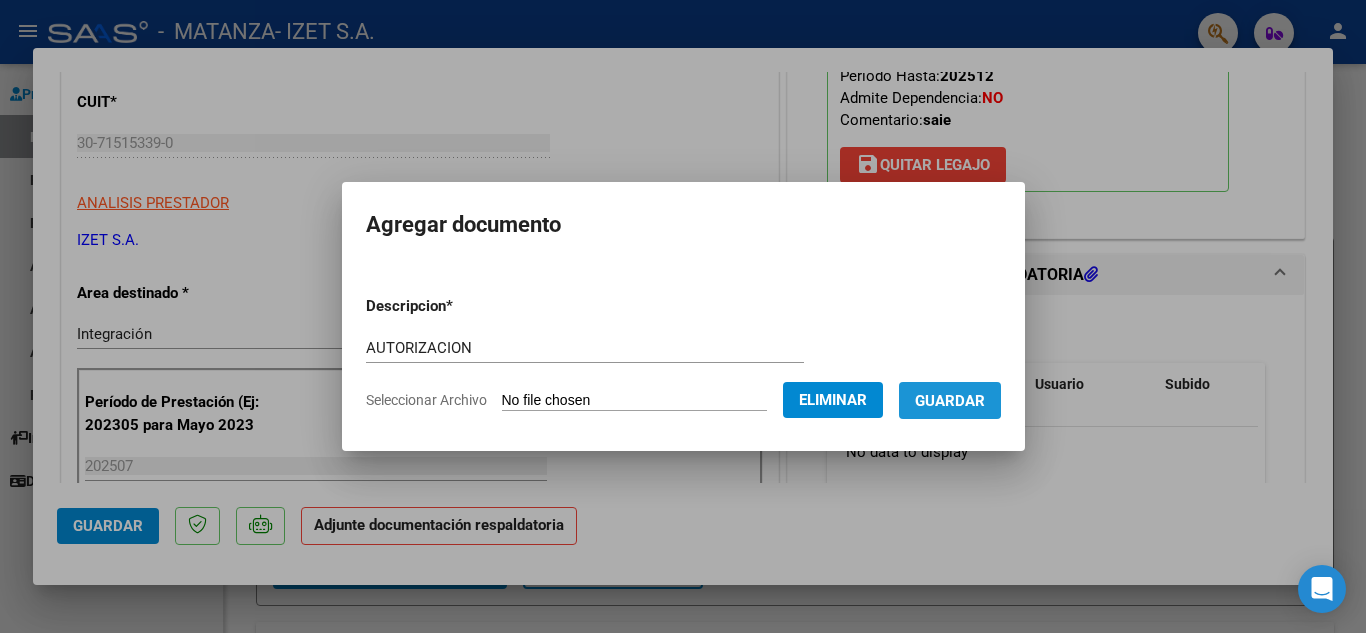 click on "Guardar" at bounding box center (950, 401) 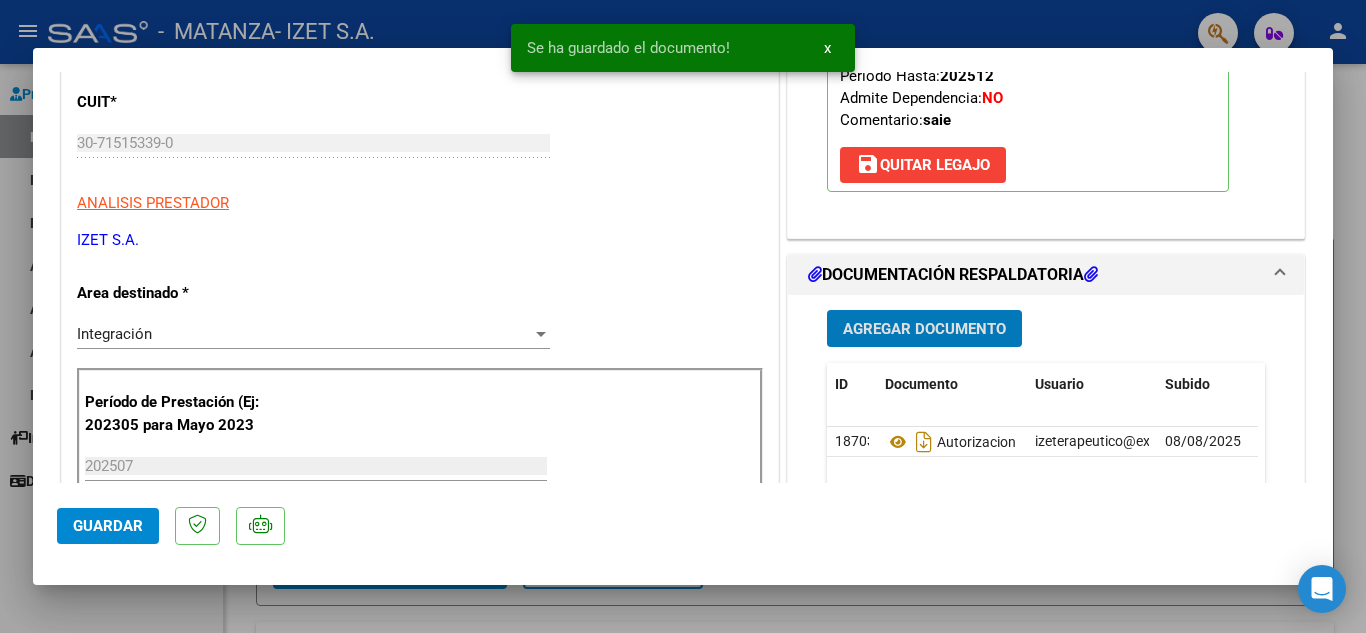 click on "Agregar Documento" at bounding box center [924, 329] 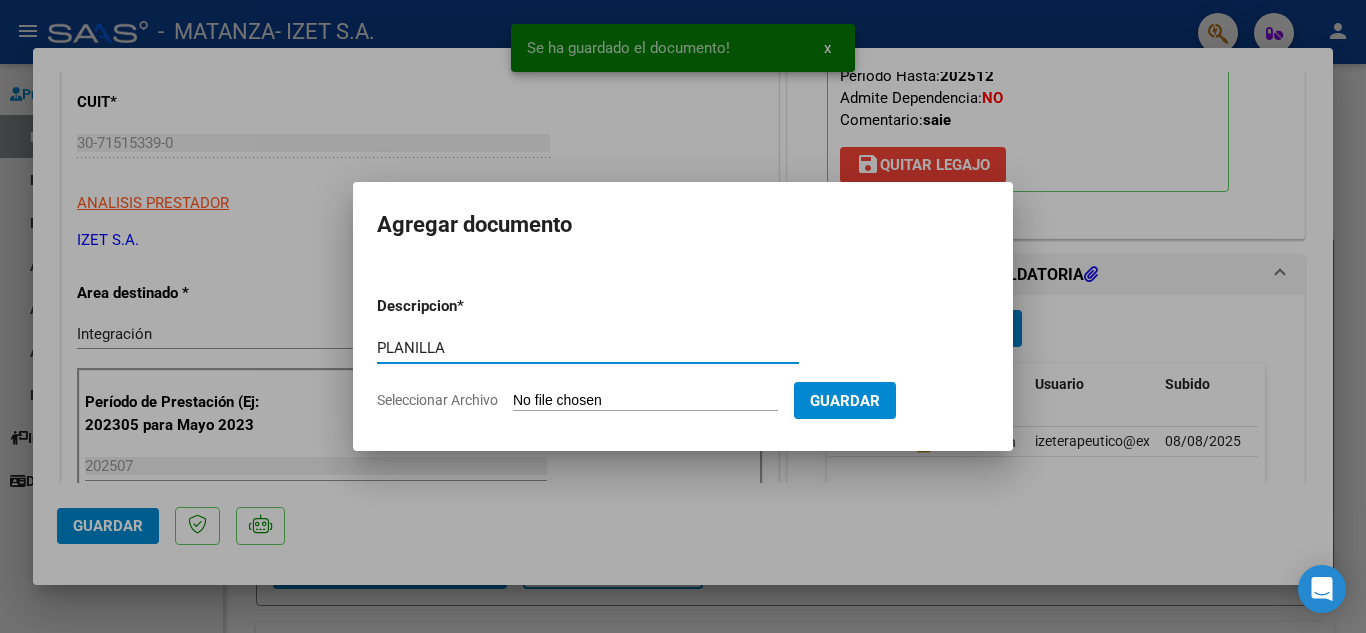 type on "PLANILLA" 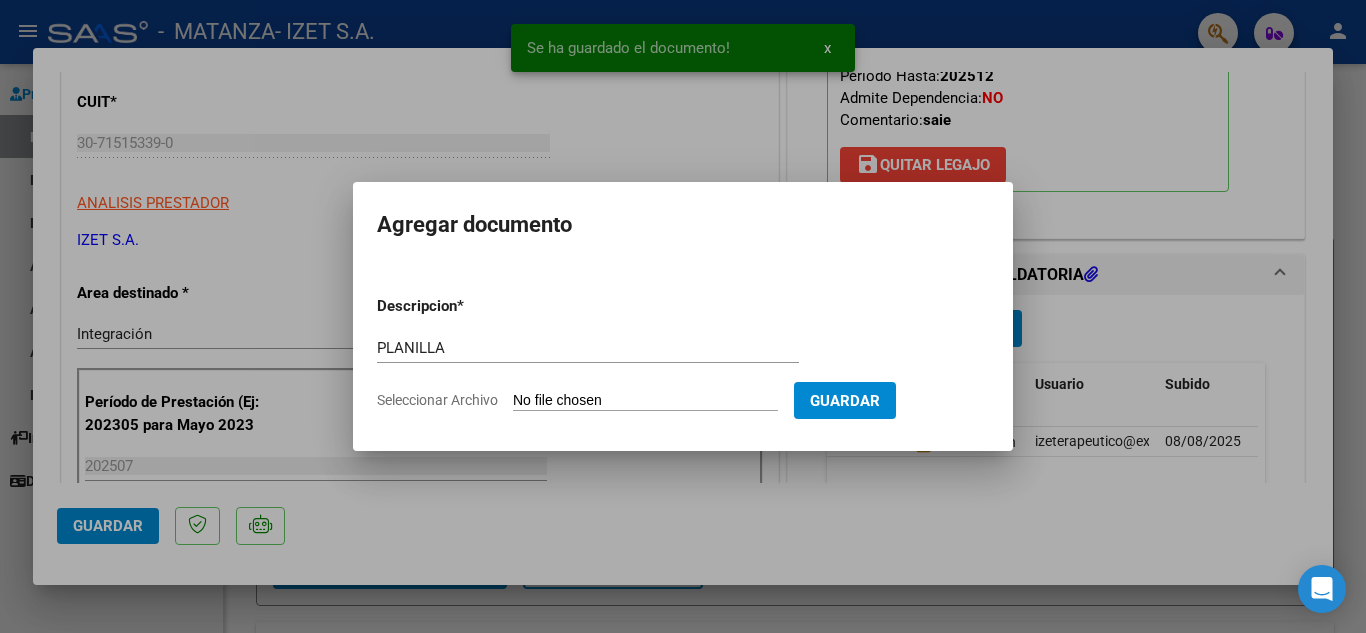 click on "Seleccionar Archivo" at bounding box center (645, 401) 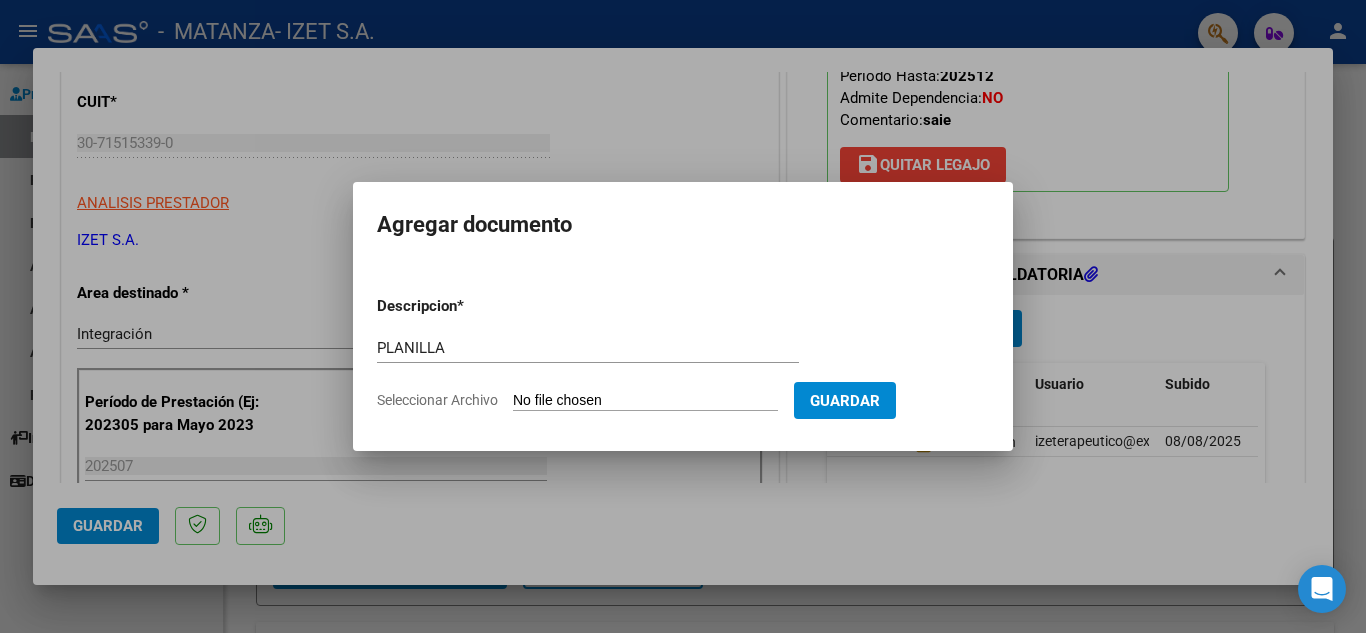 type on "C:\fakepath\PLANILLA_56724017_RAMIREZ_JULIO.jpeg" 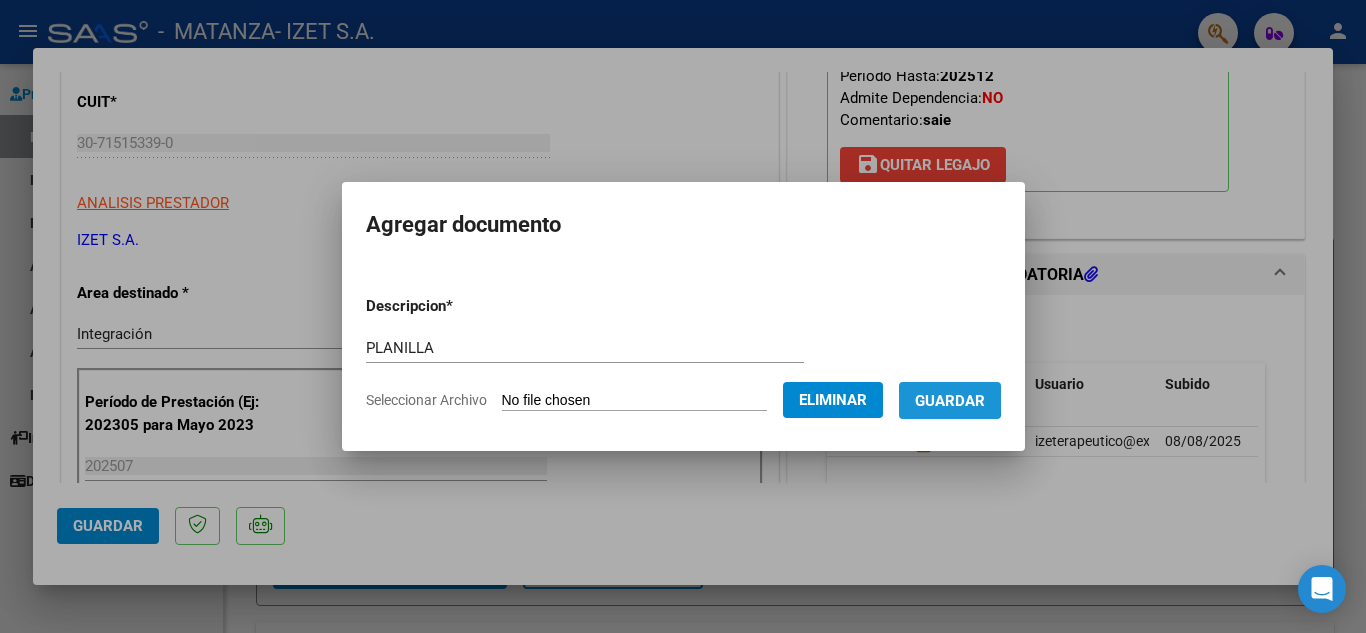 click on "Guardar" at bounding box center [950, 401] 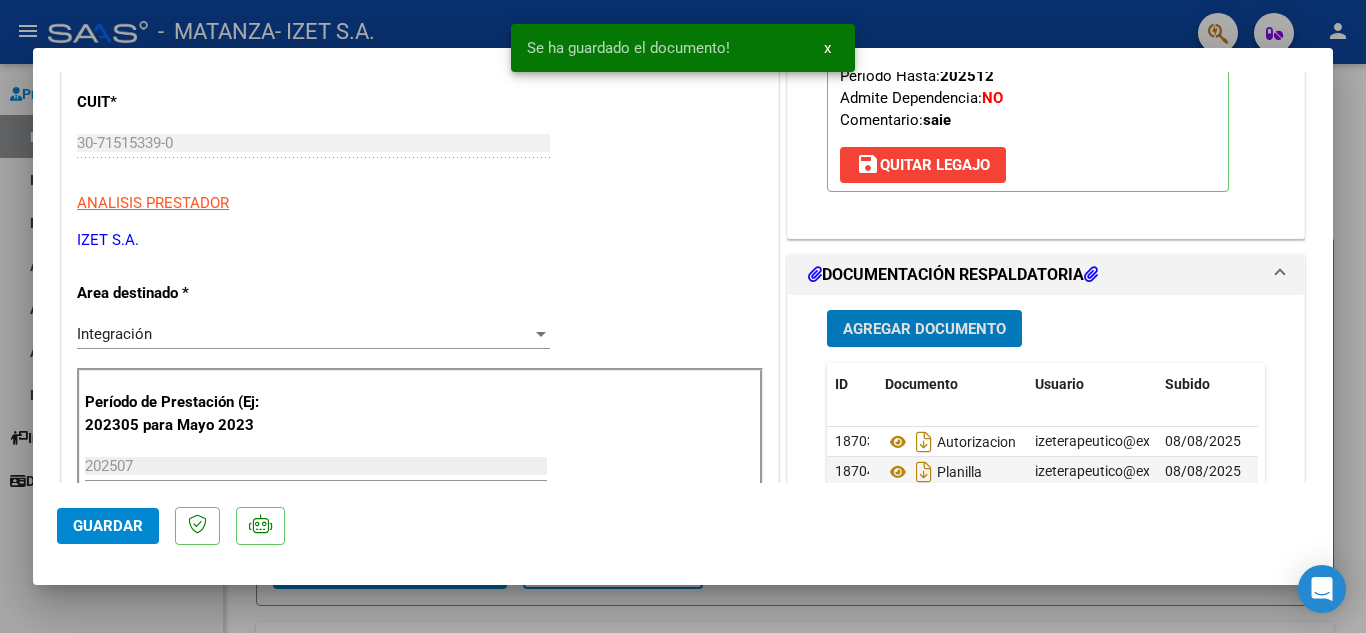 click on "Guardar" 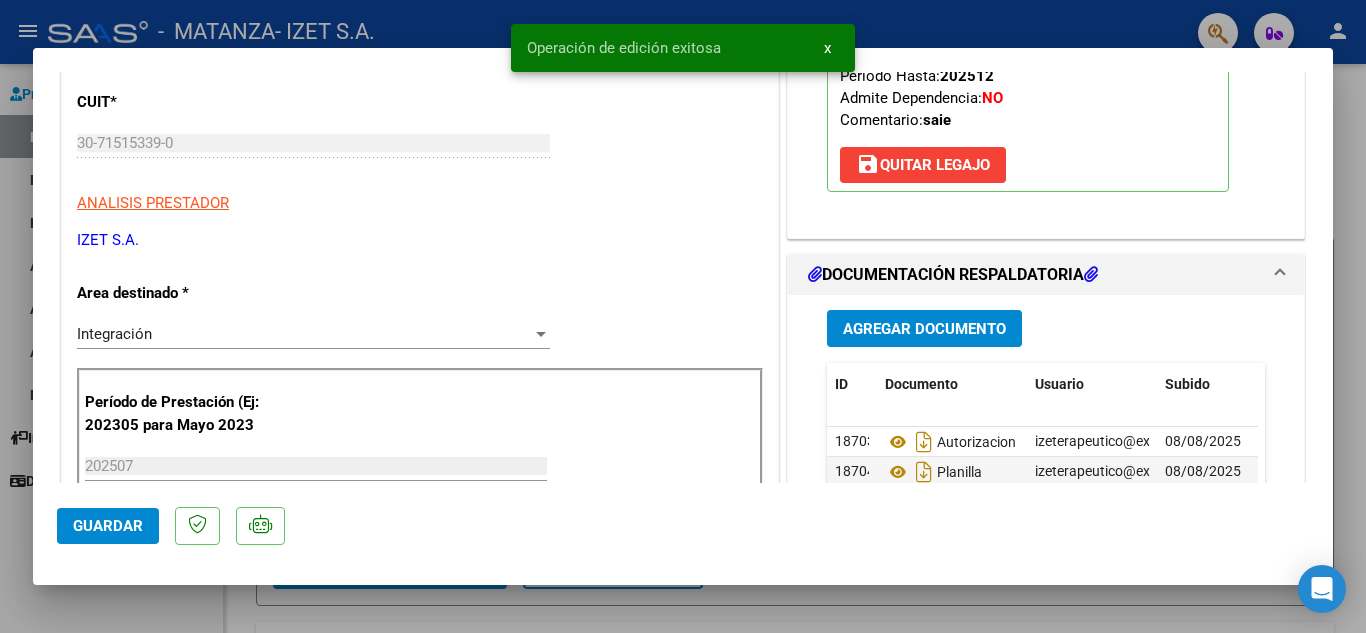 click on "COMPROBANTE VER COMPROBANTE       ESTADO:   Recibida. En proceso de confirmacion/aceptac por la OS.     El comprobante fue leído exitosamente.  DATOS DEL COMPROBANTE CUIT  *   [CUIT] Ingresar CUIT  ANALISIS PRESTADOR  IZET S.A.  ARCA Padrón  Area destinado * Integración Seleccionar Area Período de Prestación (Ej: 202305 para Mayo 2023    202507 Ingrese el Período de Prestación como indica el ejemplo   Una vez que se asoció a un legajo aprobado no se puede cambiar el período de prestación.   Comprobante Tipo * Factura B Seleccionar Tipo Punto de Venta  *   2 Ingresar el Nro.  Número  *   1374 Ingresar el Nro.  Monto  *   $ 475.830,36 Ingresar el monto  Fecha del Cpbt.  *   2025-08-01 Ingresar la fecha  CAE / CAEA (no ingrese CAI)    75300764290897 Ingresar el CAE o CAEA (no ingrese CAI)  Fecha de Vencimiento    Ingresar la fecha  Ref. Externa    Ingresar la ref.  N° Liquidación    Ingresar el N° Liquidación  COMENTARIOS Comentarios del Prestador / Gerenciador:  202507  CUIL:  202501 ID" at bounding box center [683, 317] 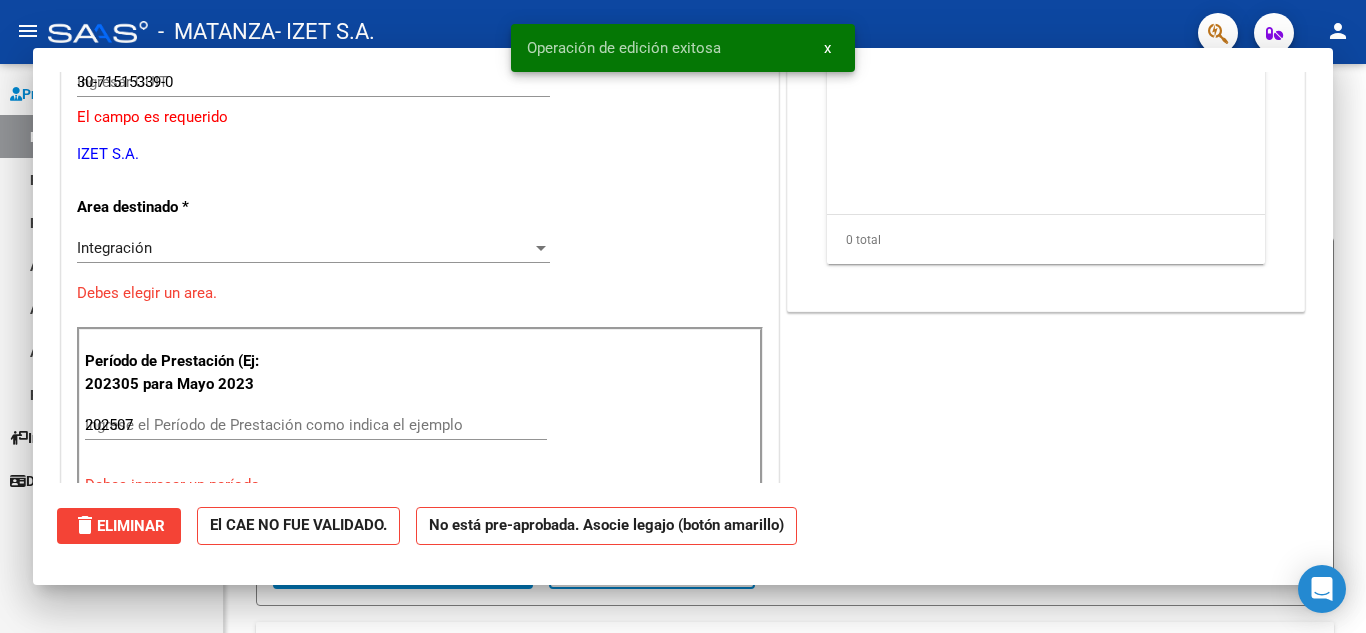type 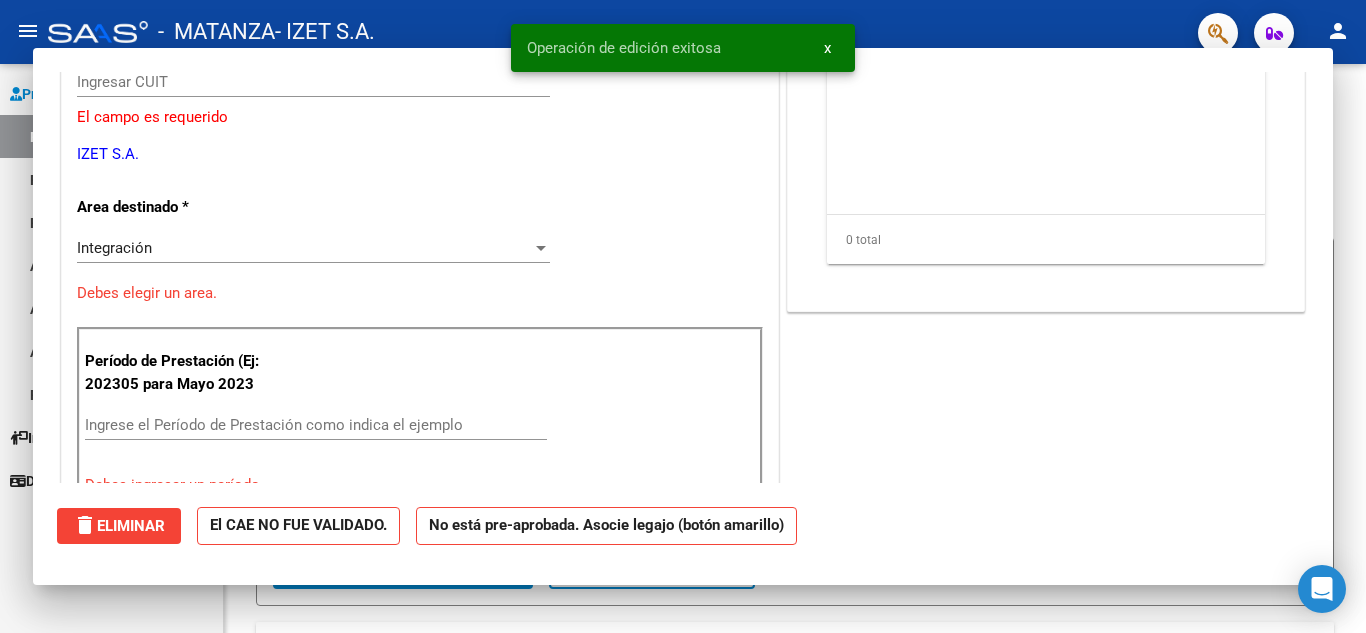 scroll, scrollTop: 239, scrollLeft: 0, axis: vertical 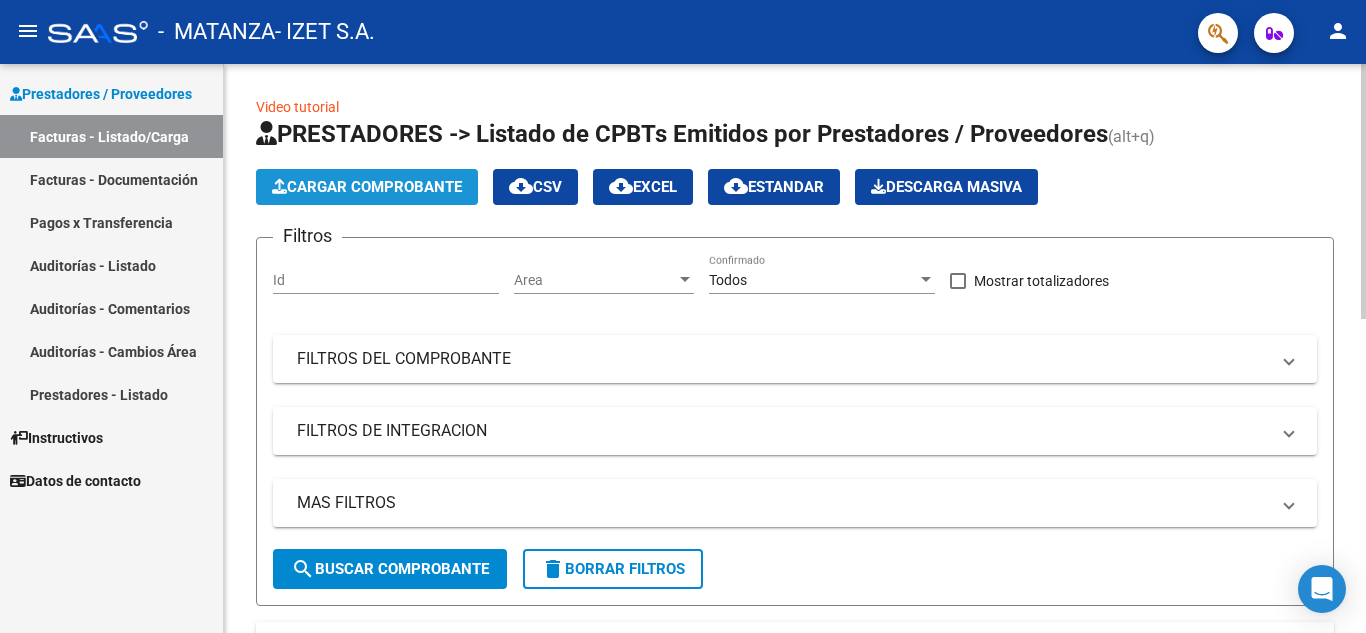 click on "Cargar Comprobante" 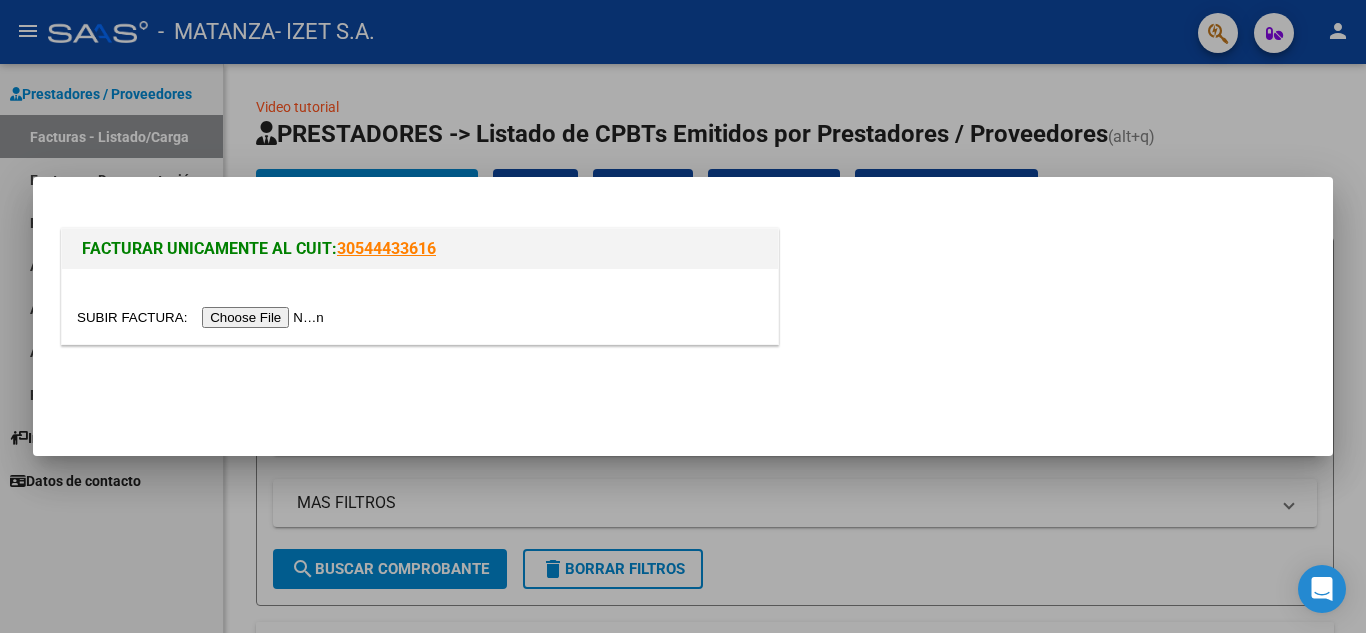 click at bounding box center (203, 317) 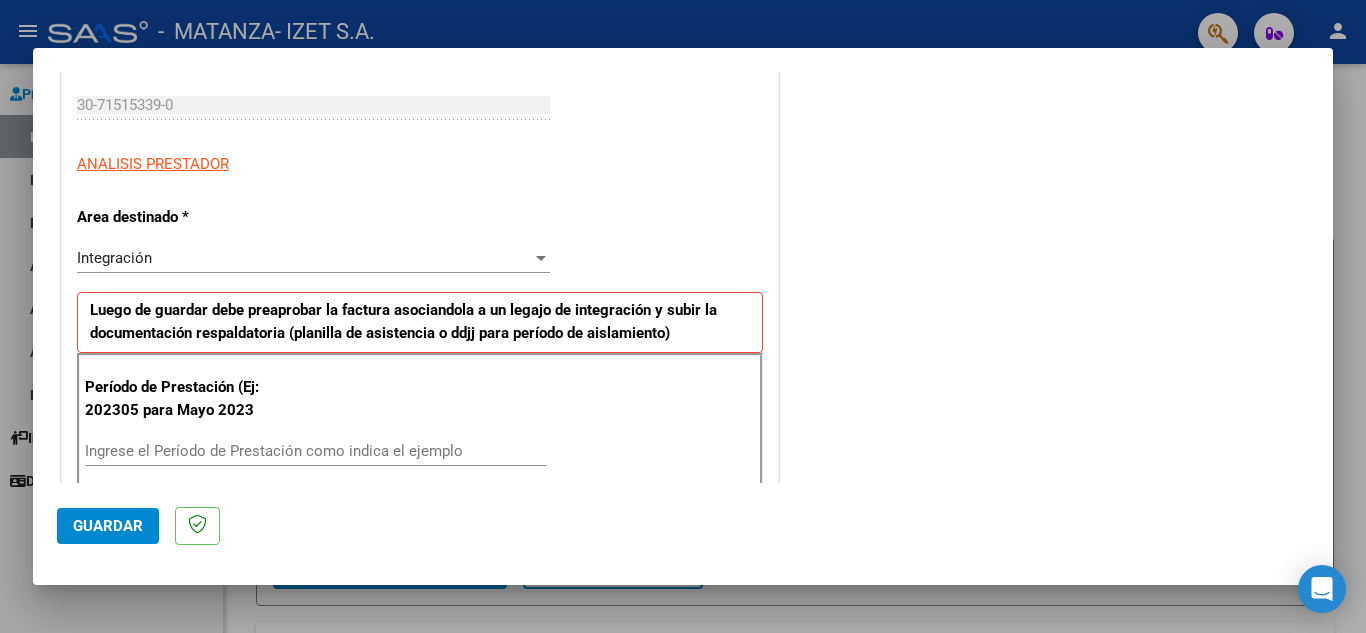 scroll, scrollTop: 400, scrollLeft: 0, axis: vertical 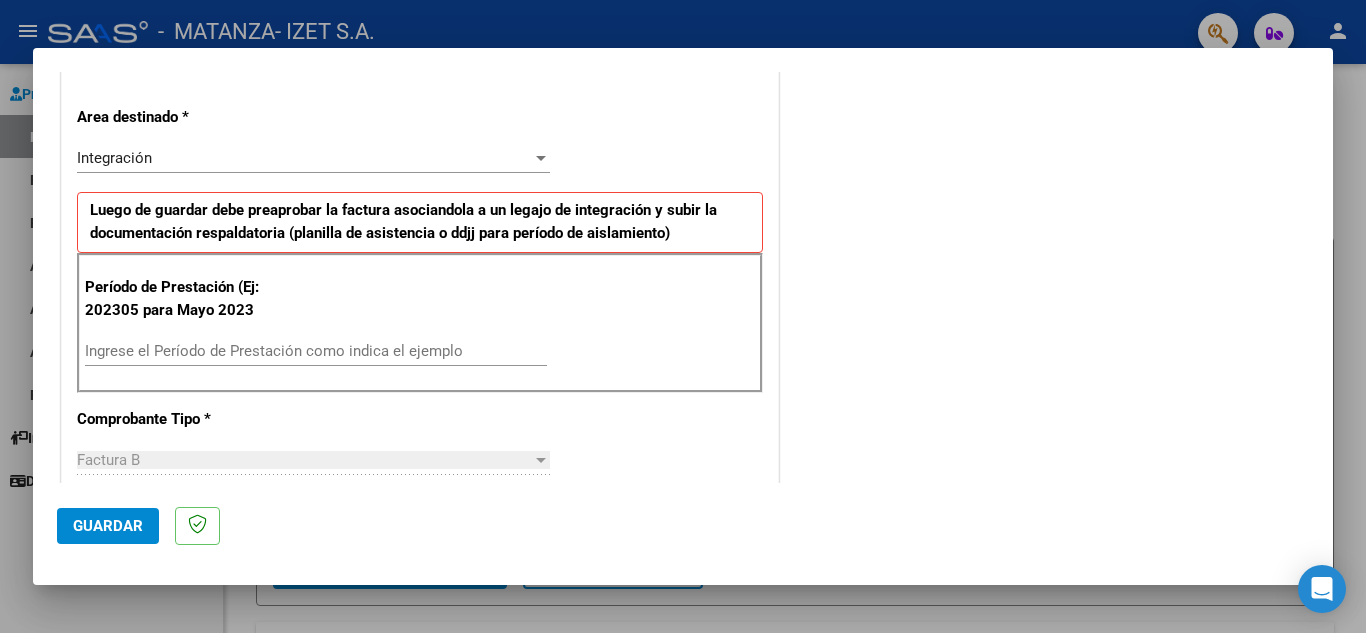 click on "Ingrese el Período de Prestación como indica el ejemplo" at bounding box center (316, 351) 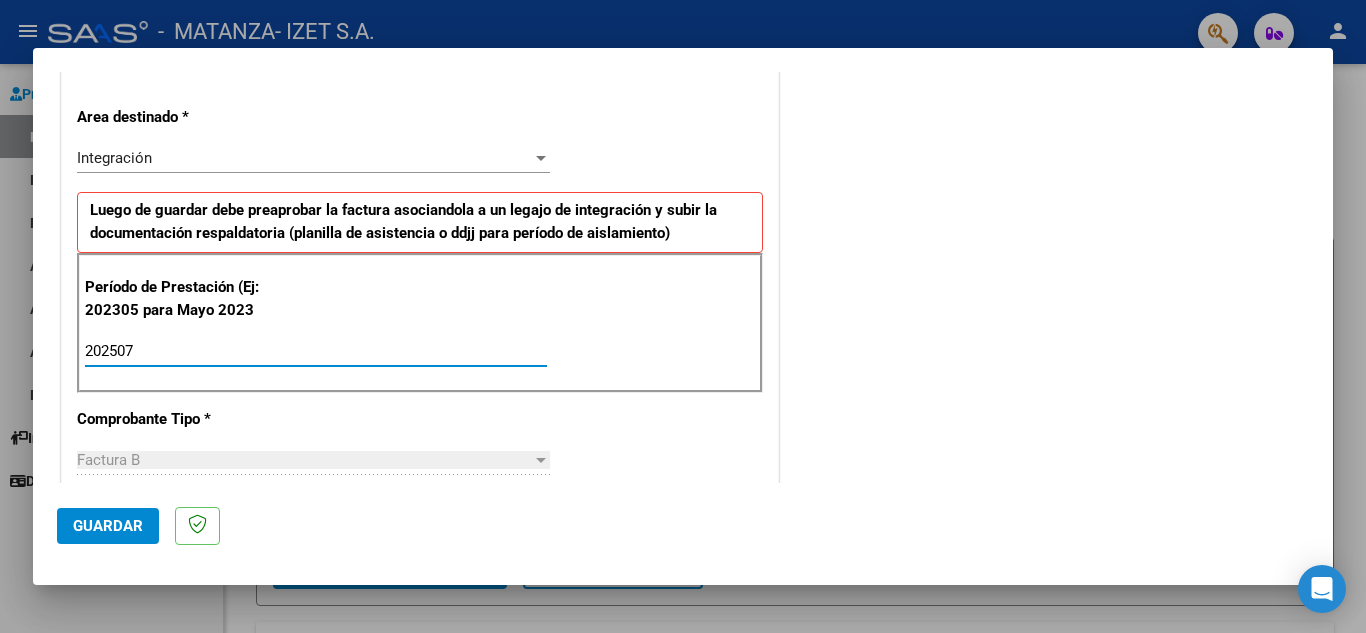 type on "202507" 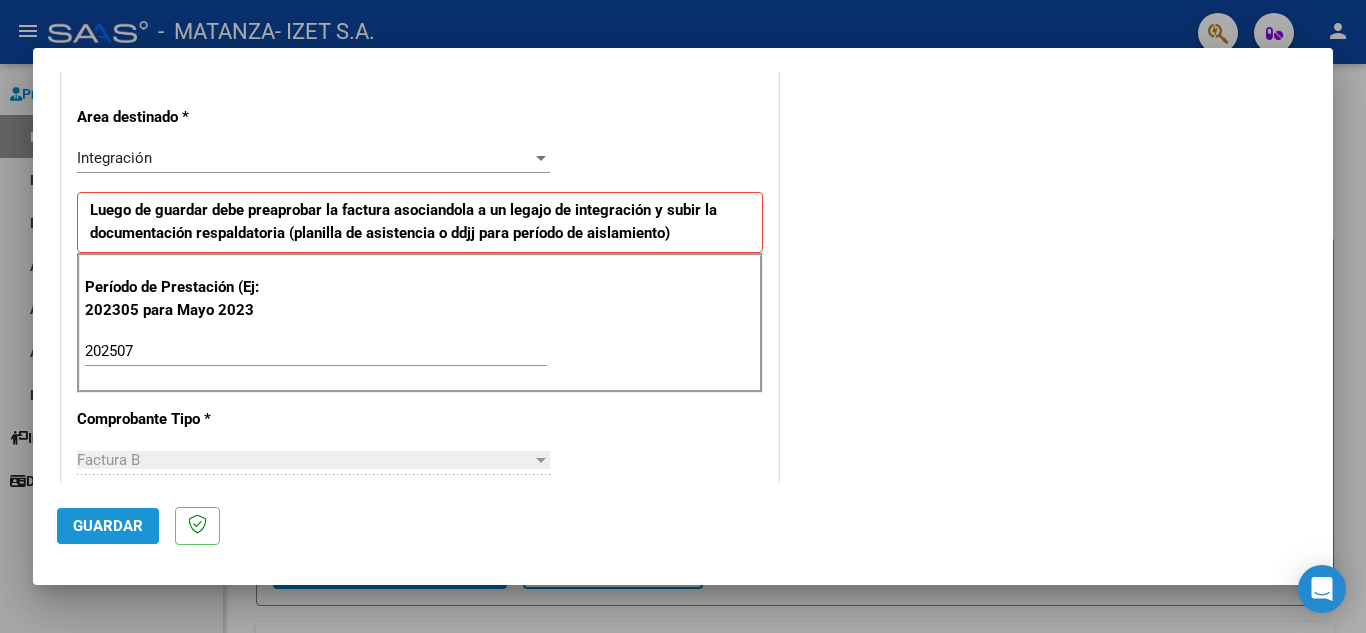 click on "Guardar" 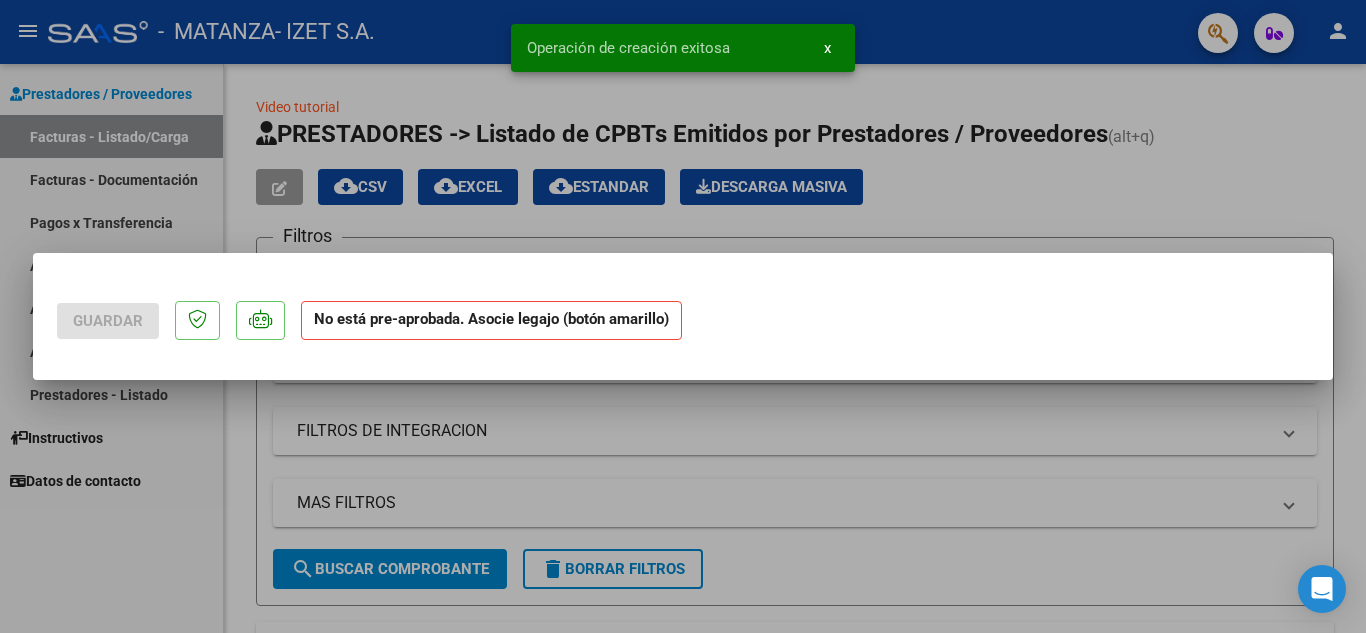 scroll, scrollTop: 0, scrollLeft: 0, axis: both 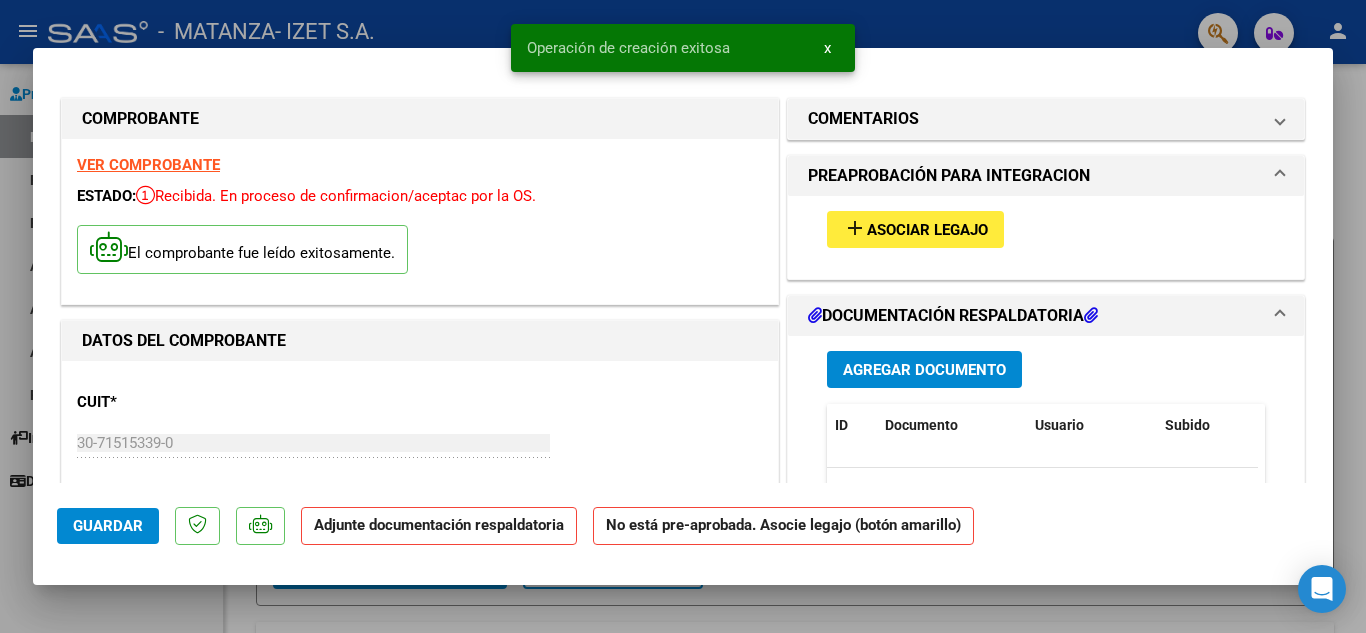 click on "Asociar Legajo" at bounding box center [927, 230] 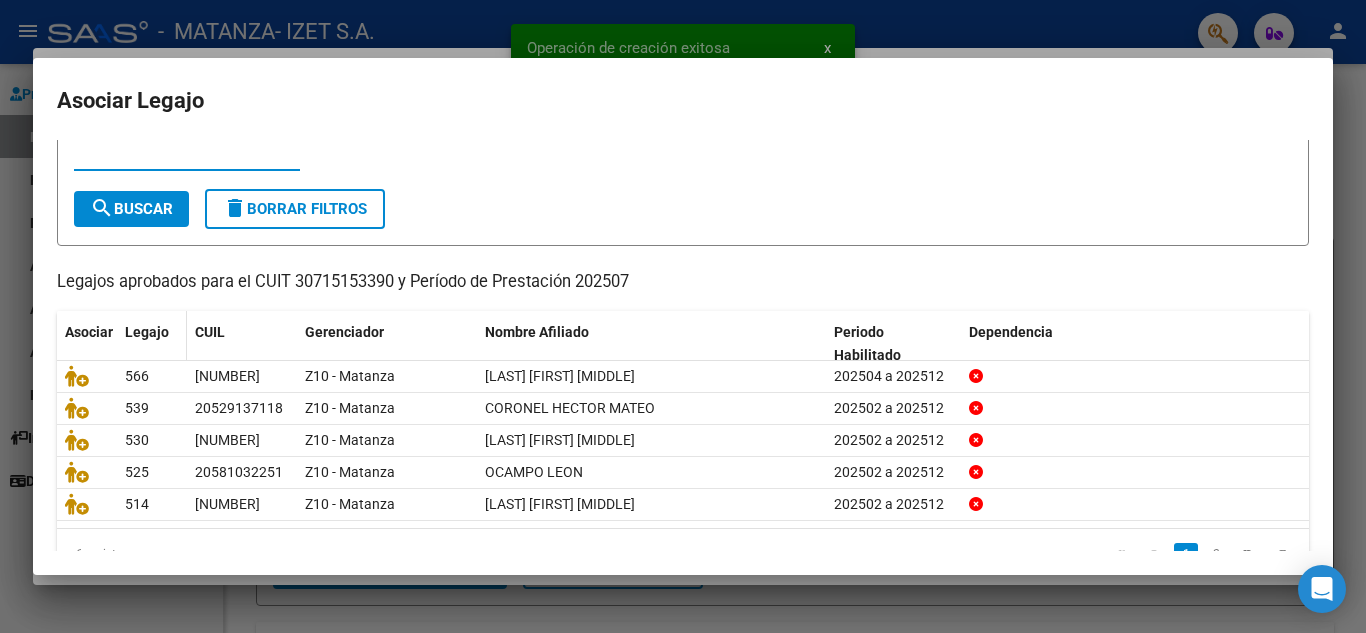 scroll, scrollTop: 100, scrollLeft: 0, axis: vertical 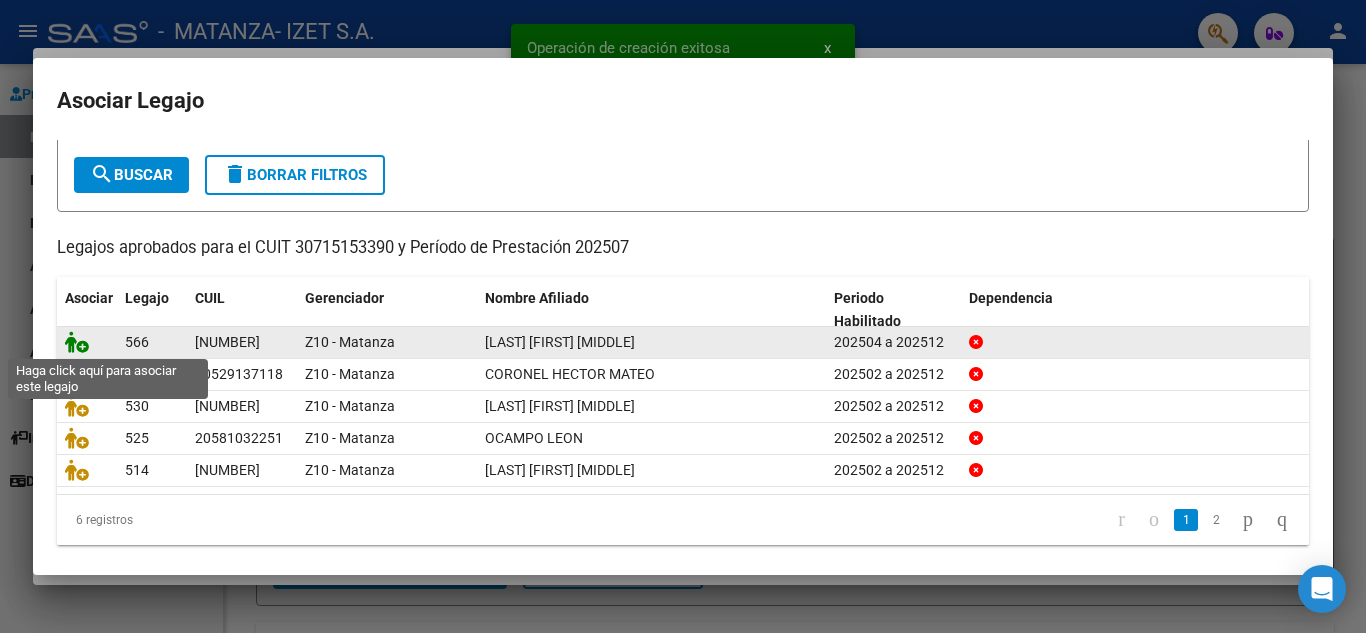 click 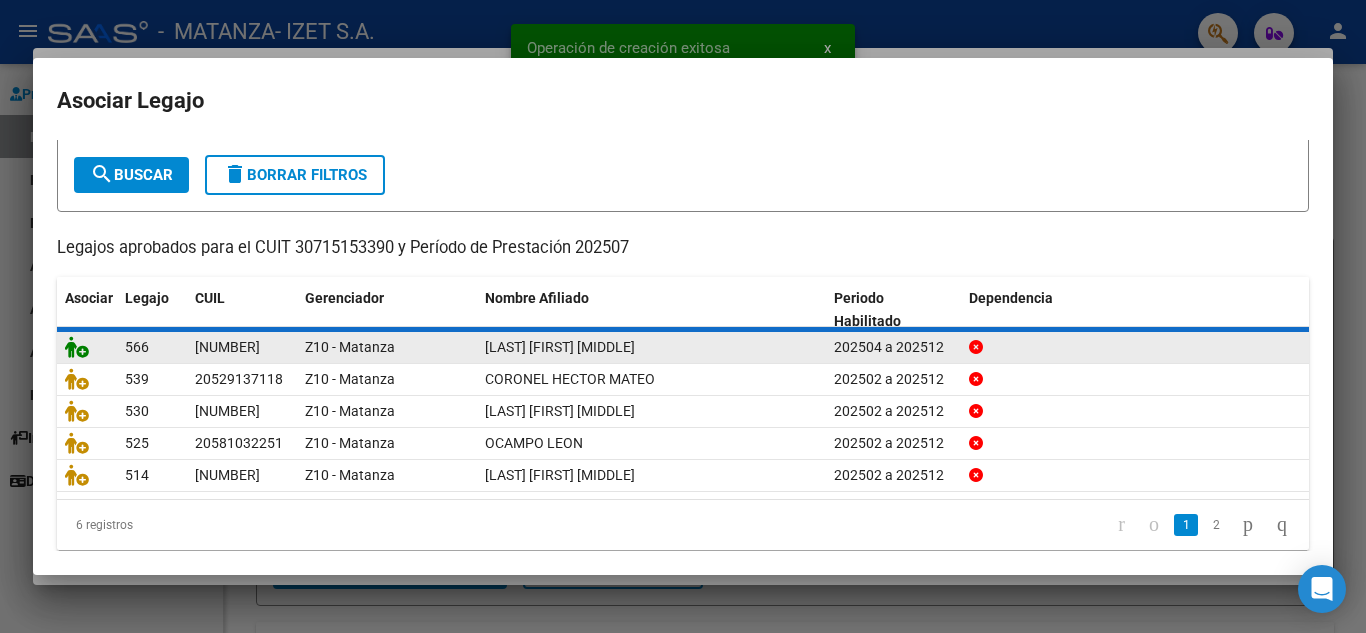 scroll, scrollTop: 0, scrollLeft: 0, axis: both 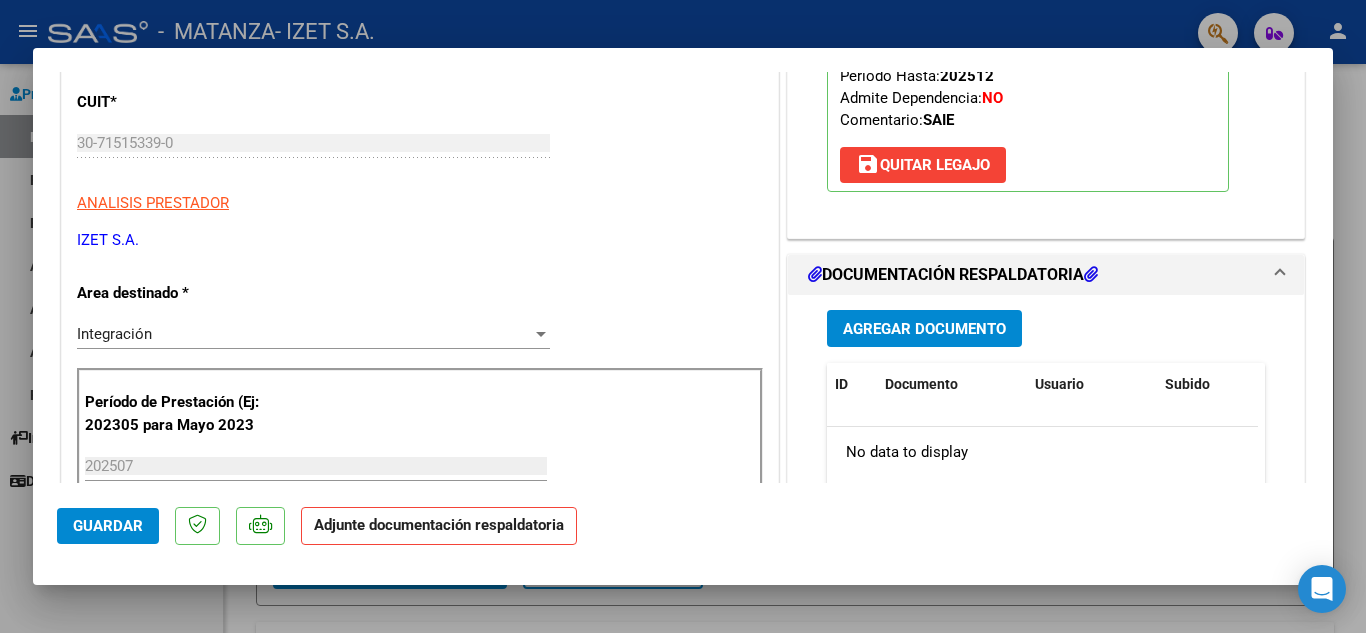 click on "Agregar Documento" at bounding box center (924, 329) 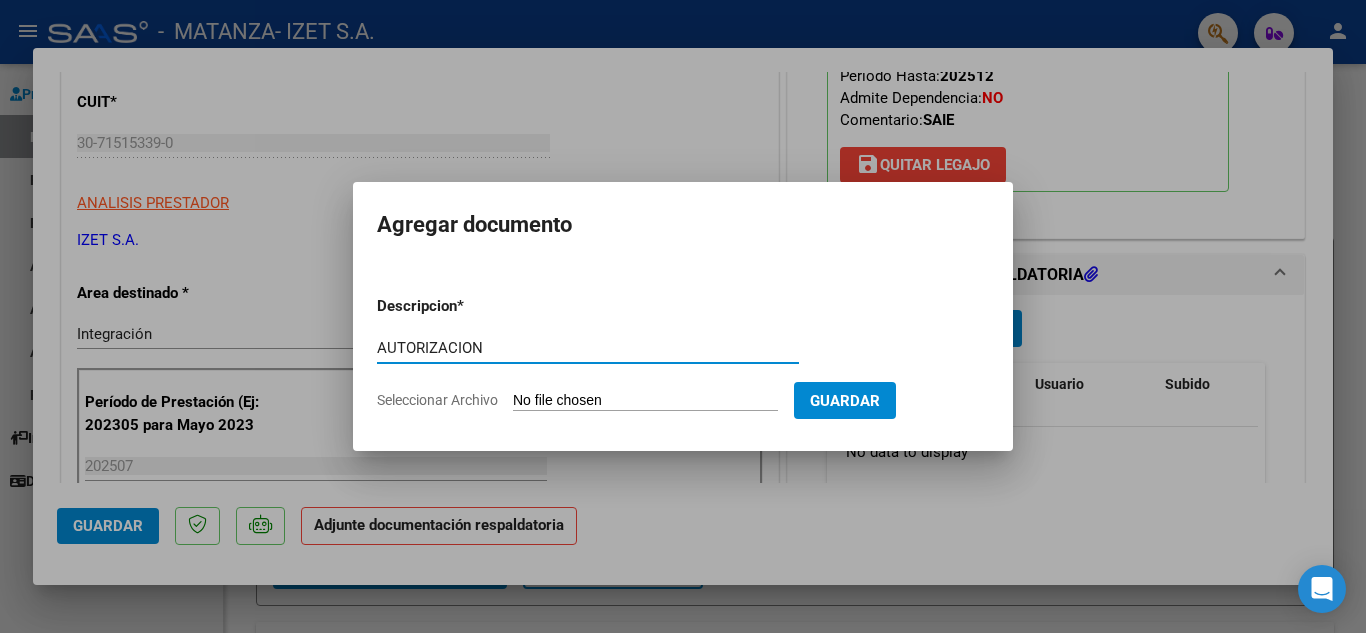 type on "AUTORIZACION" 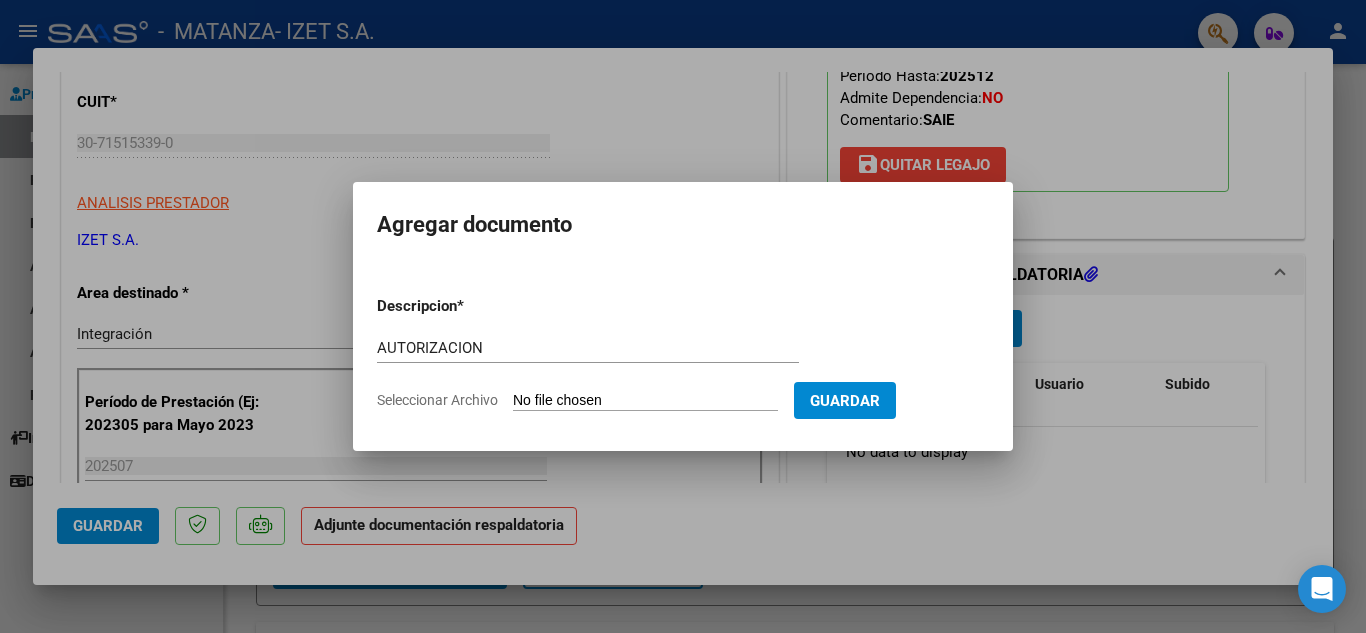 type on "C:\fakepath\RIOS AUTORIZACION MAYO- DIC.pdf" 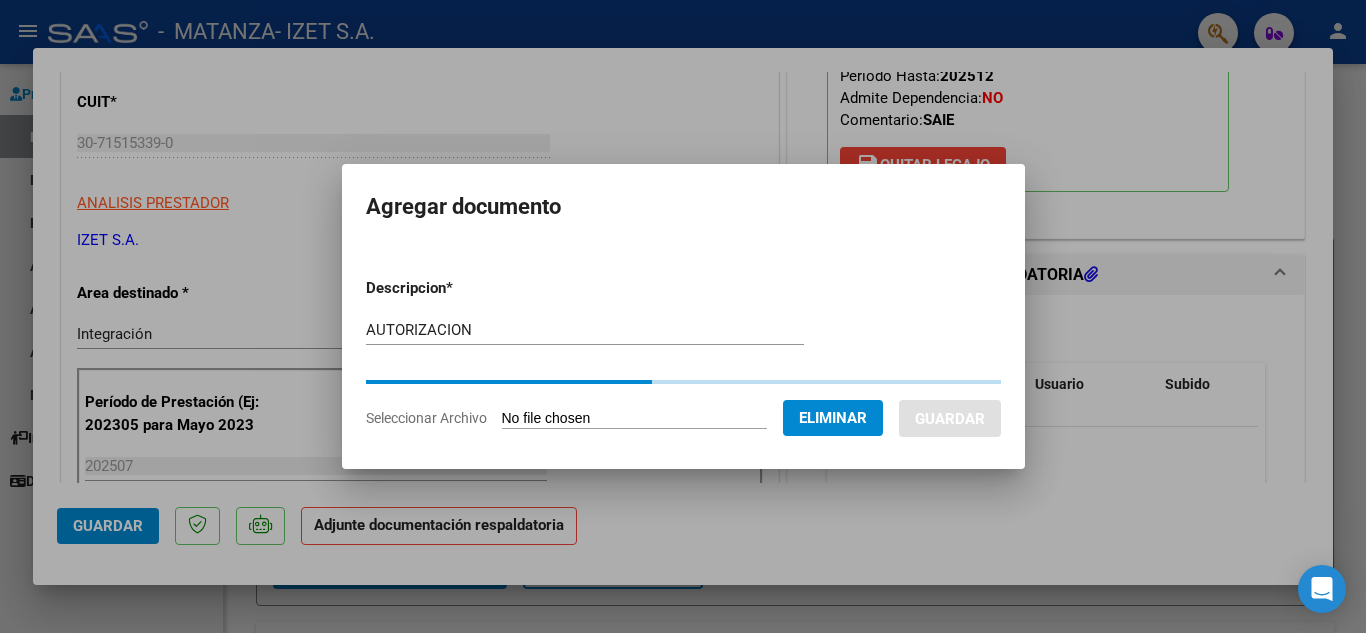 click on "Agregar documento Descripcion  *   AUTORIZACION Escriba aquí una descripcion  Seleccionar Archivo Eliminar Guardar" at bounding box center (683, 316) 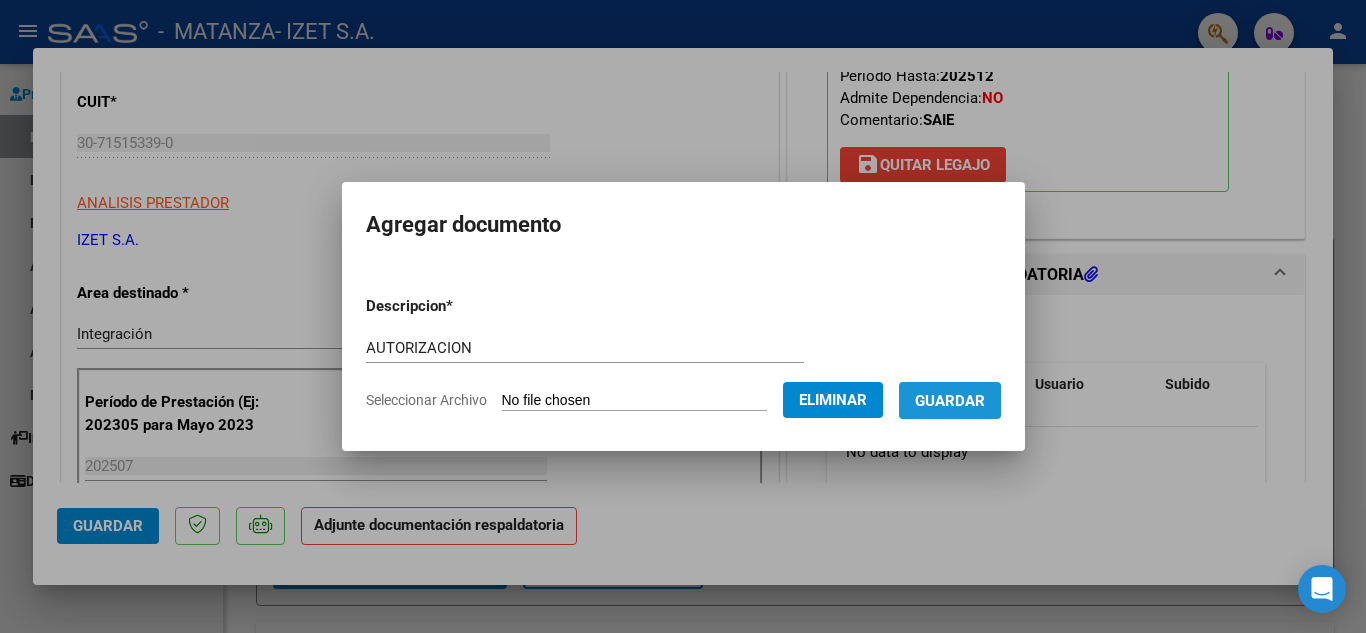 click on "Guardar" at bounding box center (950, 401) 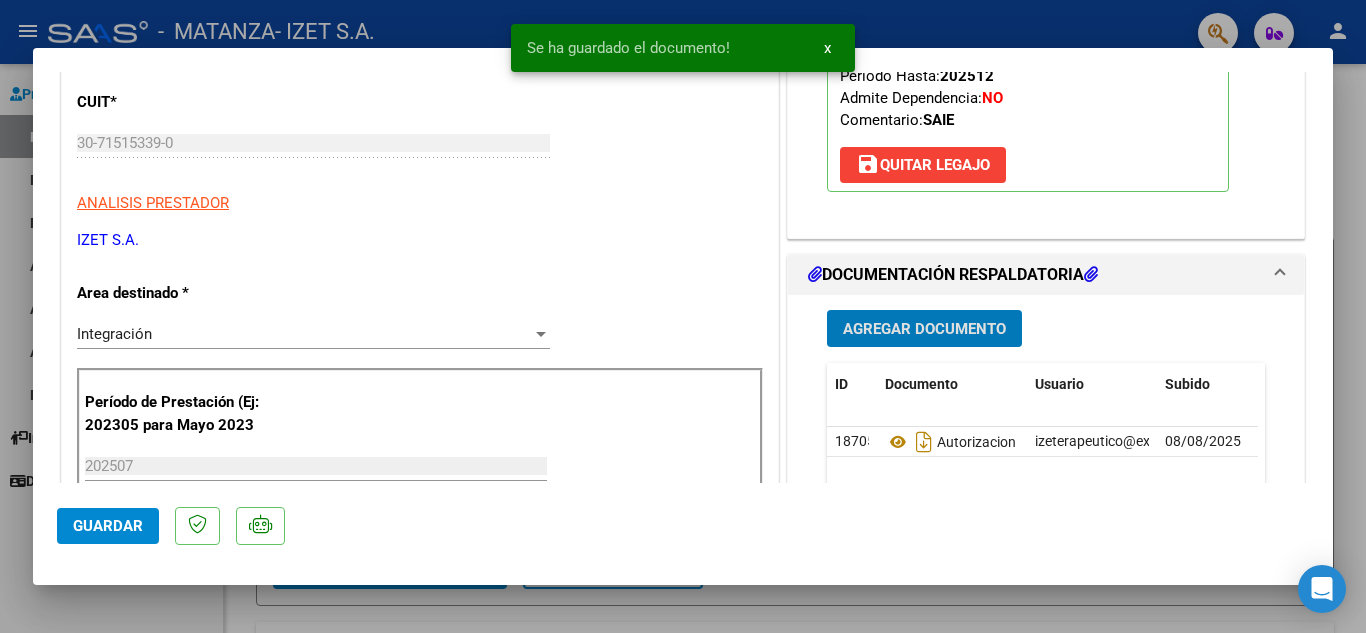 click on "Agregar Documento" at bounding box center [924, 329] 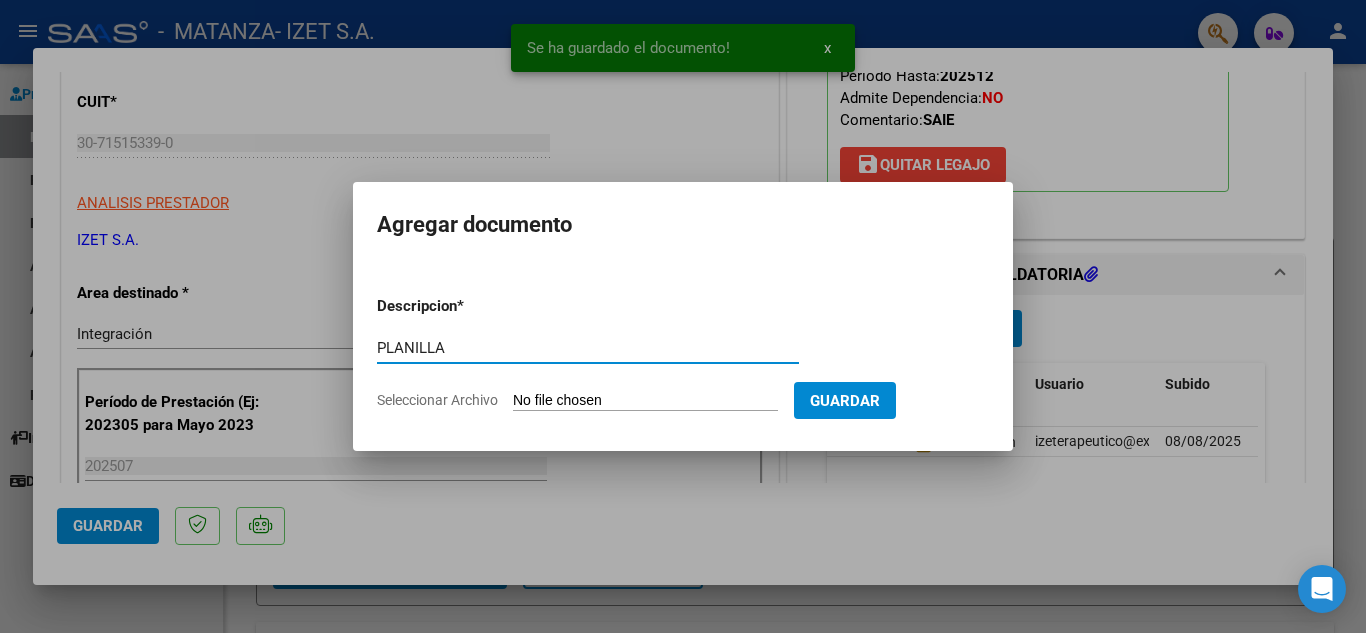 type on "PLANILLA" 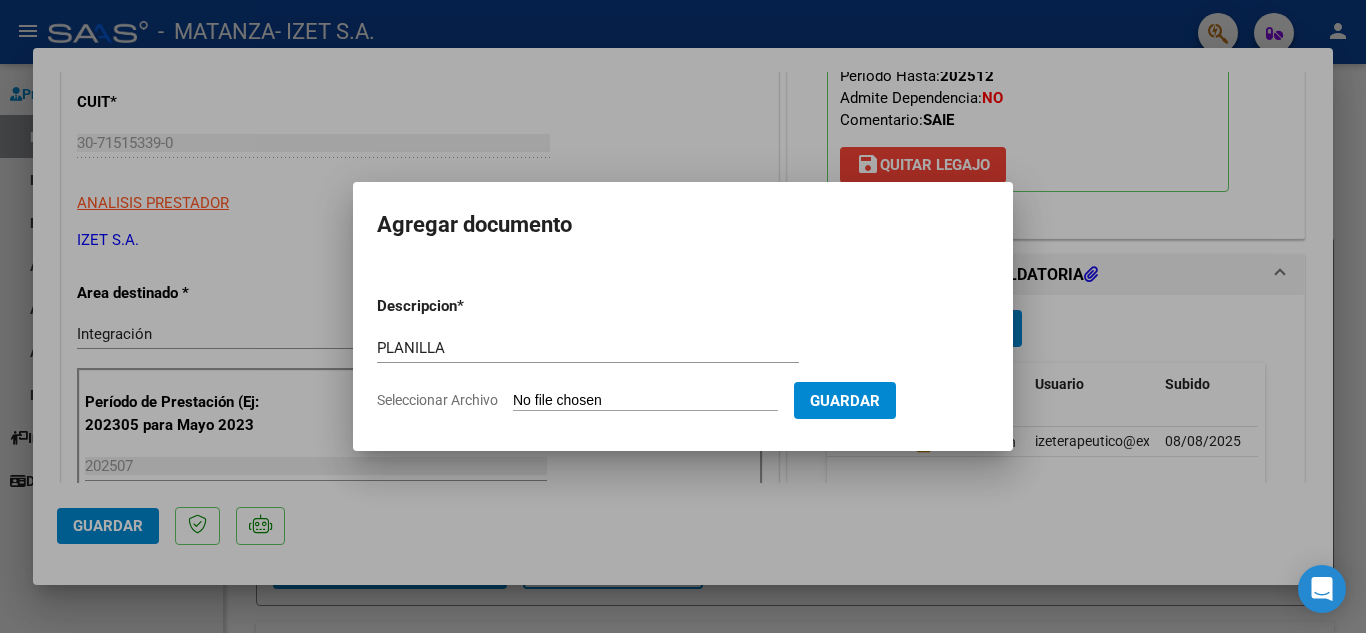 click on "Seleccionar Archivo" at bounding box center (645, 401) 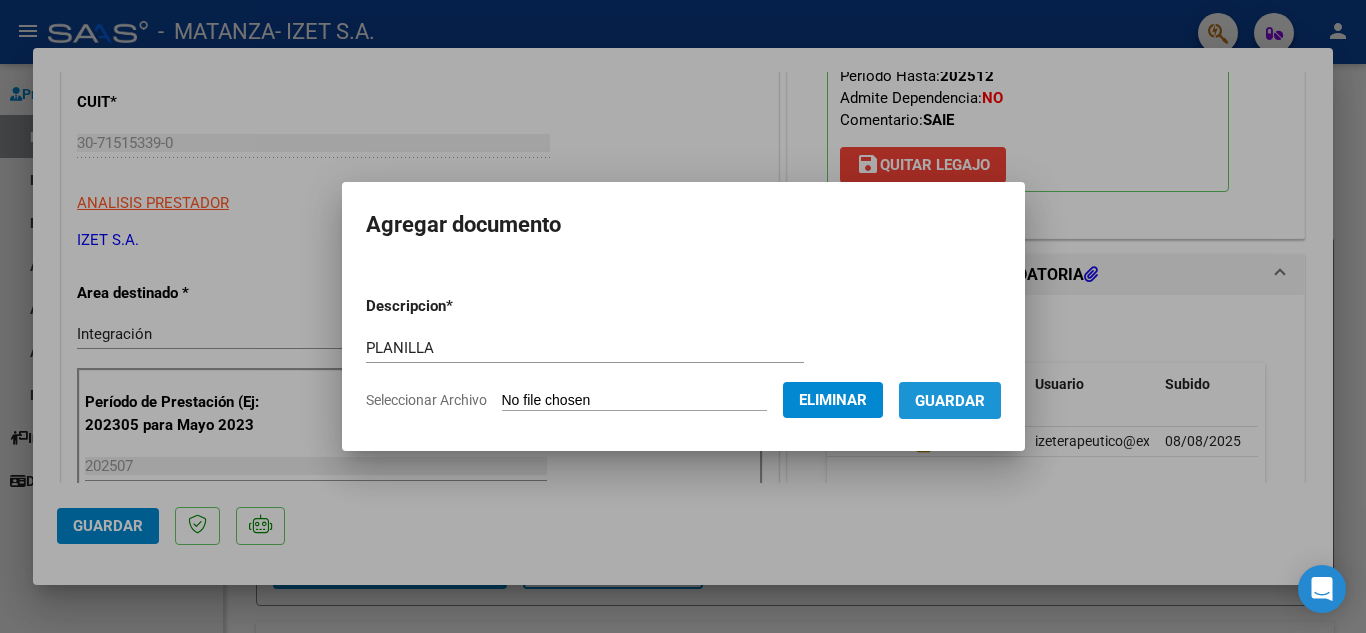 click on "Guardar" at bounding box center (950, 401) 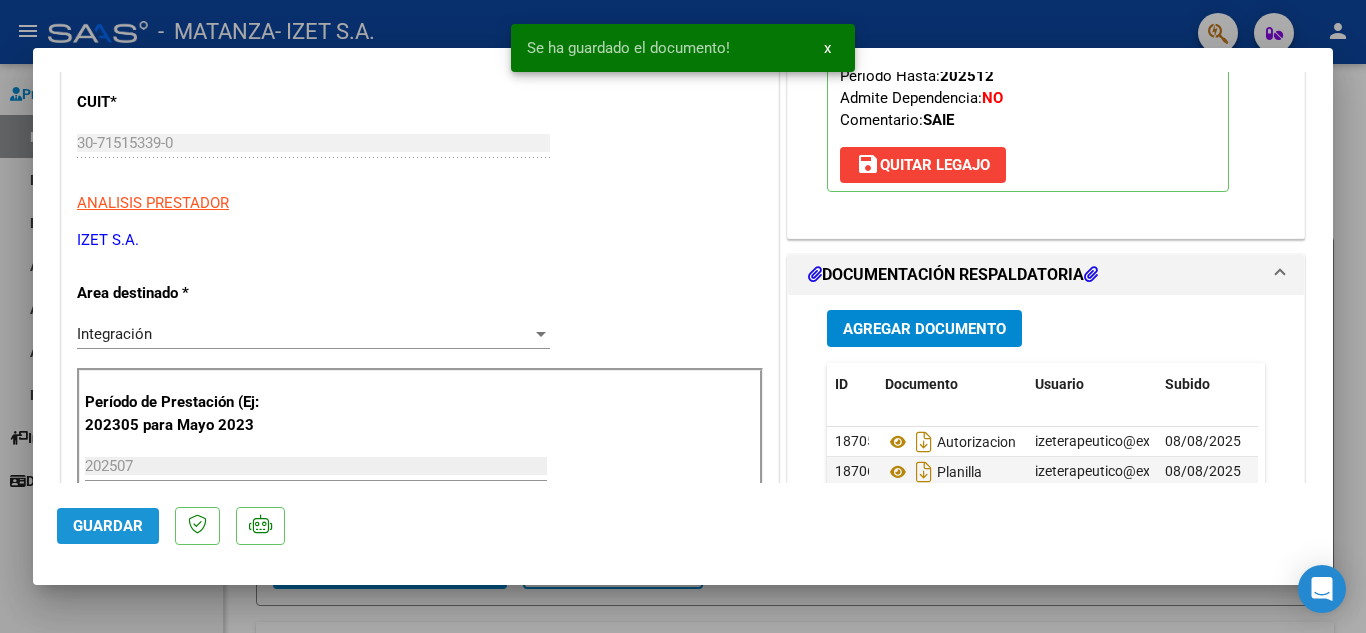 click on "Guardar" 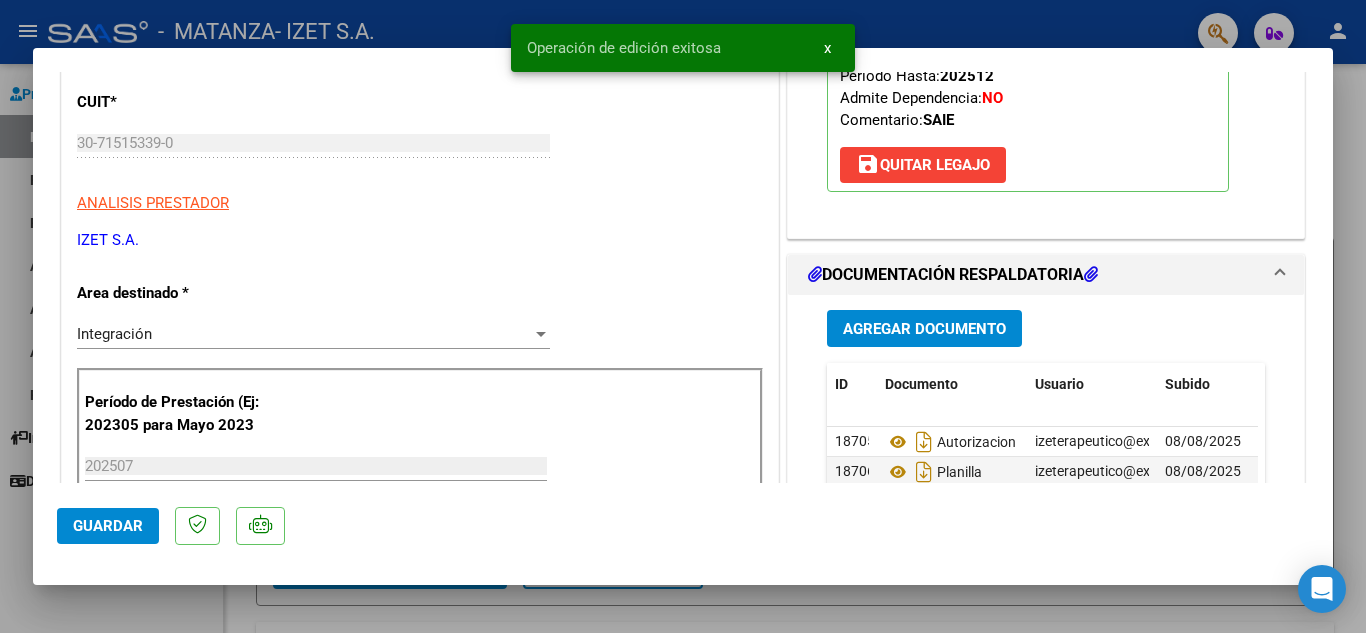click at bounding box center [683, 316] 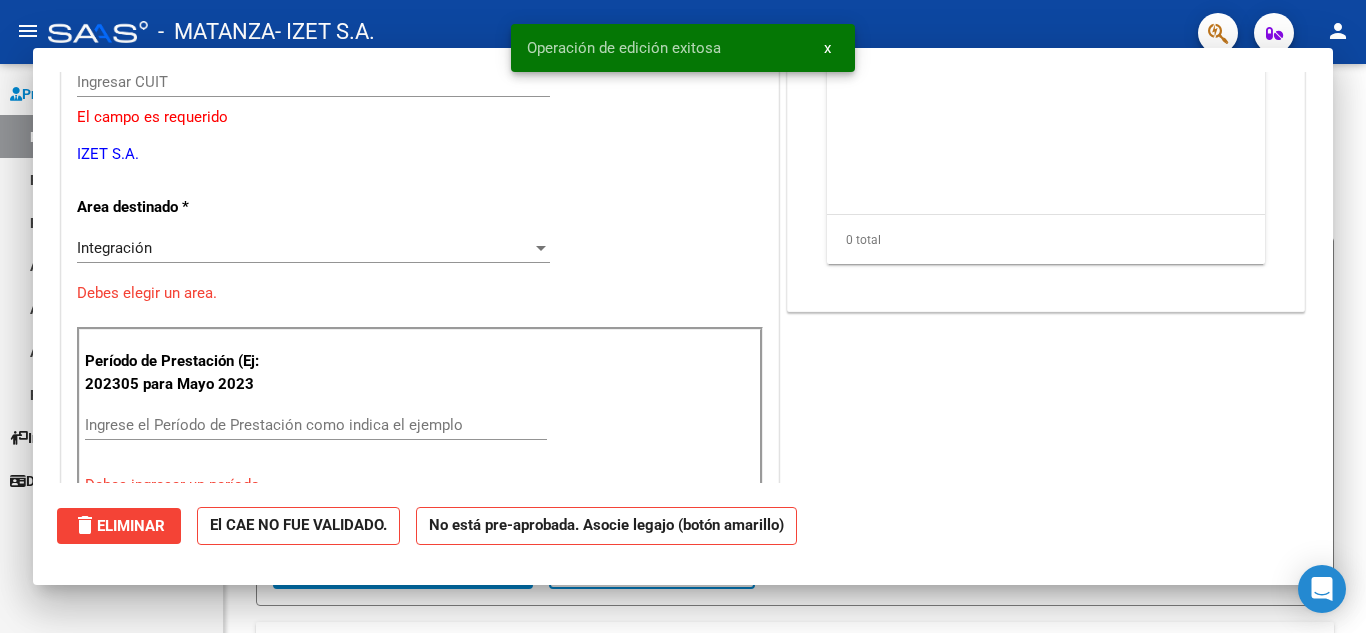 scroll, scrollTop: 0, scrollLeft: 0, axis: both 